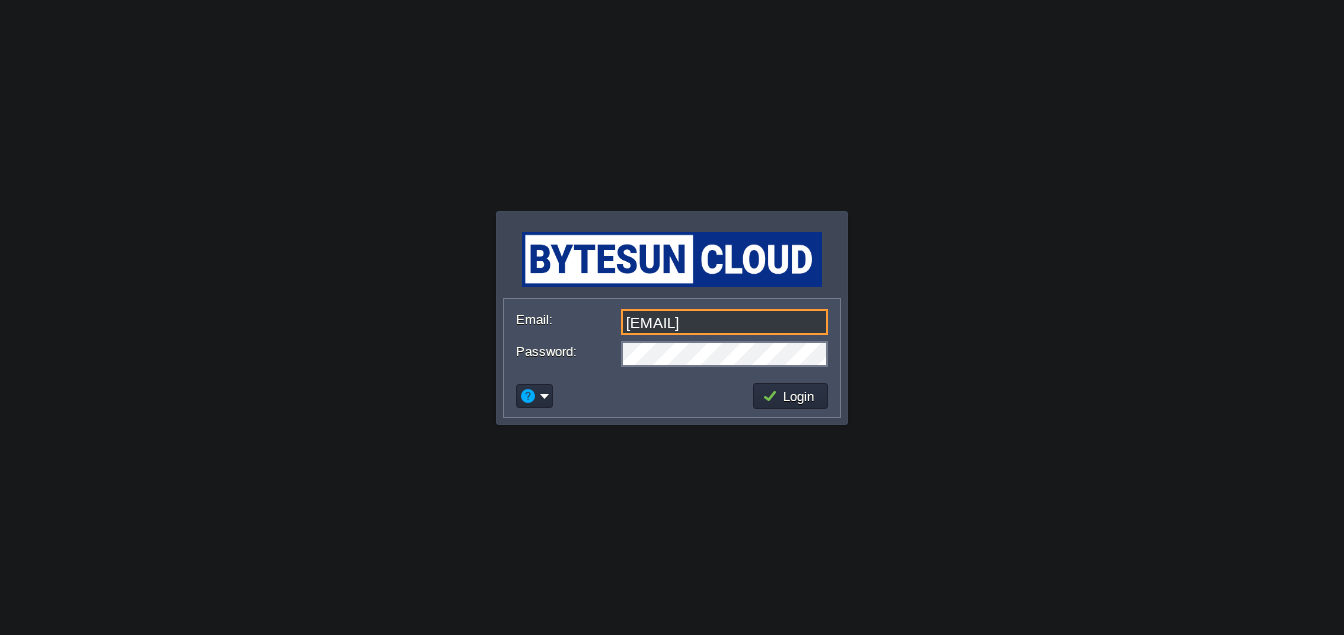 scroll, scrollTop: 0, scrollLeft: 0, axis: both 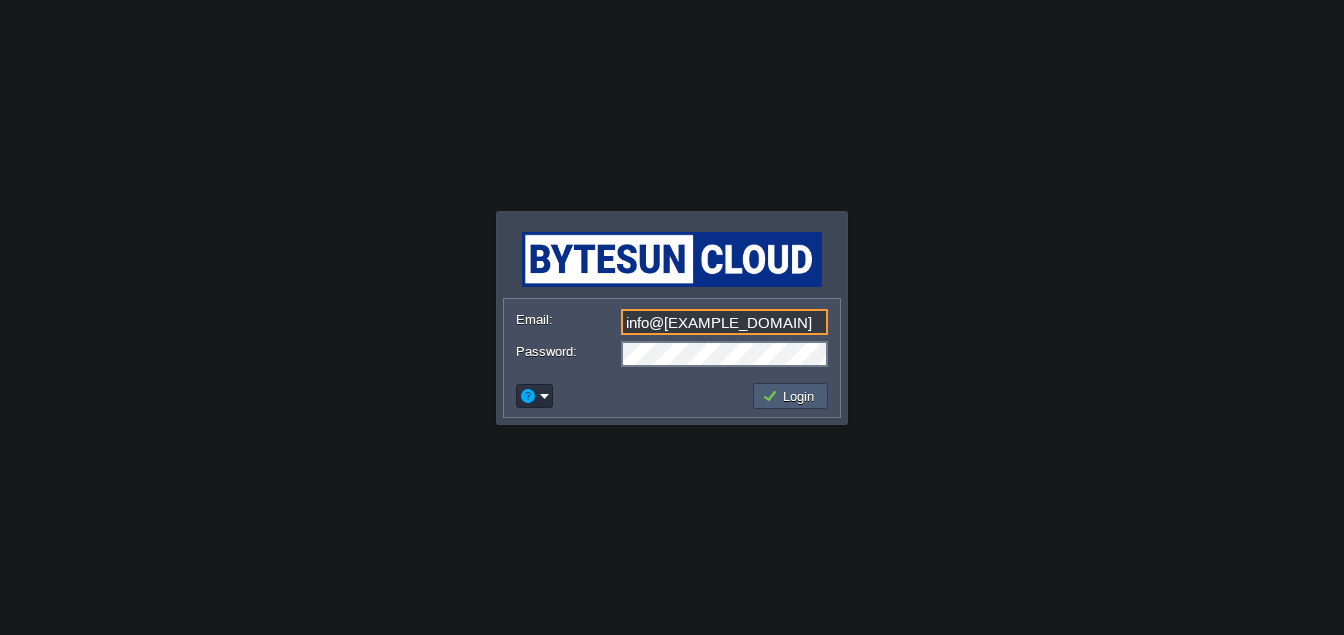 click on "Login" at bounding box center (791, 396) 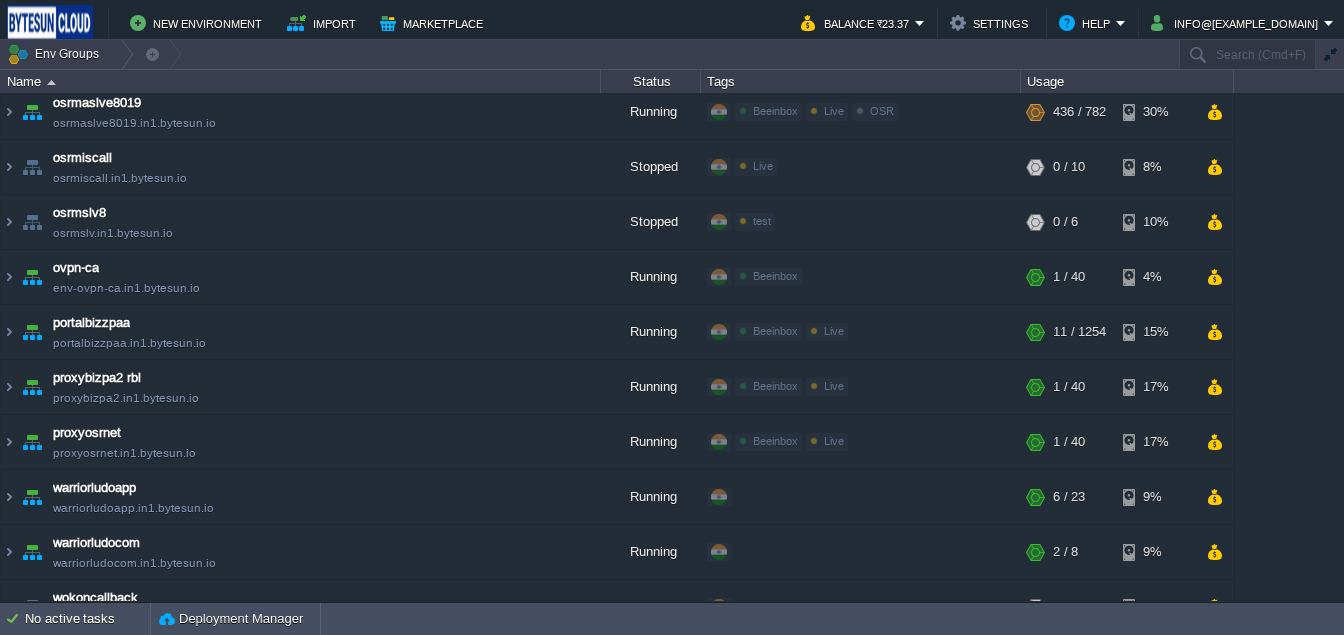 scroll, scrollTop: 1571, scrollLeft: 0, axis: vertical 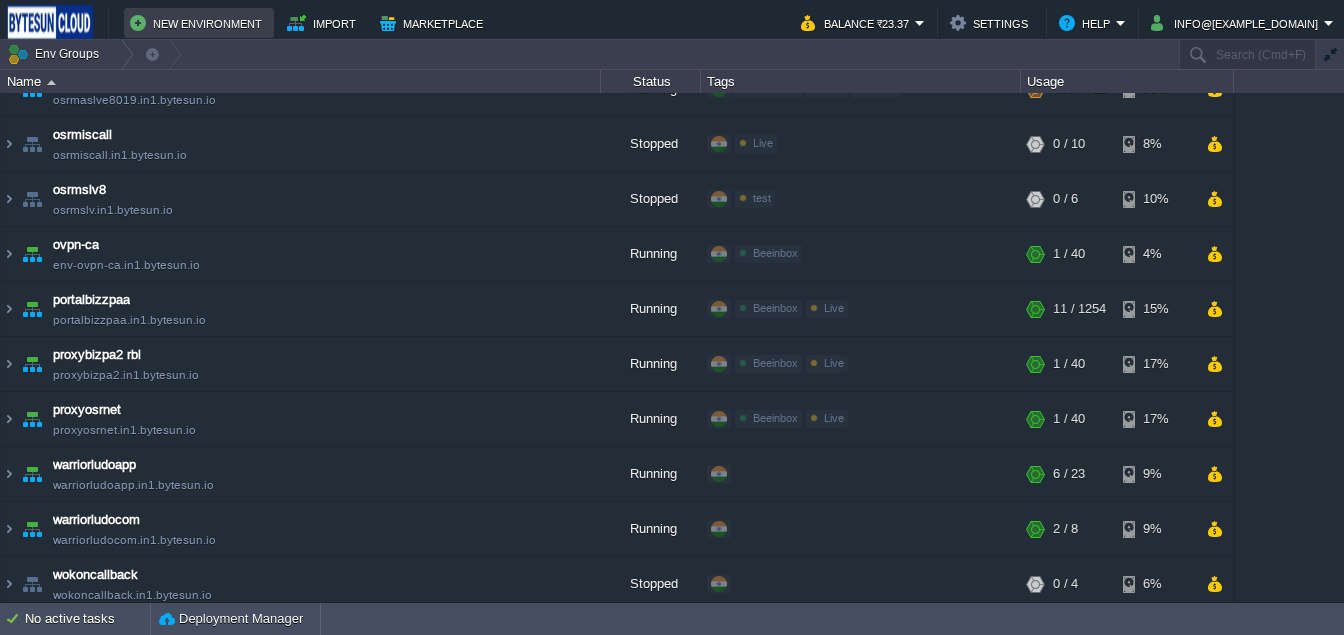 click on "New Environment" at bounding box center (199, 23) 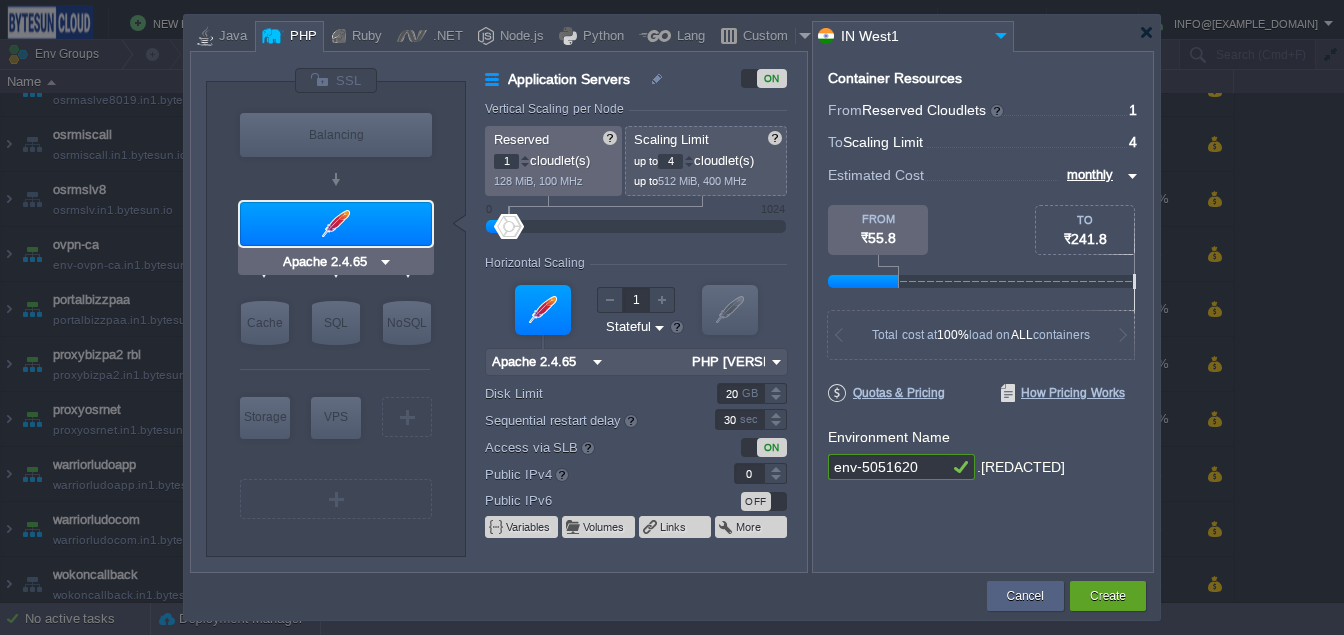 click at bounding box center [336, 224] 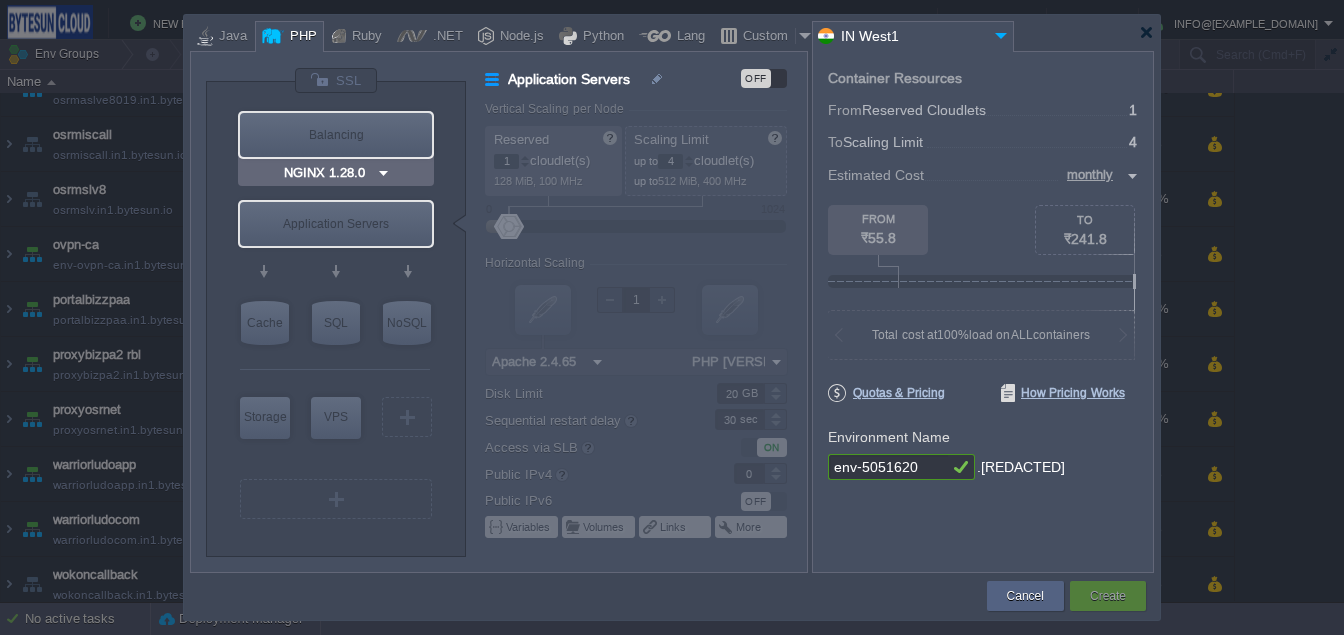 click at bounding box center [383, 173] 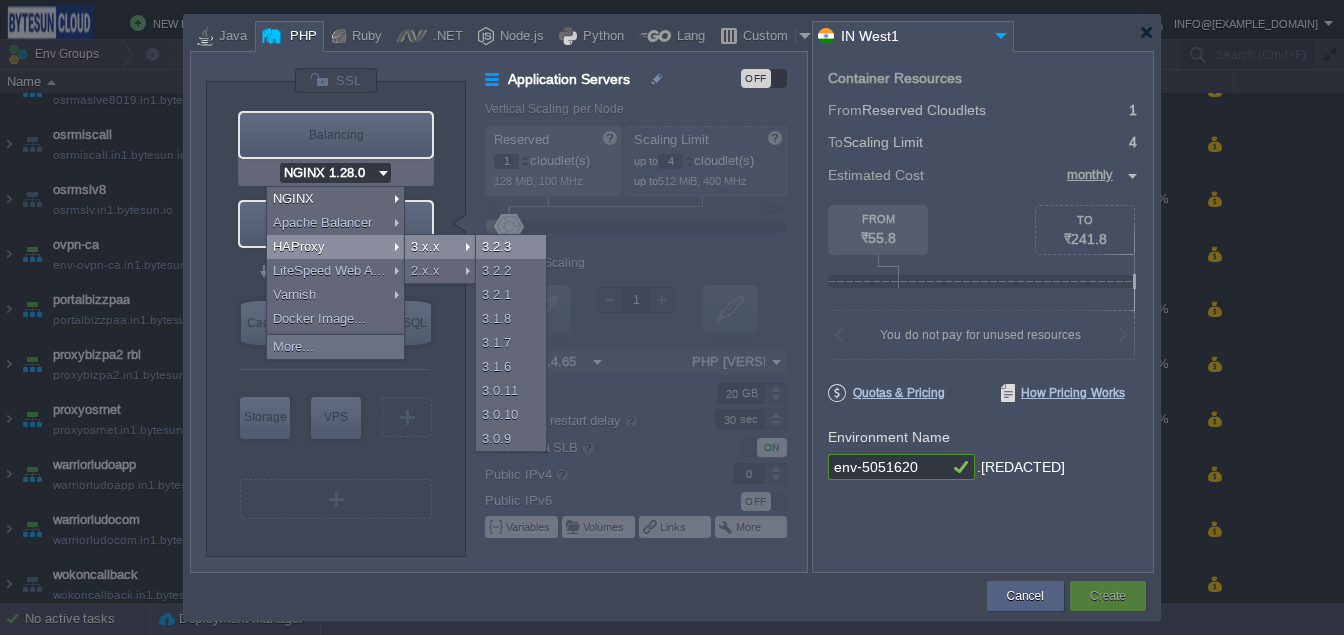 click on "3.2.3" at bounding box center (511, 247) 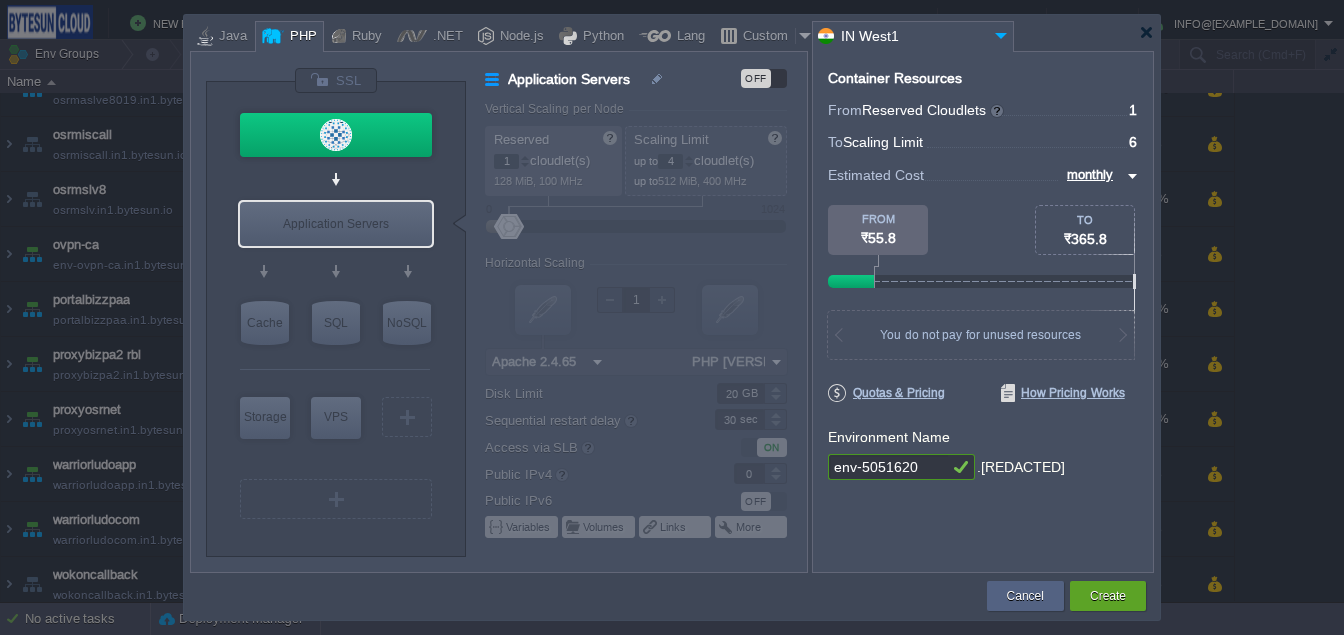 click on "VM     Balancing" at bounding box center [336, 134] 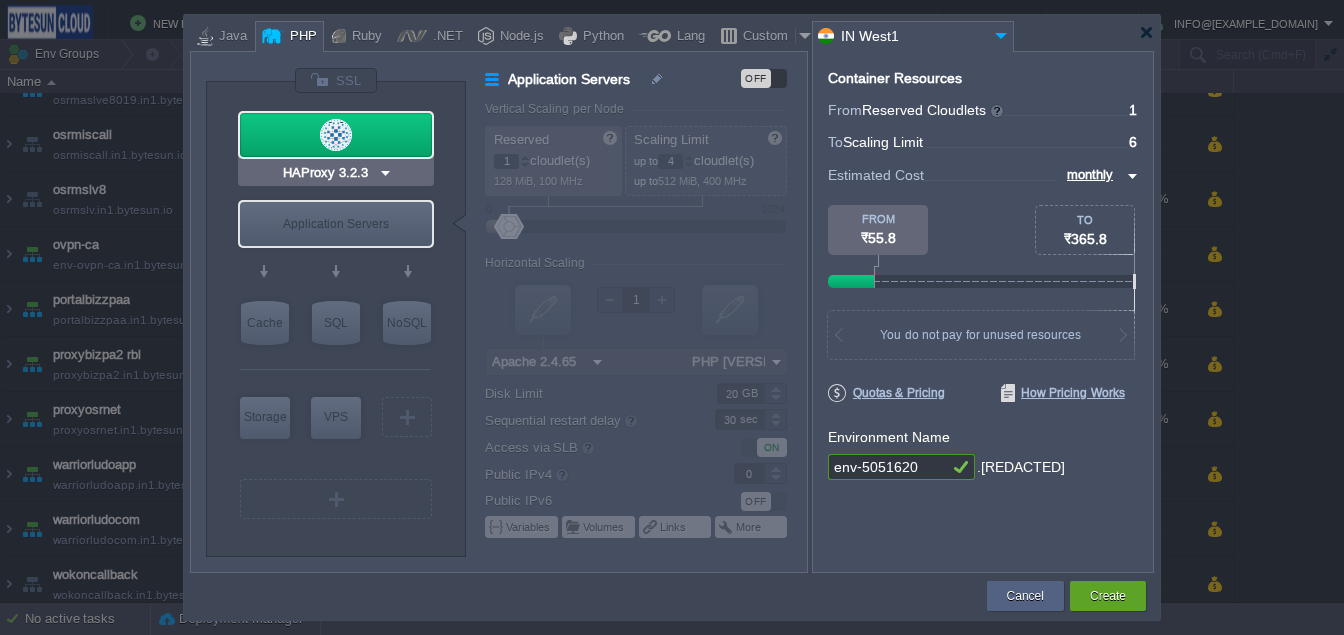 click at bounding box center [336, 135] 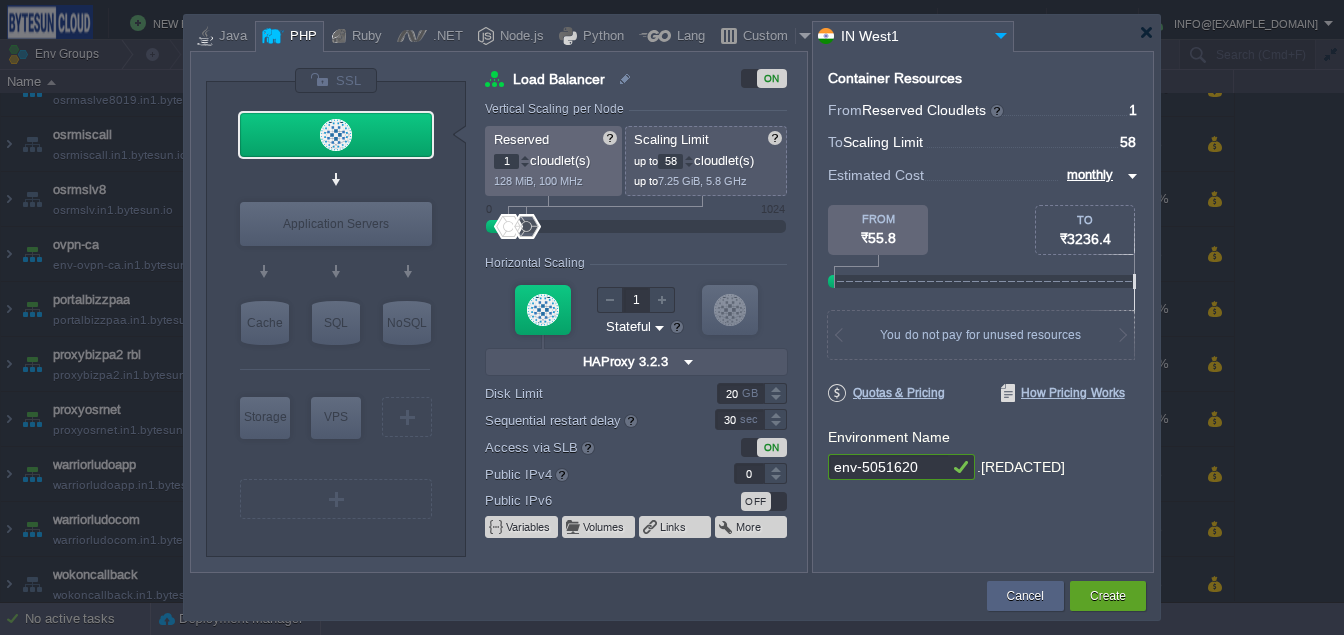 click at bounding box center (636, 227) 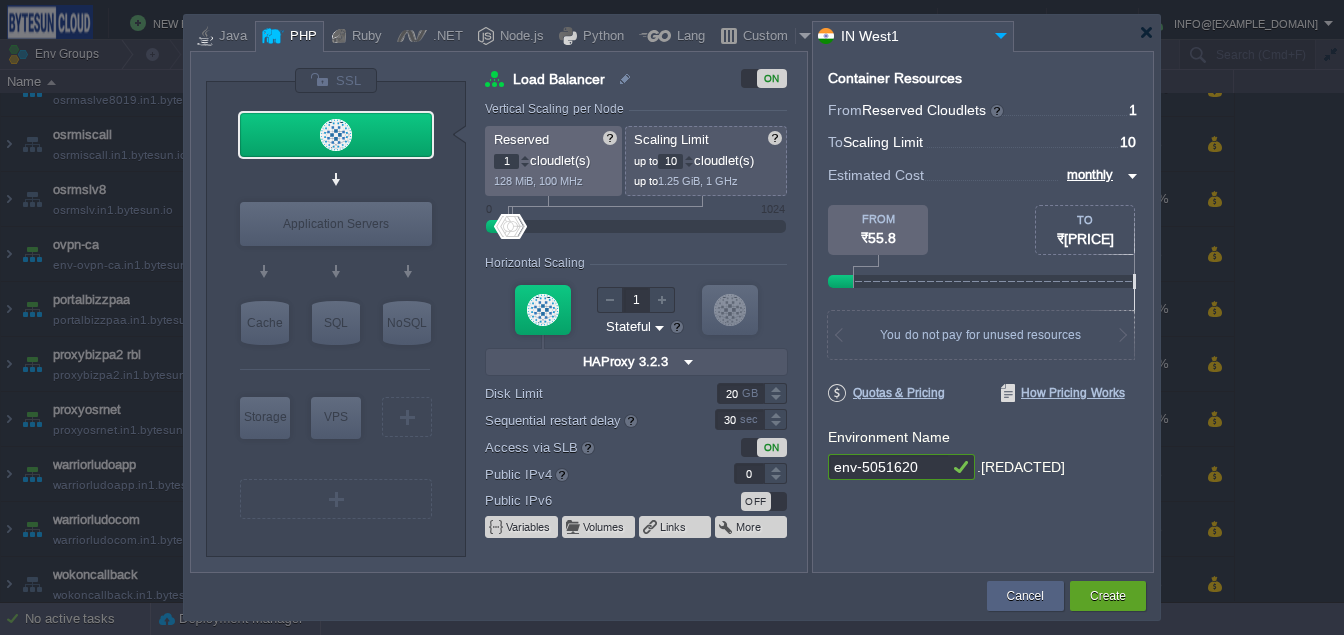 type on "12" 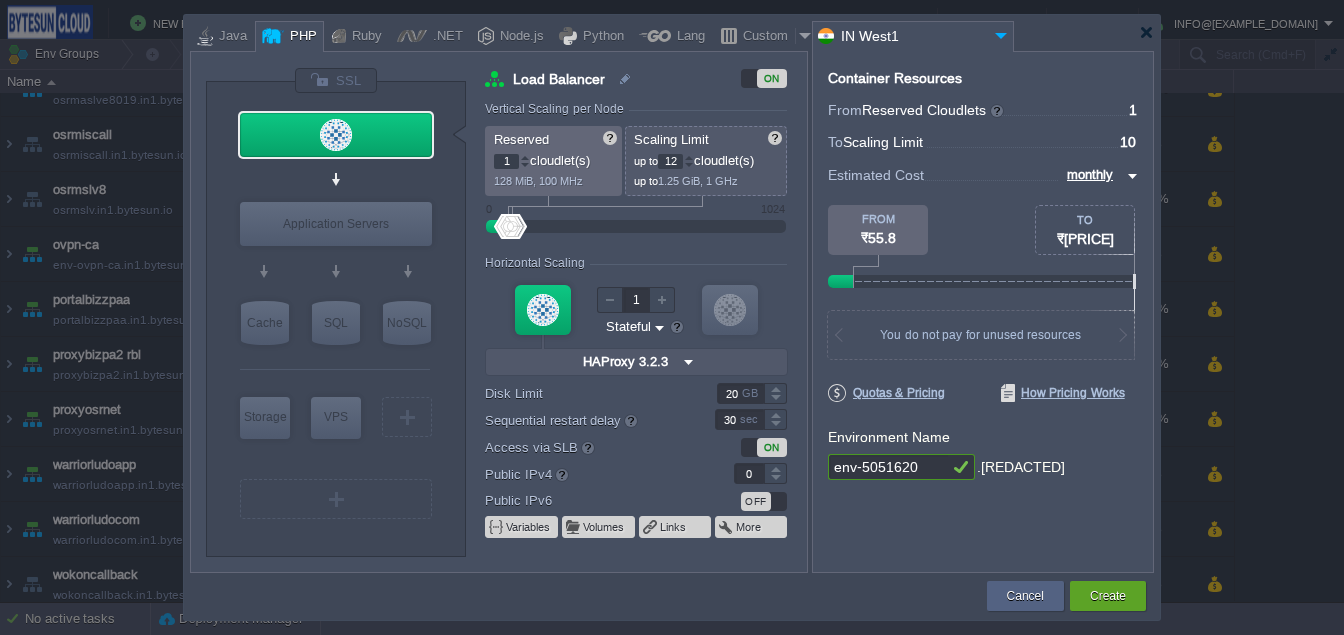 drag, startPoint x: 530, startPoint y: 225, endPoint x: 514, endPoint y: 228, distance: 16.27882 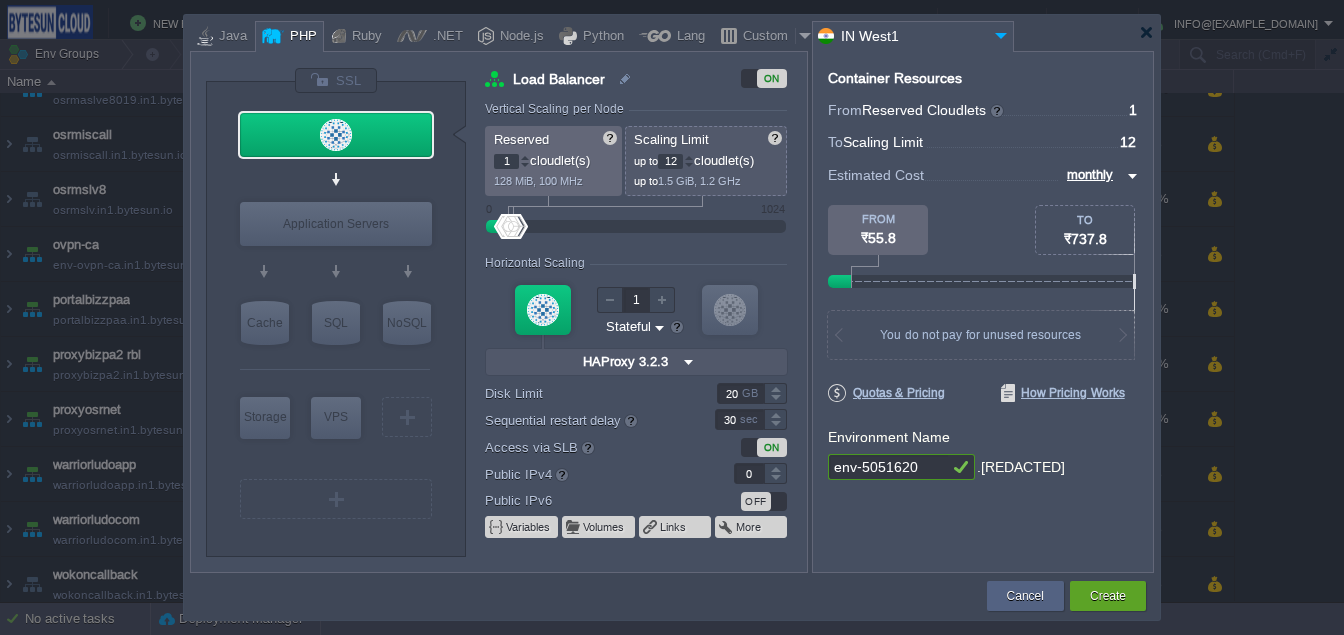 drag, startPoint x: 861, startPoint y: 468, endPoint x: 913, endPoint y: 468, distance: 52 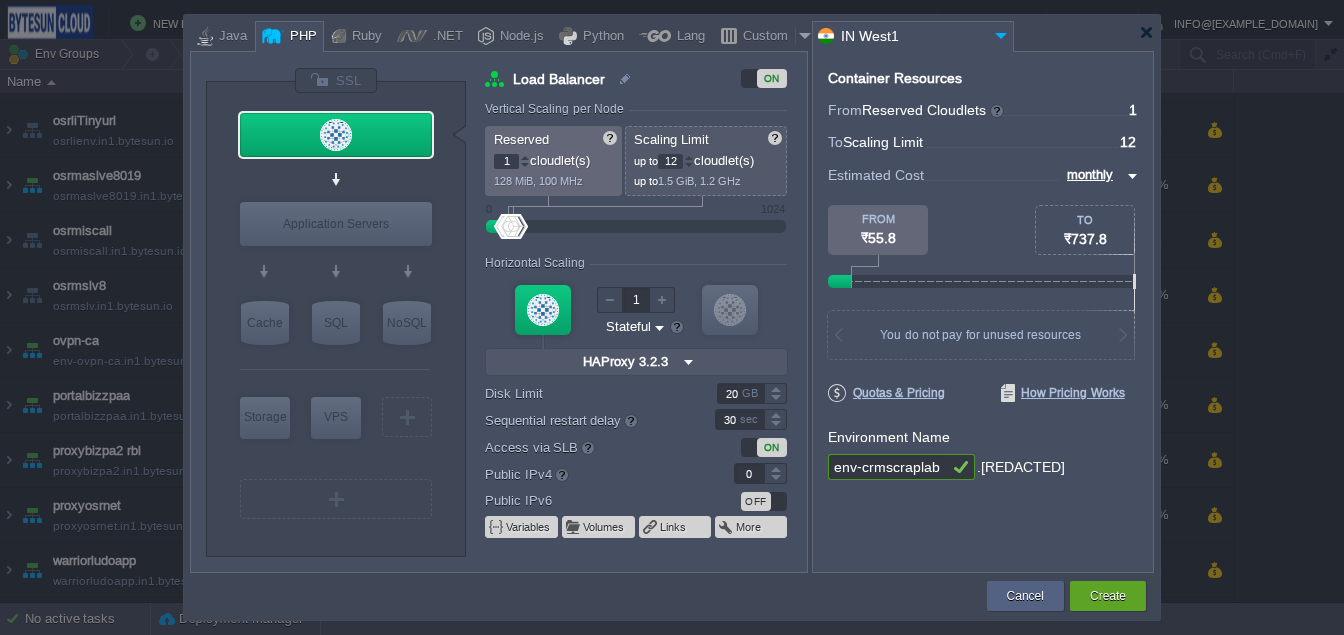 type on "env-crmscraplab" 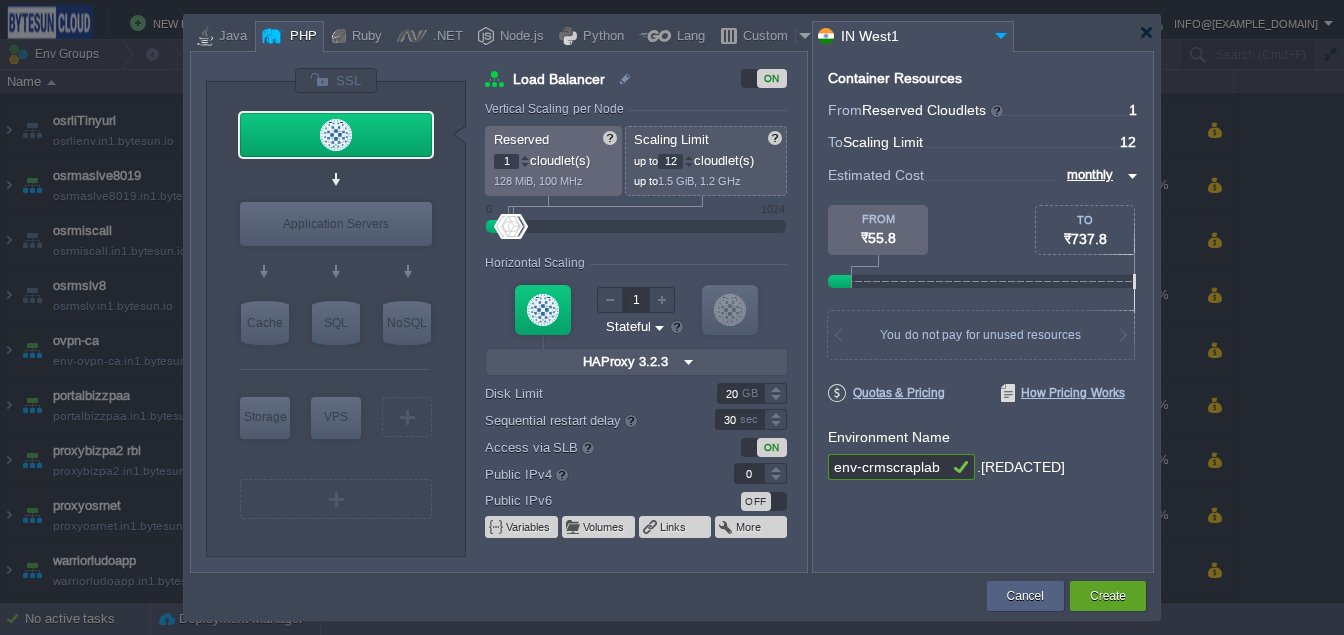 click at bounding box center [775, 468] 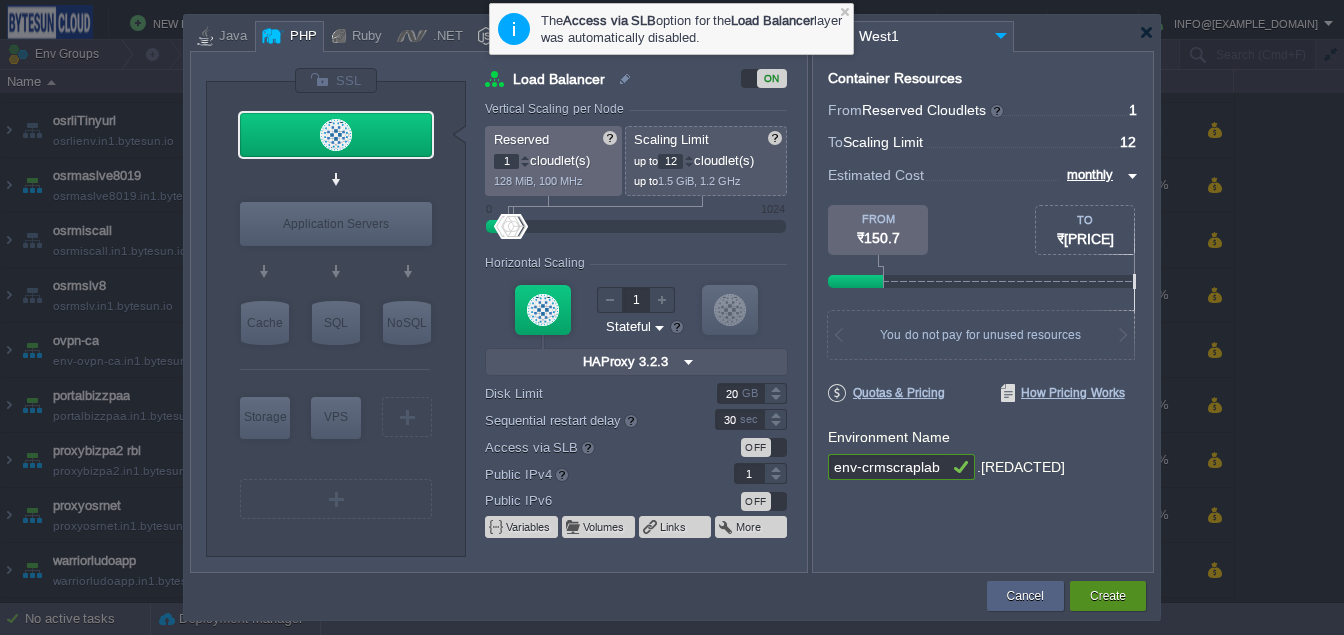 click on "Create" at bounding box center [1108, 596] 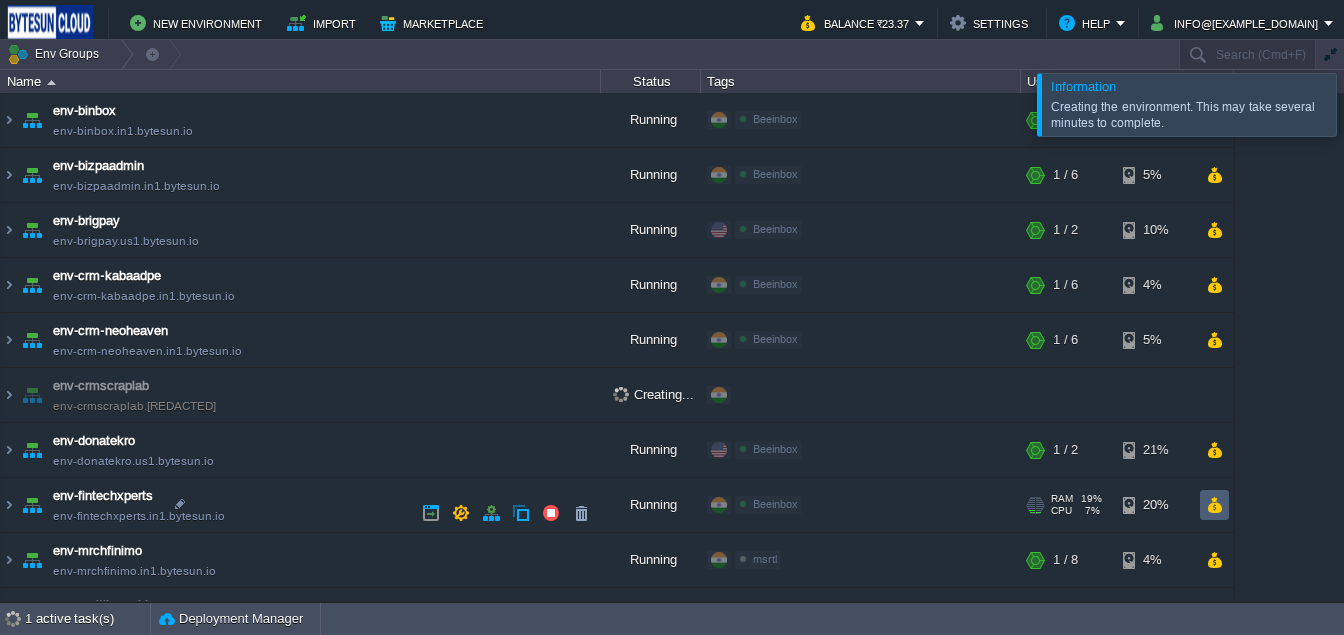 scroll, scrollTop: 442, scrollLeft: 0, axis: vertical 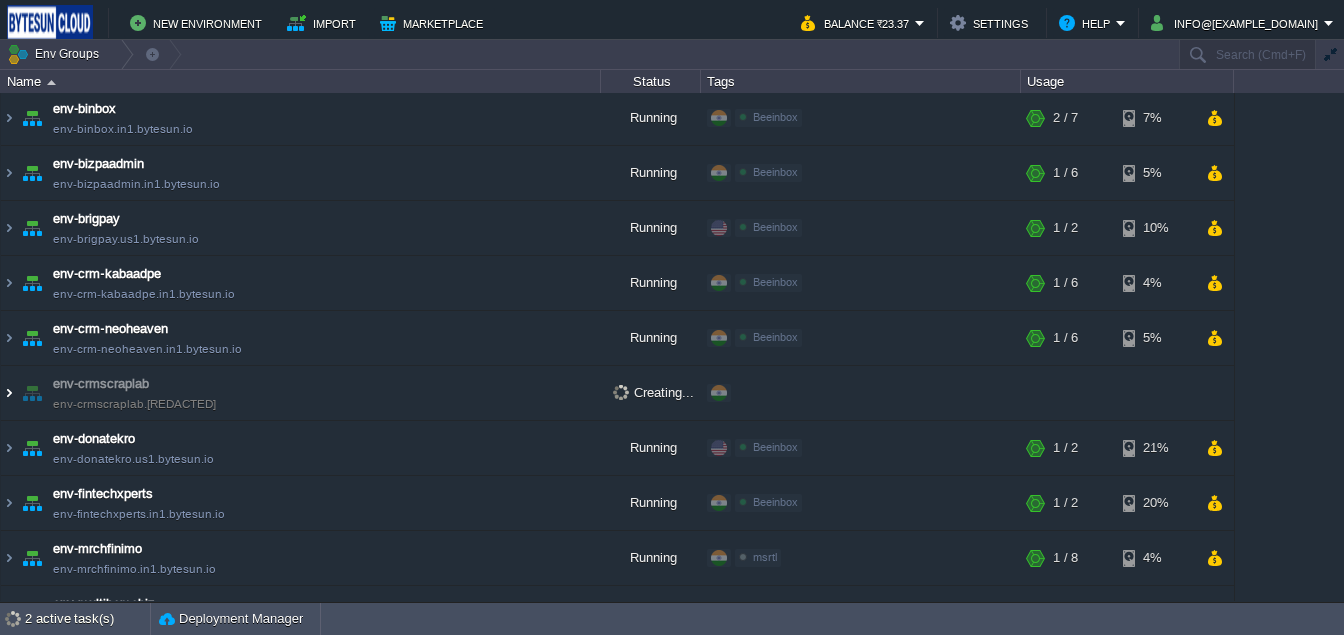 click at bounding box center [9, 393] 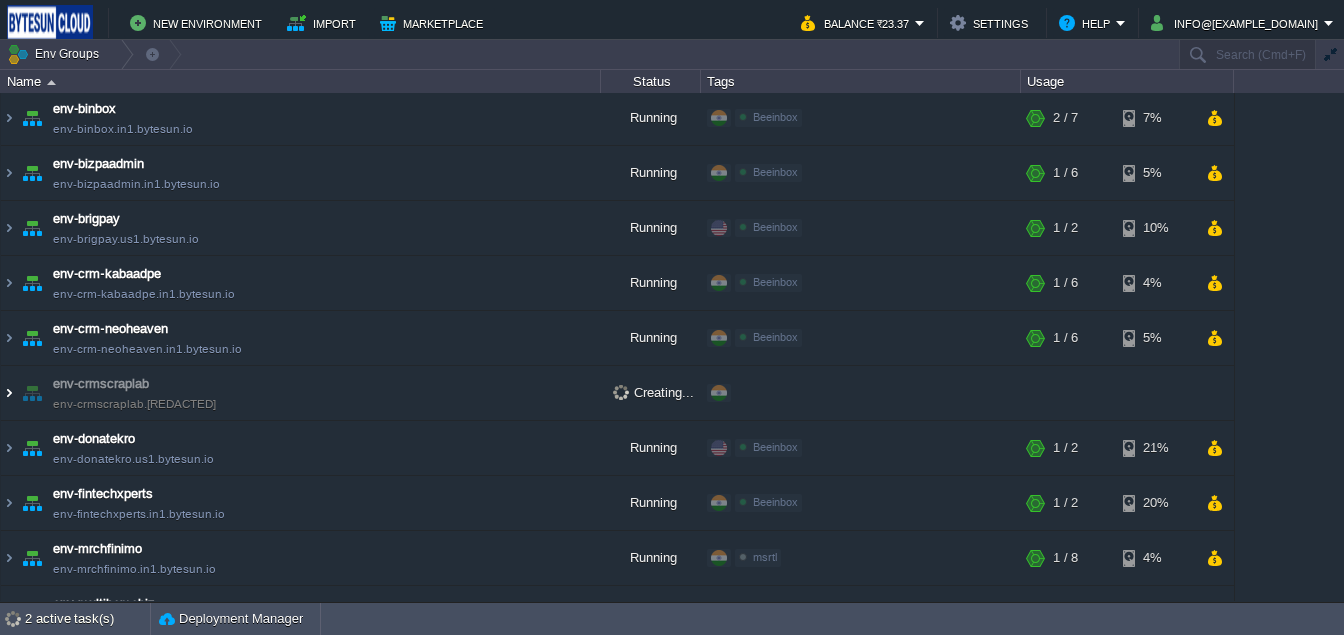 click at bounding box center (9, 393) 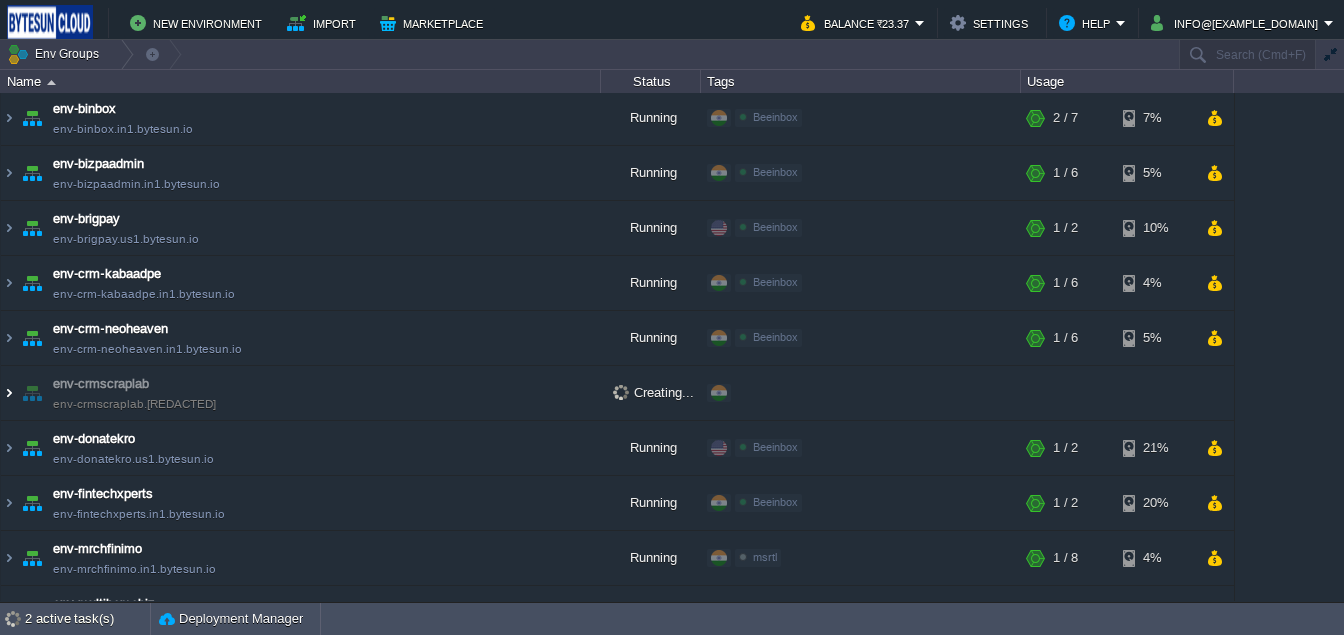 click at bounding box center [9, 393] 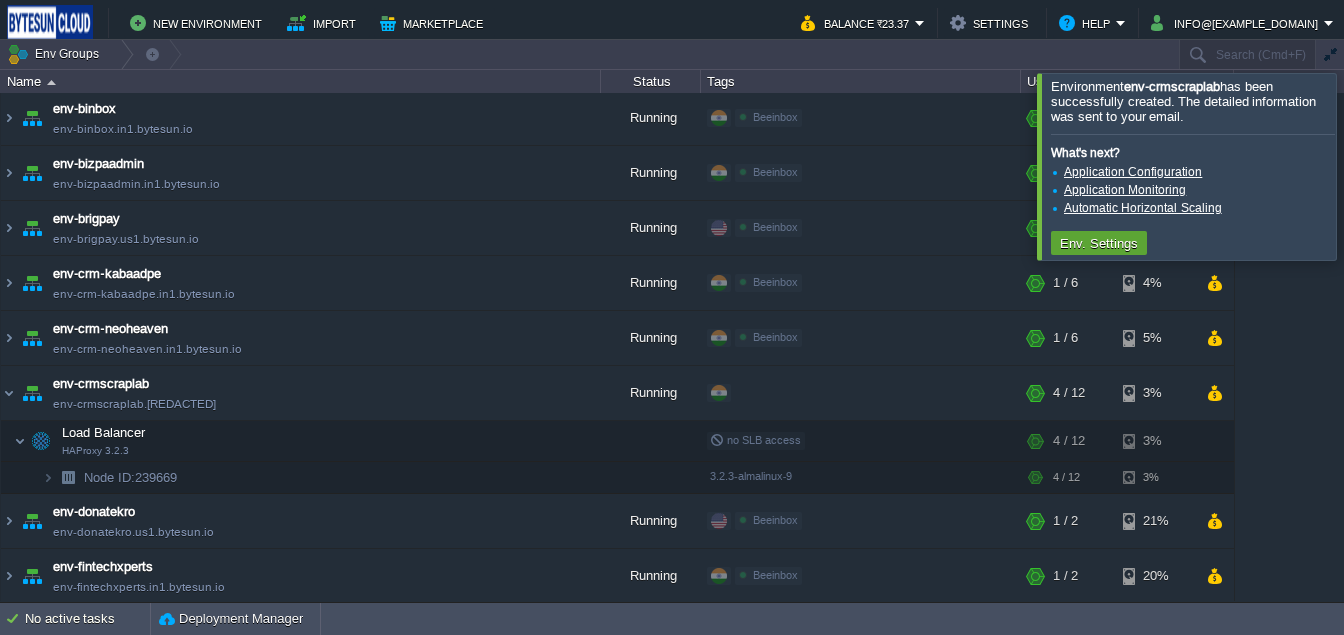 click at bounding box center (1368, 166) 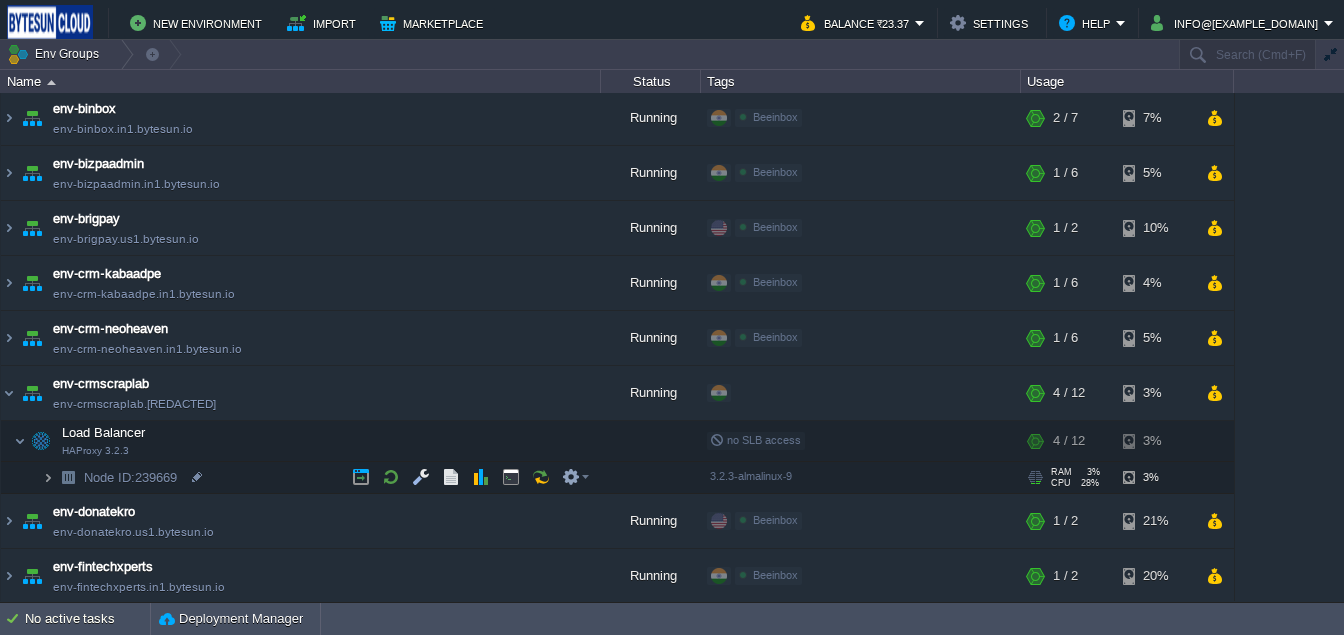 click at bounding box center (48, 477) 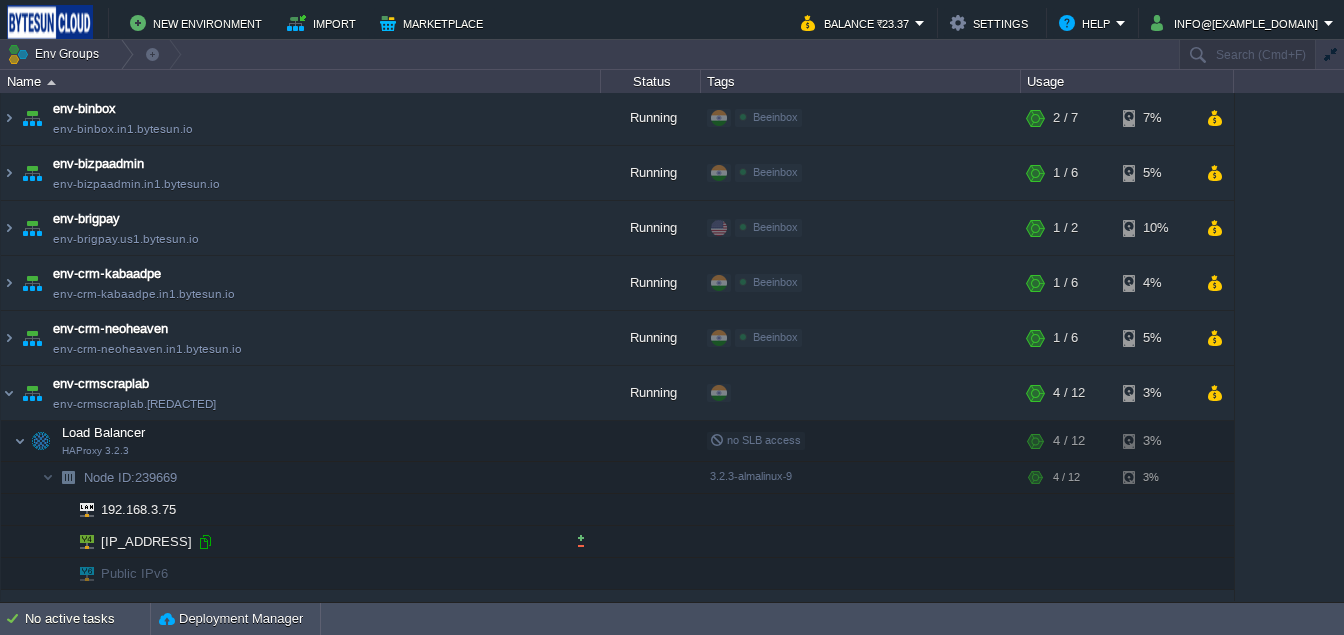 click at bounding box center [205, 542] 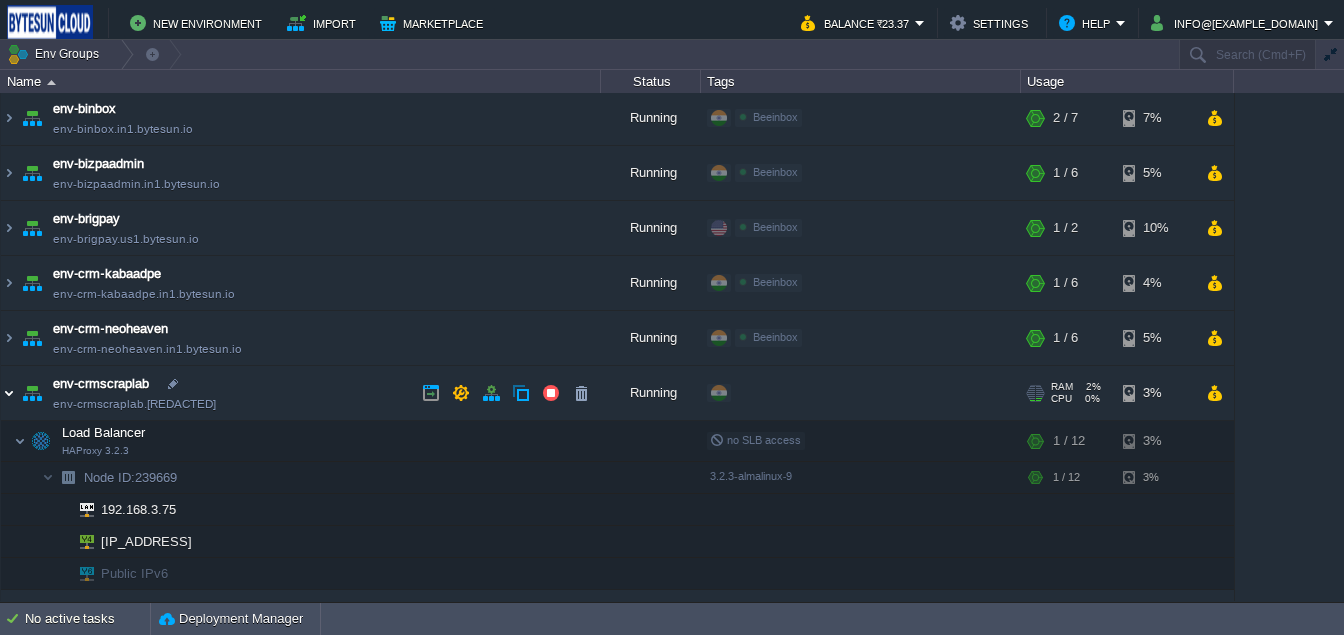 click at bounding box center (9, 393) 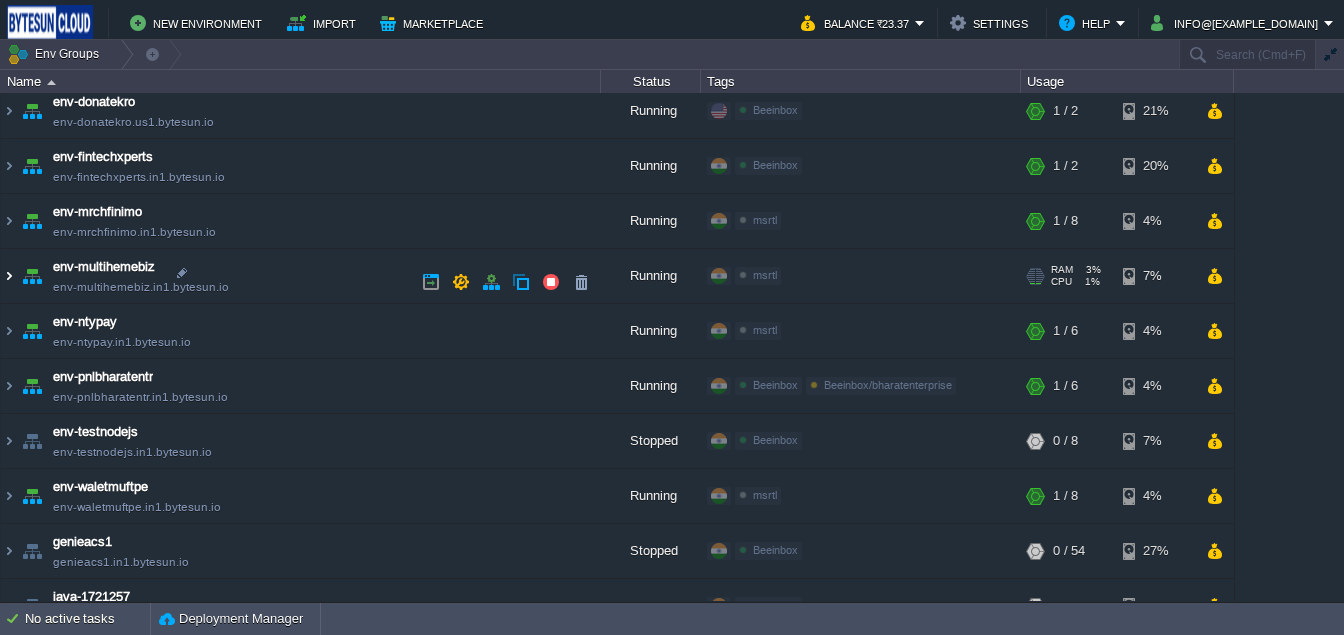 scroll, scrollTop: 789, scrollLeft: 0, axis: vertical 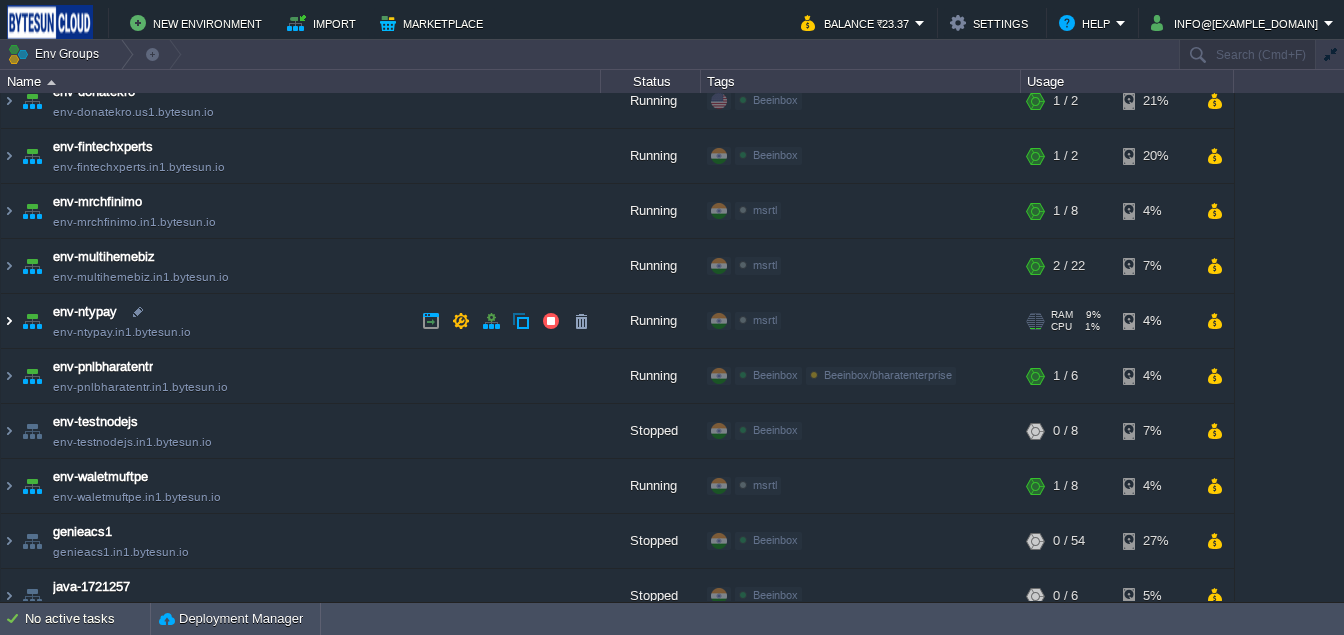 click at bounding box center [9, 321] 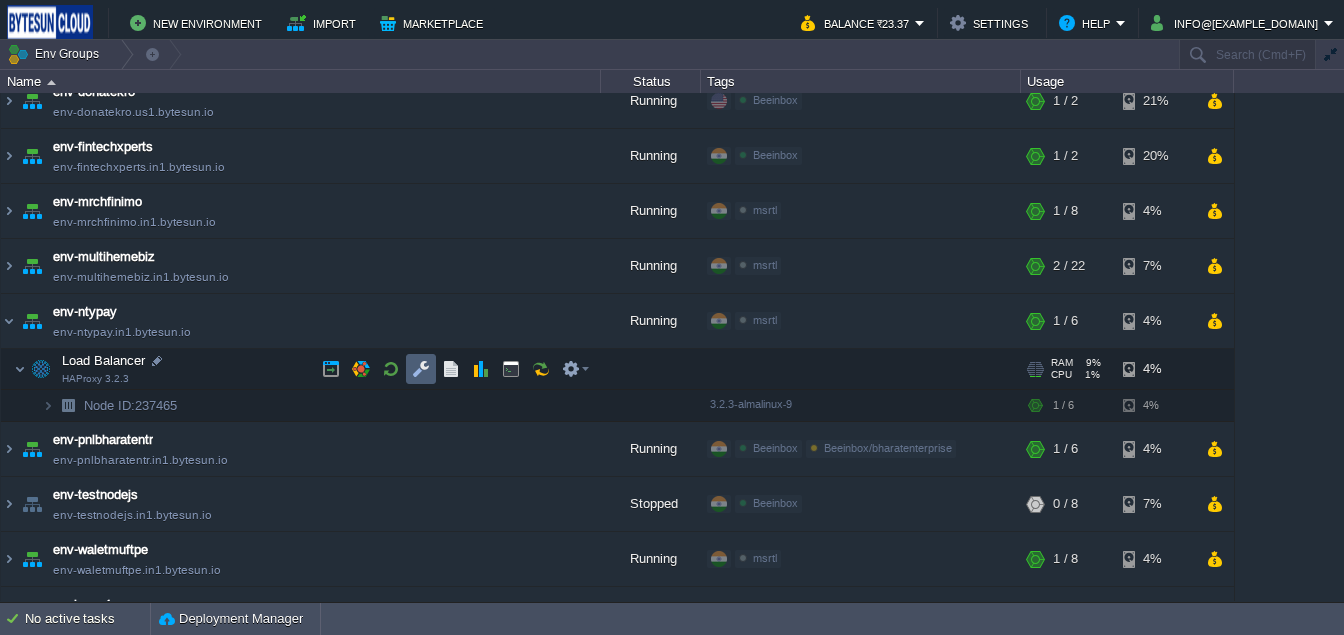 click at bounding box center [421, 369] 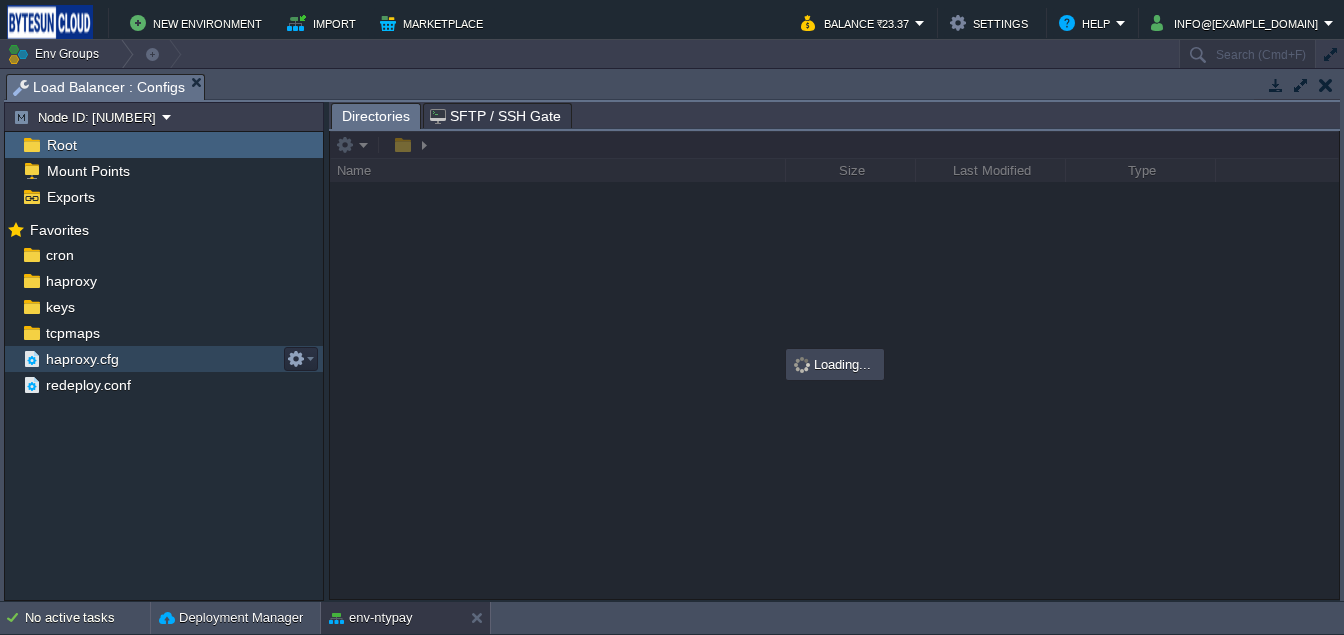 click on "haproxy.cfg" at bounding box center (82, 359) 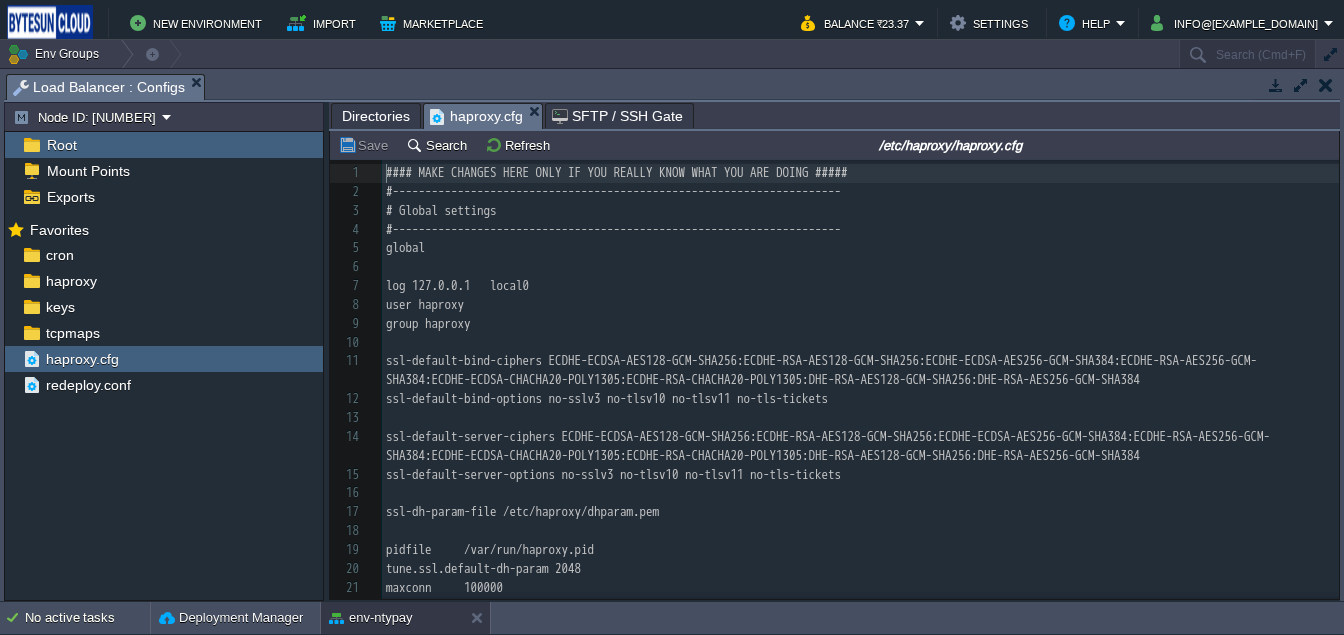 scroll, scrollTop: 6, scrollLeft: 0, axis: vertical 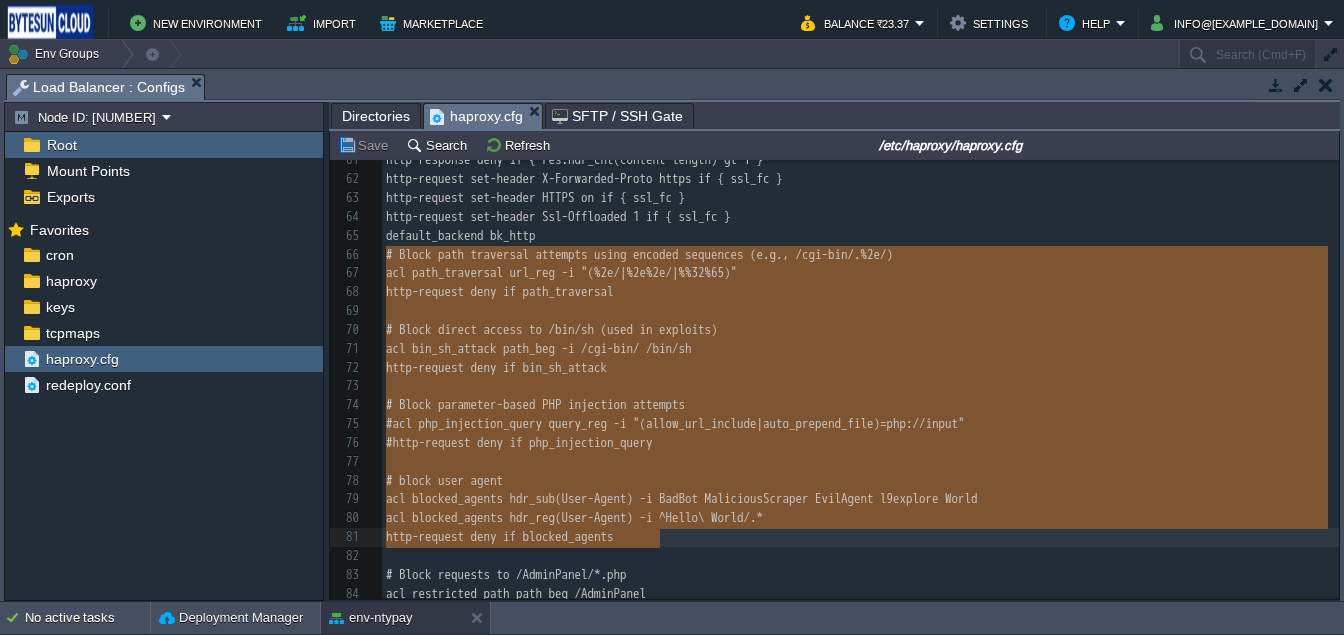 drag, startPoint x: 386, startPoint y: 257, endPoint x: 674, endPoint y: 541, distance: 404.47498 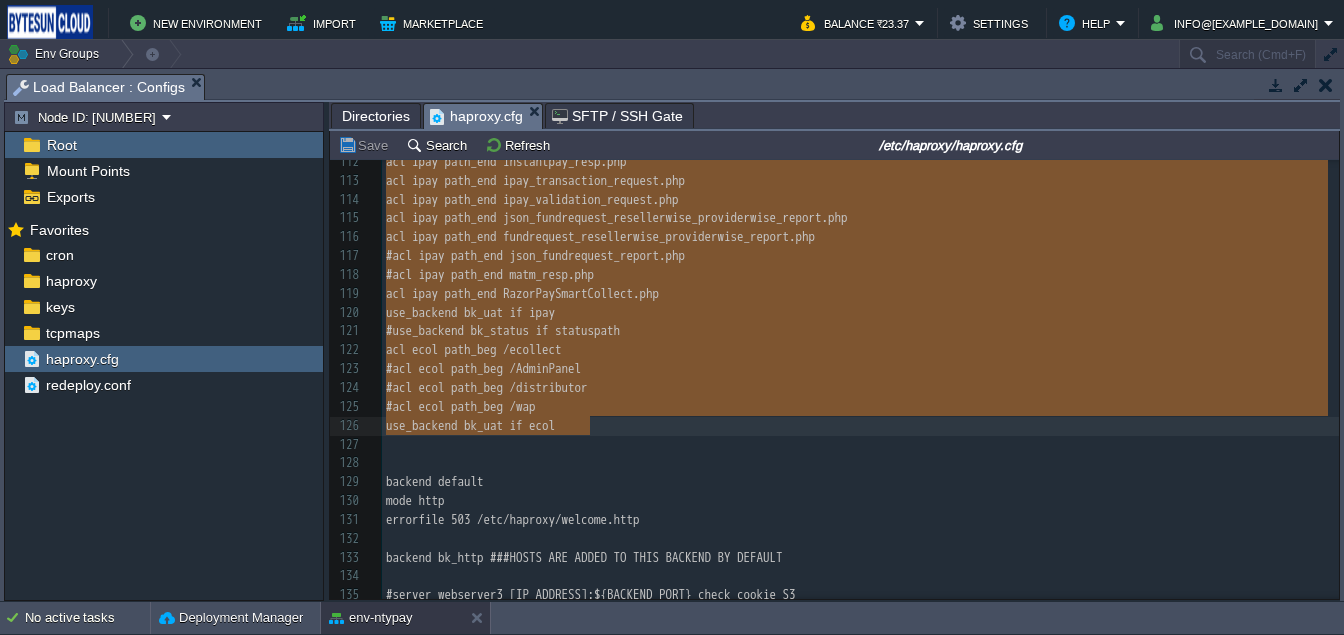 type on "# Block path traversal attempts using encoded sequences (e.g., /cgi-bin/.%2e/)
acl path_traversal url_reg -i "(%2e/|%2e%2e/|%%32%65)"
http-request deny if path_traversal
# Block direct access to /bin/sh (used in exploits)
acl bin_sh_attack path_beg -i /cgi-bin/ /bin/sh
http-request deny if bin_sh_attack
# Block parameter-based PHP injection attempts
#acl php_injection_query query_reg -i "(allow_url_include|auto_prepend_file)=php://input"
#http-request deny if php_injection_query
# block user agent
acl blocked_agents hdr_sub(User-Agent) -i BadBot MaliciousScraper EvilAgent l9explore World
acl blocked_agents hdr_reg(User-Agent) -i ^Hello\ World/.*
http-request deny if blocked_agents
# Block requests to /AdminPanel/*.php
acl restricted_path path_beg /AdminPanel
acl restricted_path path_beg /StaffPanel
acl restricted_path path_beg /test
acl restricted_path path_beg /fos
acl restricted_path path_beg /dmt
acl restricted_path path_beg /.git
acl restricted_path path_beg /.git/config
acl restricted_path..." 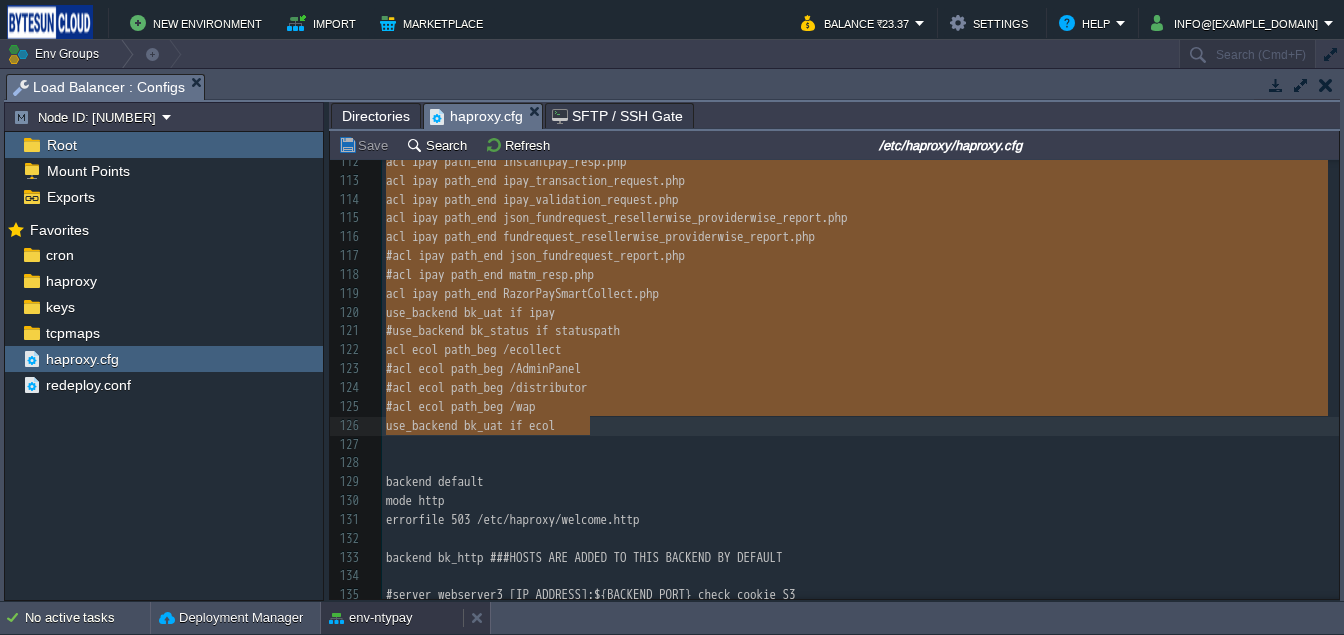 click on "env-ntypay" at bounding box center (371, 618) 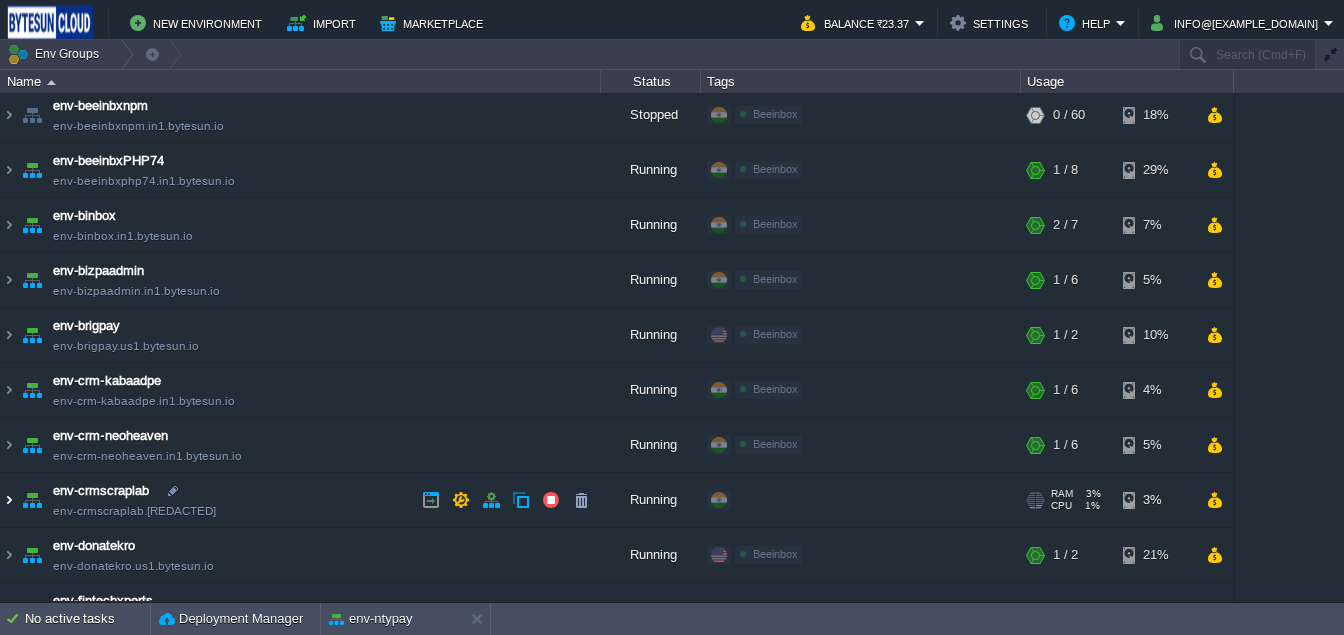 click at bounding box center (9, 500) 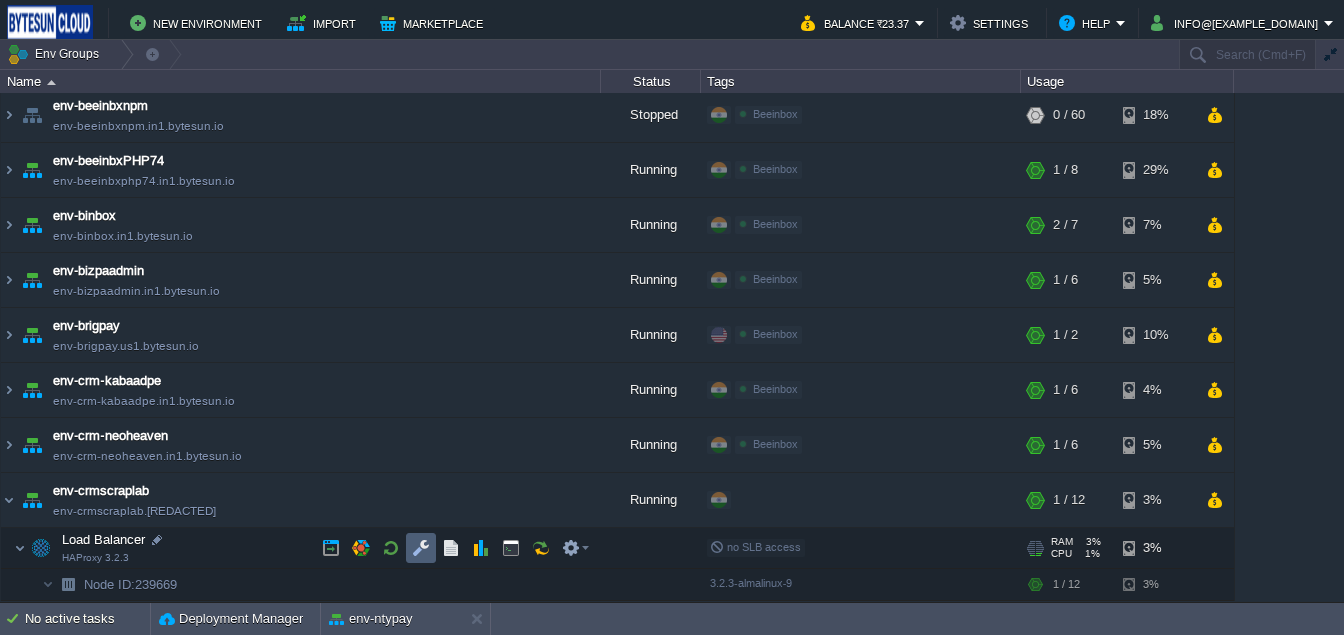click at bounding box center [421, 548] 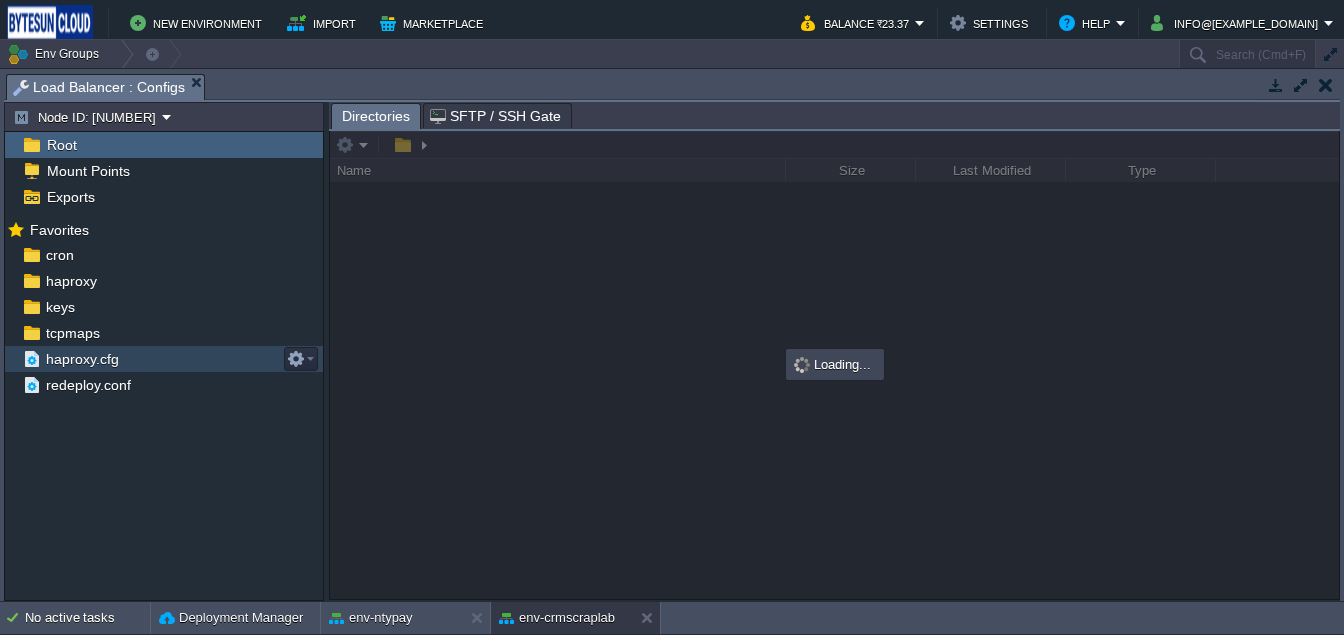 click on "haproxy.cfg" at bounding box center [164, 359] 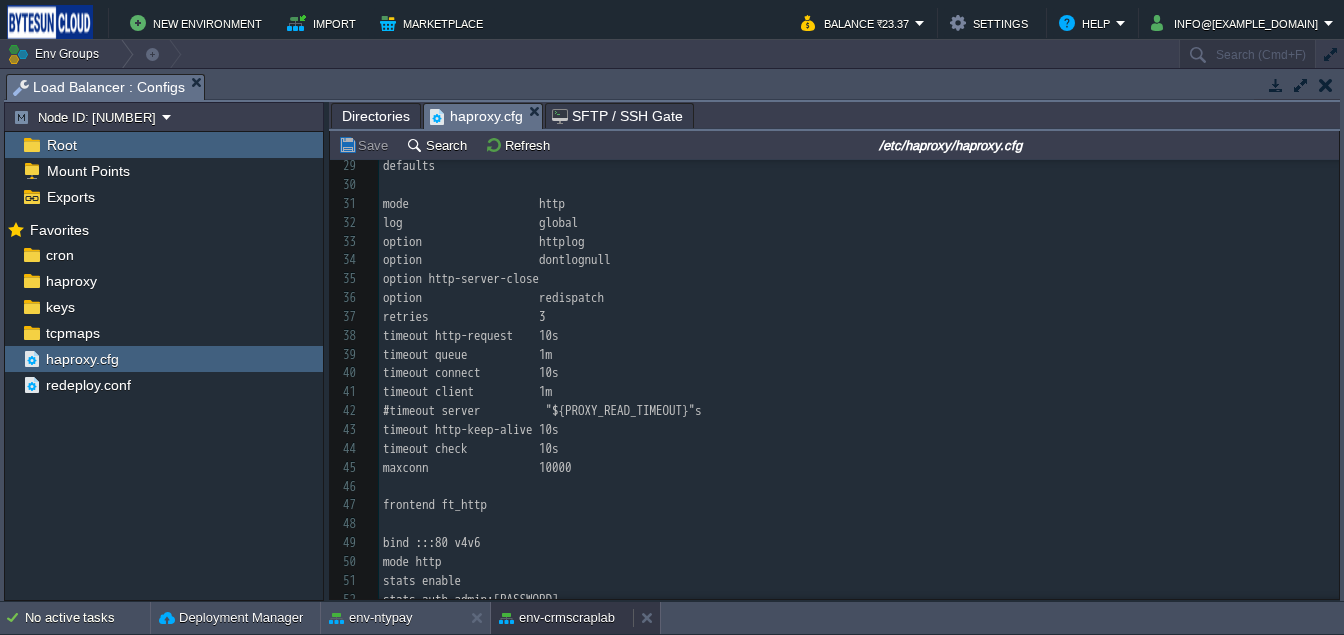click on "env-crmscraplab" at bounding box center [557, 618] 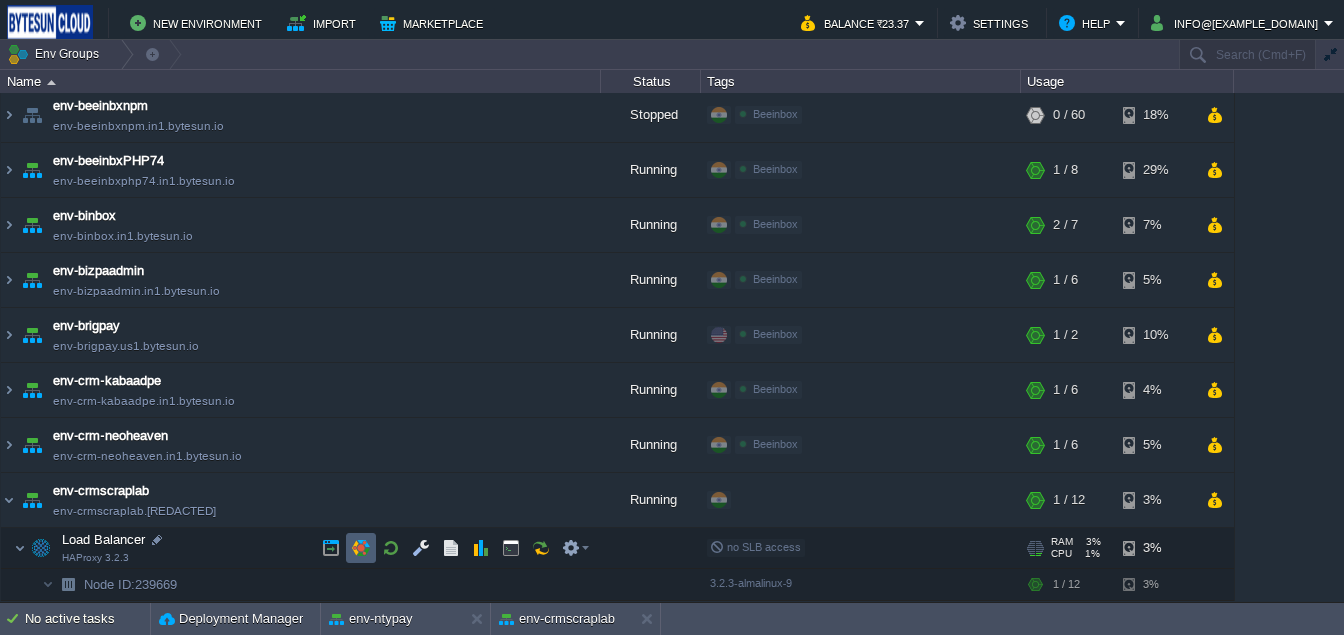 click at bounding box center (361, 548) 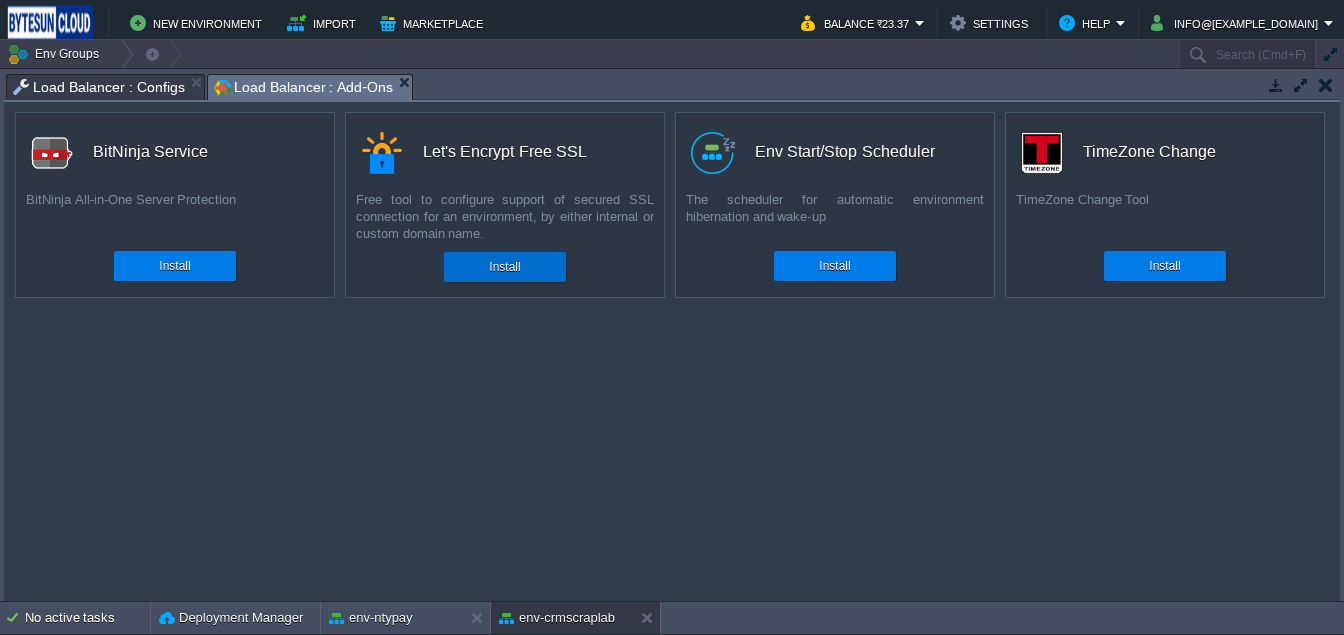 click on "Install" at bounding box center (504, 267) 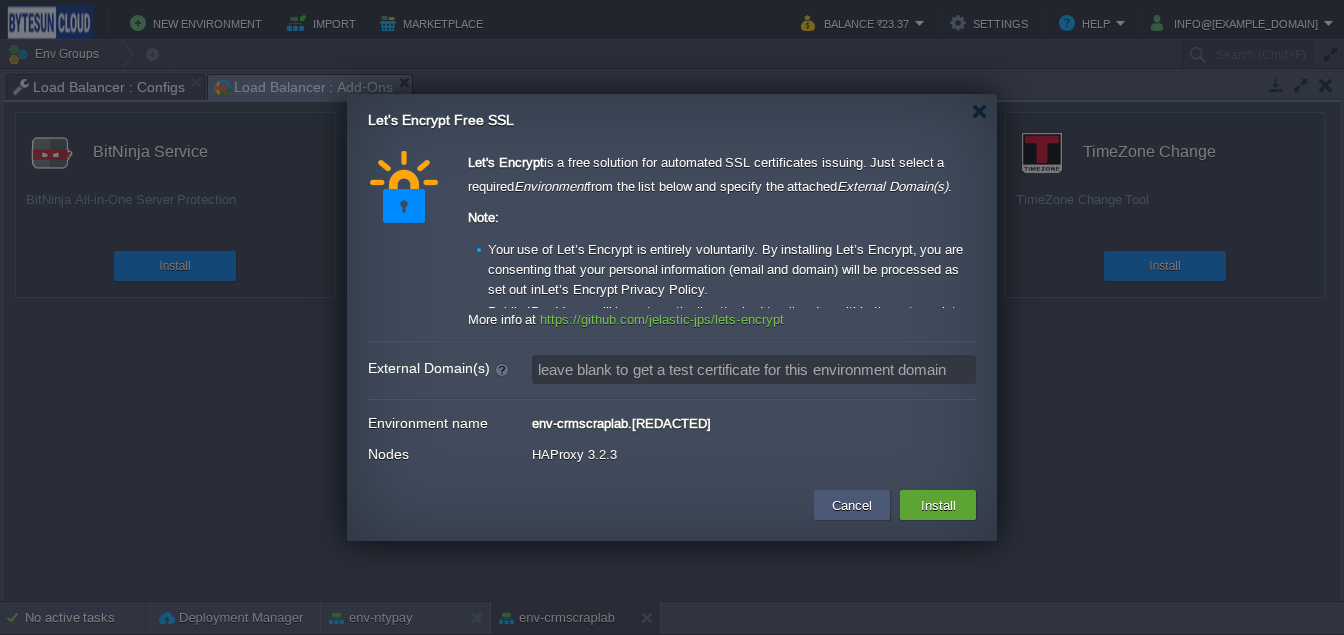 click on "Cancel" at bounding box center (852, 505) 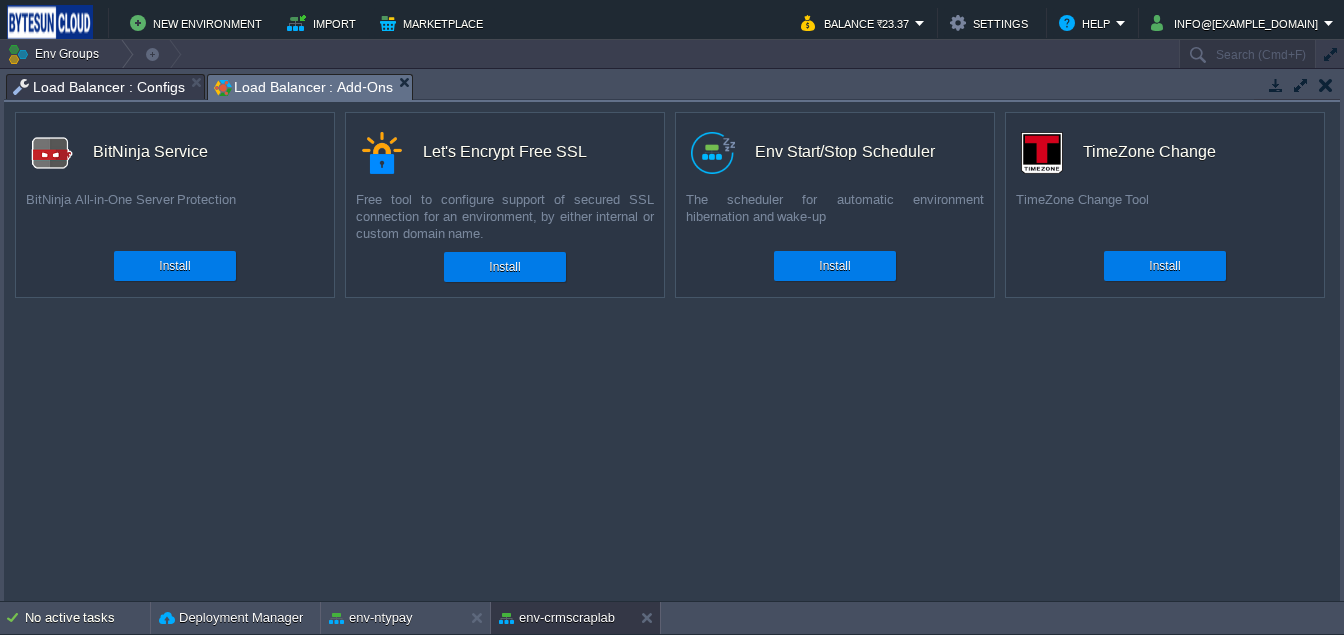 click on "Load Balancer : Configs" at bounding box center [99, 87] 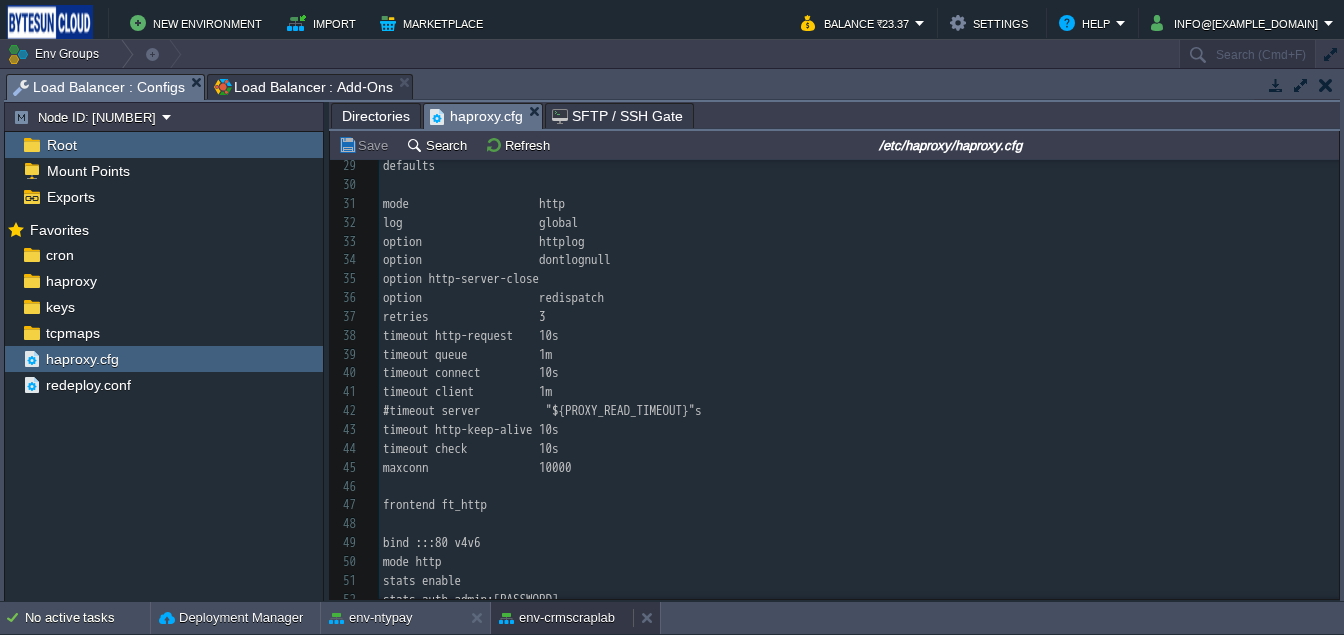 click on "env-crmscraplab" at bounding box center (557, 618) 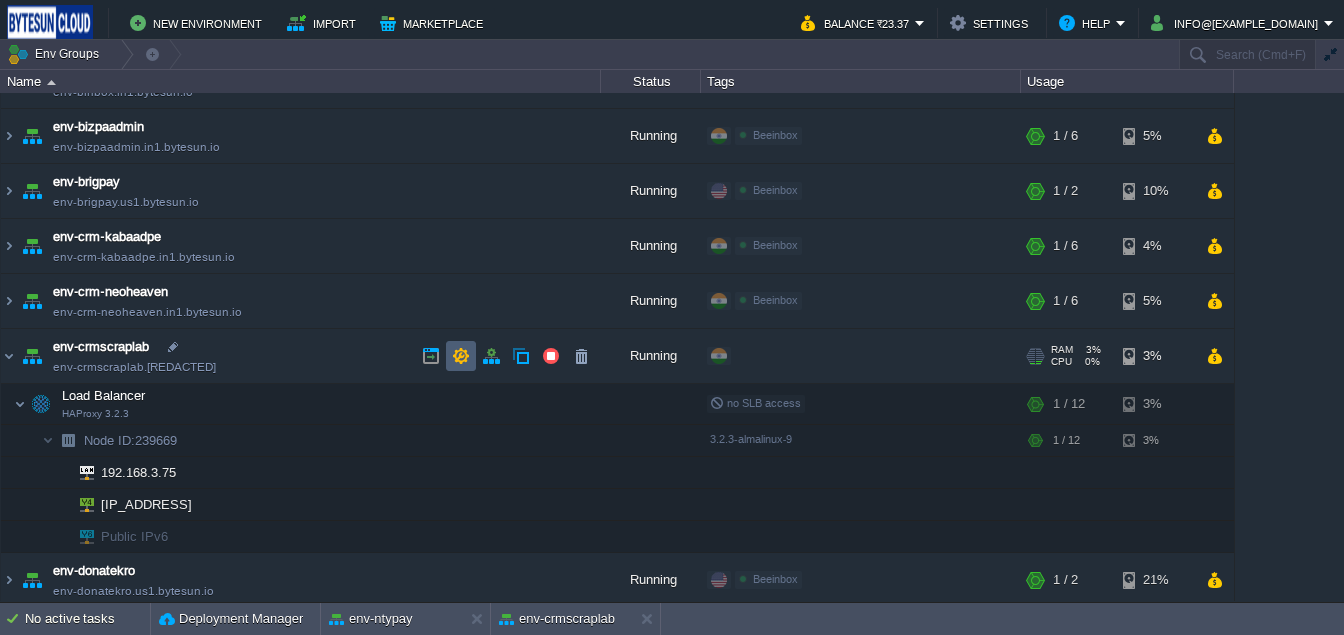click at bounding box center [461, 356] 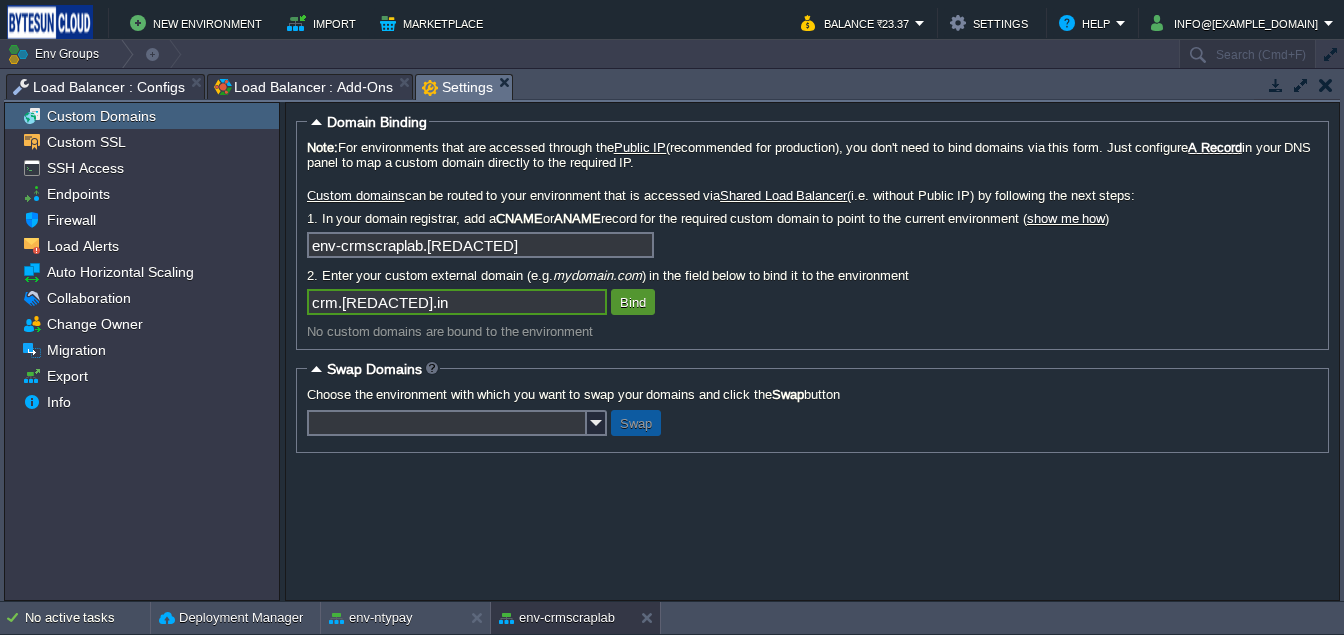 type on "crm.[REDACTED].in" 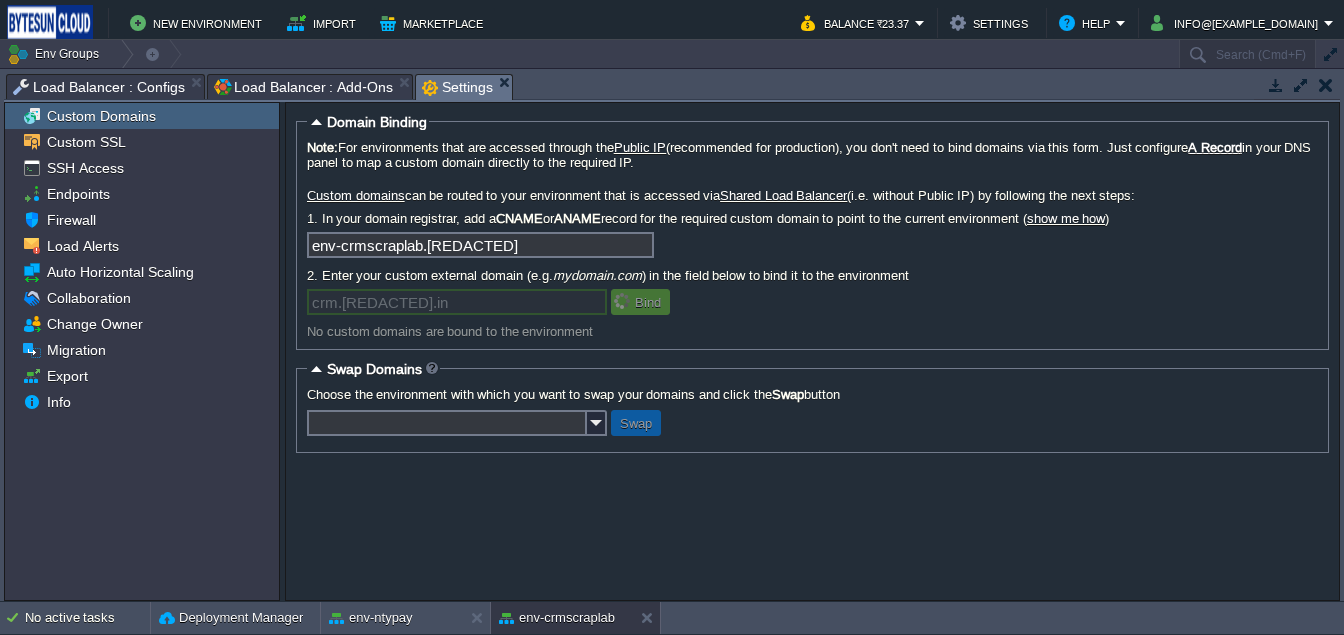 type 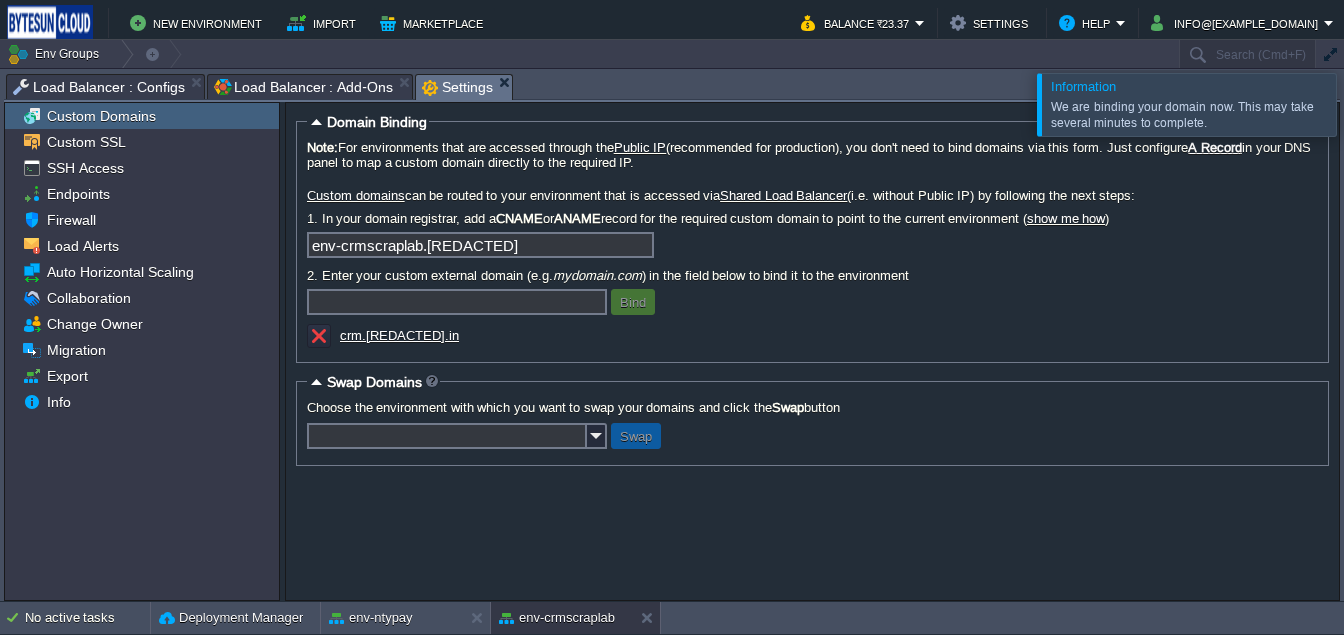 click at bounding box center [1368, 104] 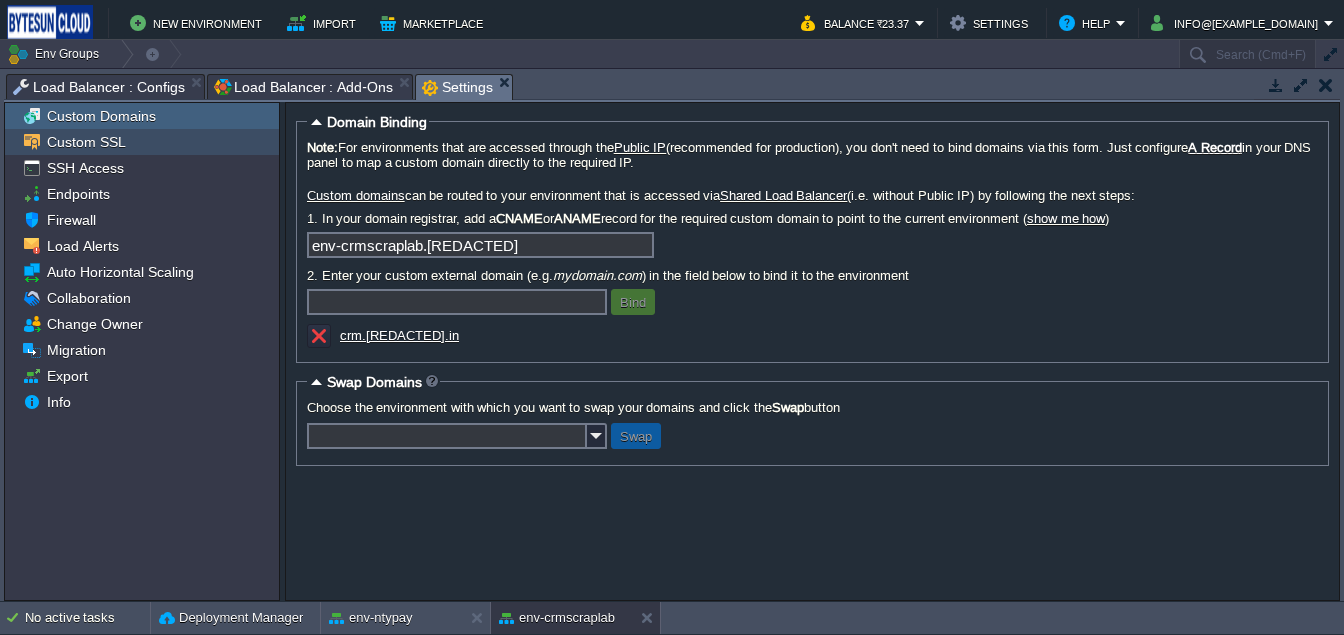 click on "Custom SSL" at bounding box center [86, 142] 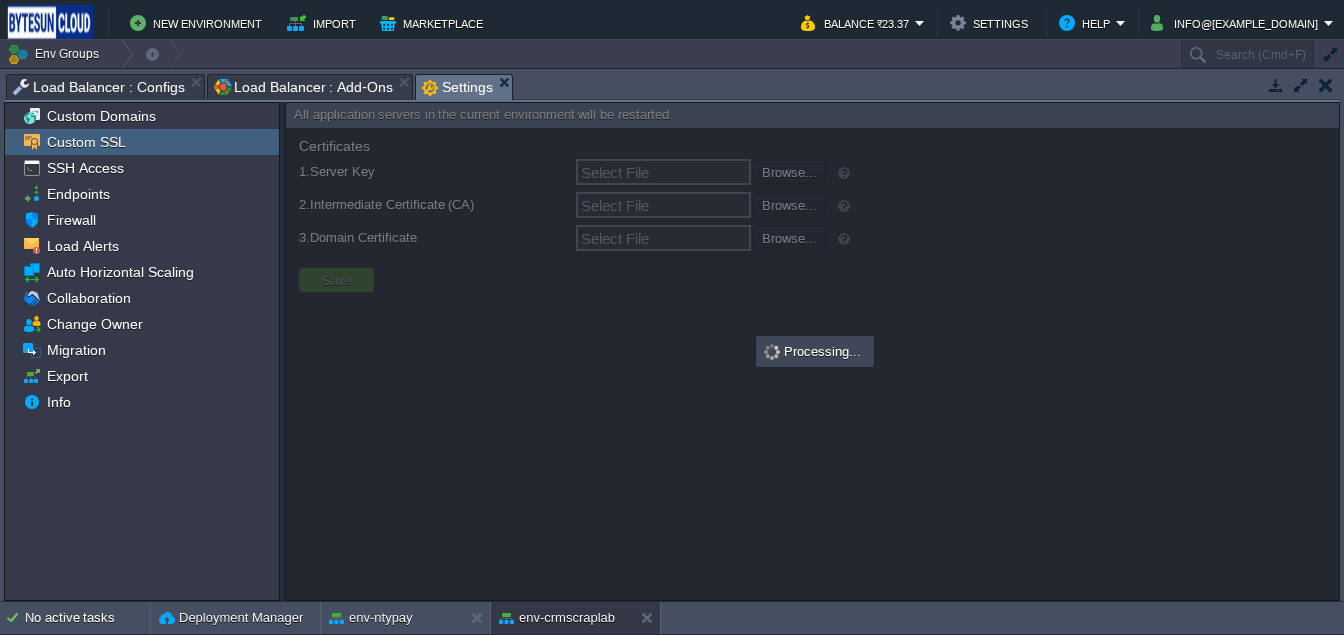 type on "Select File" 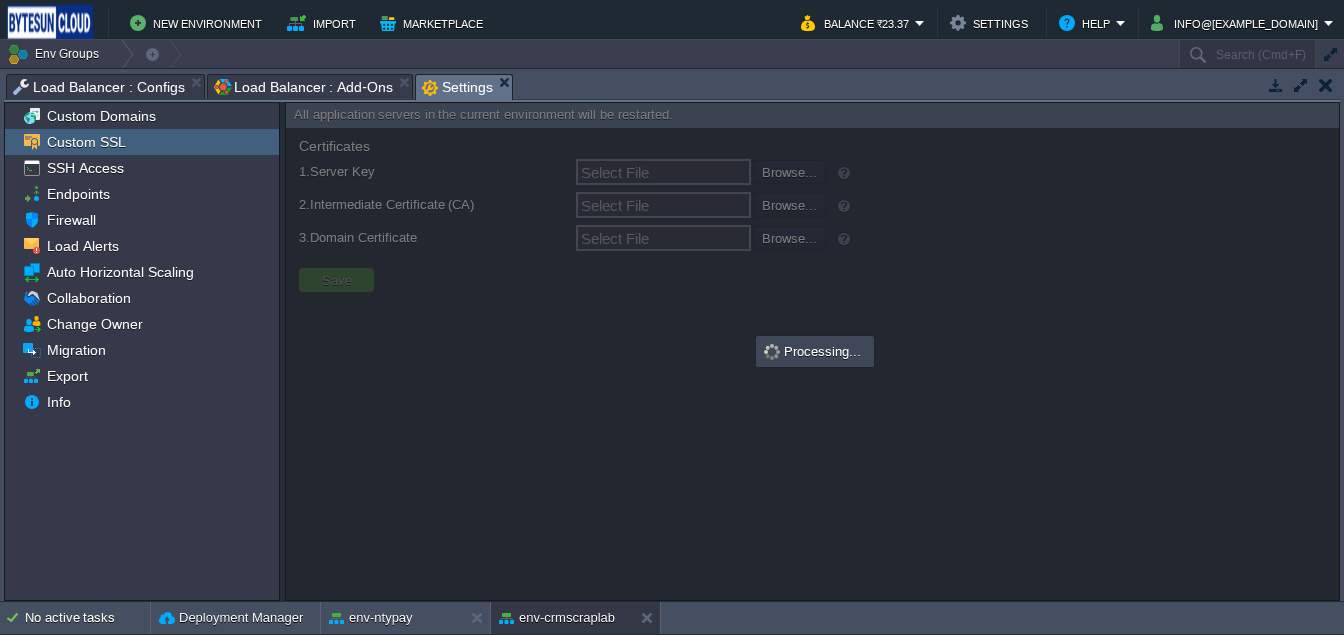 type on "Select File" 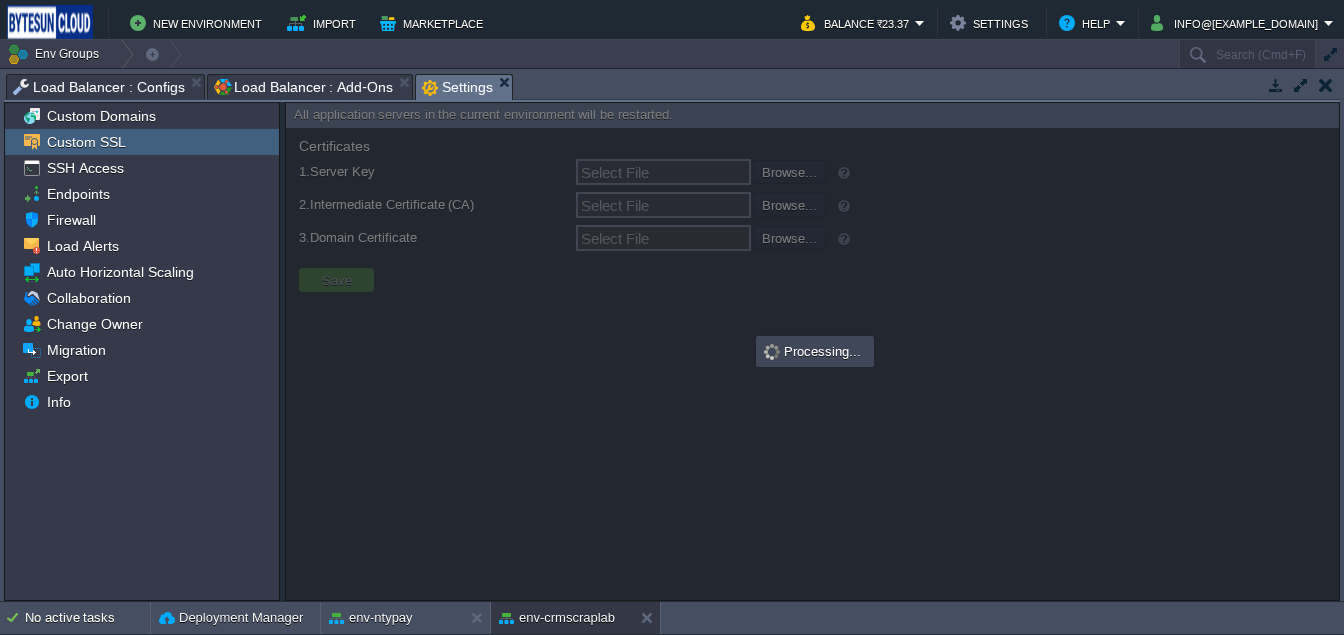 type on "Select File" 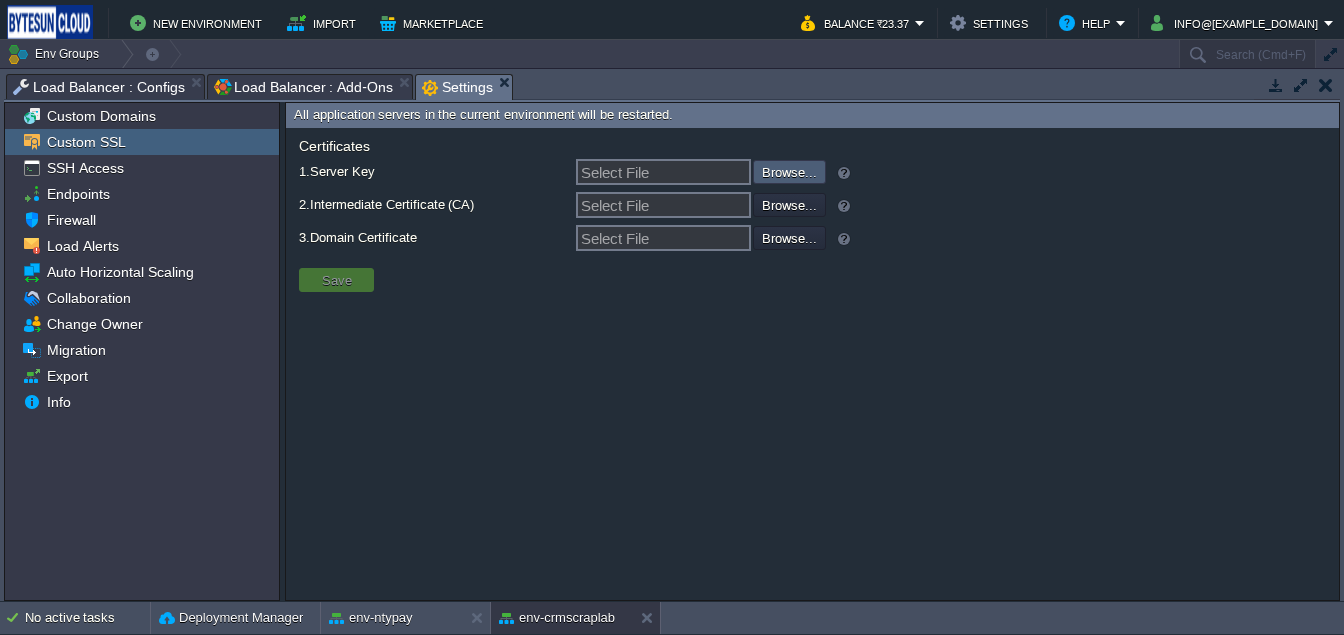 click at bounding box center [699, 171] 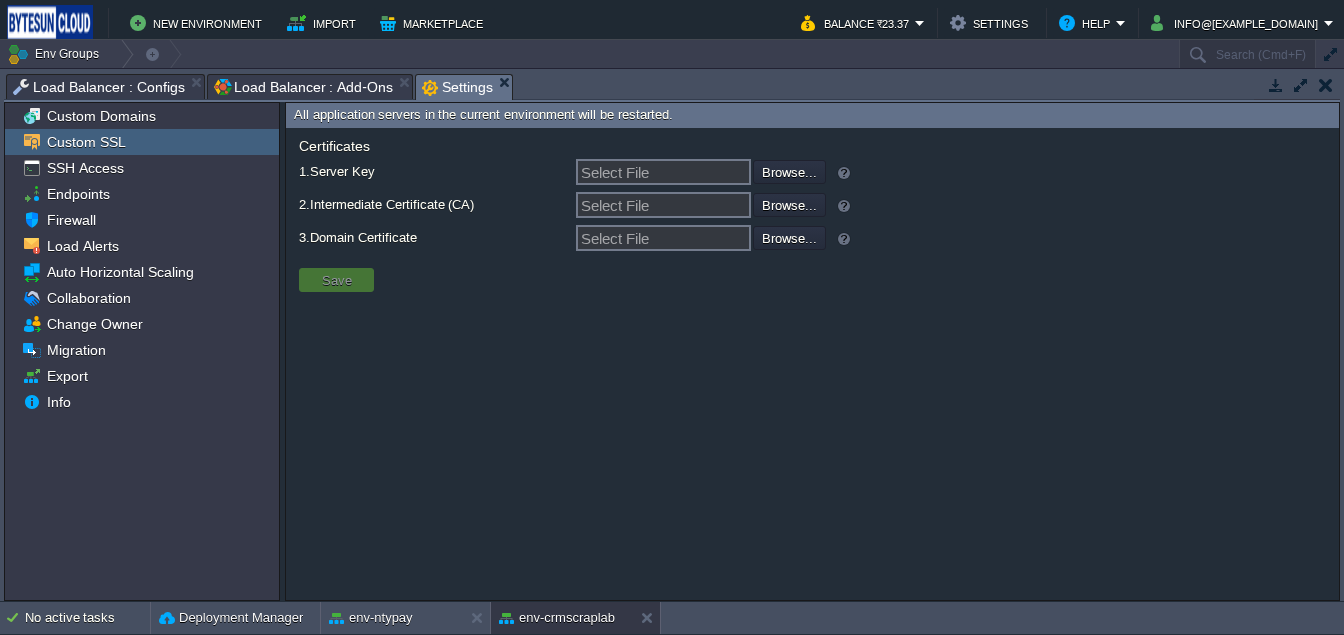 type on "C:\fakepath\scraplab-privatekey.key.txt" 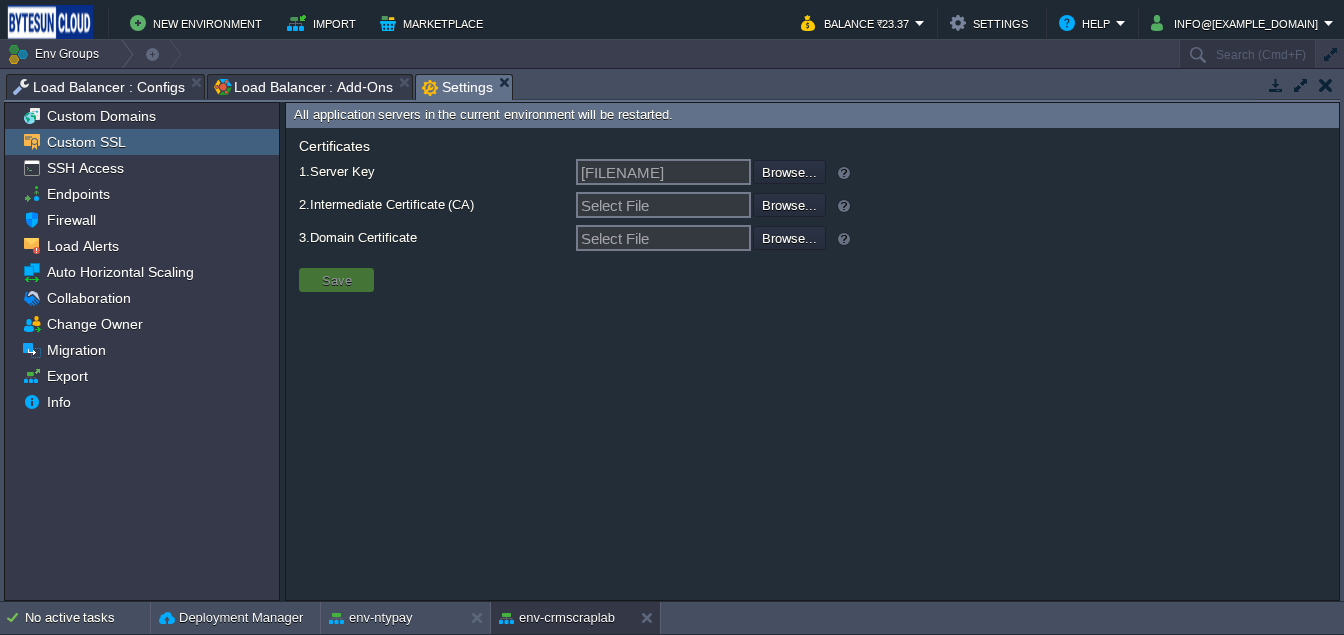 click at bounding box center (699, 204) 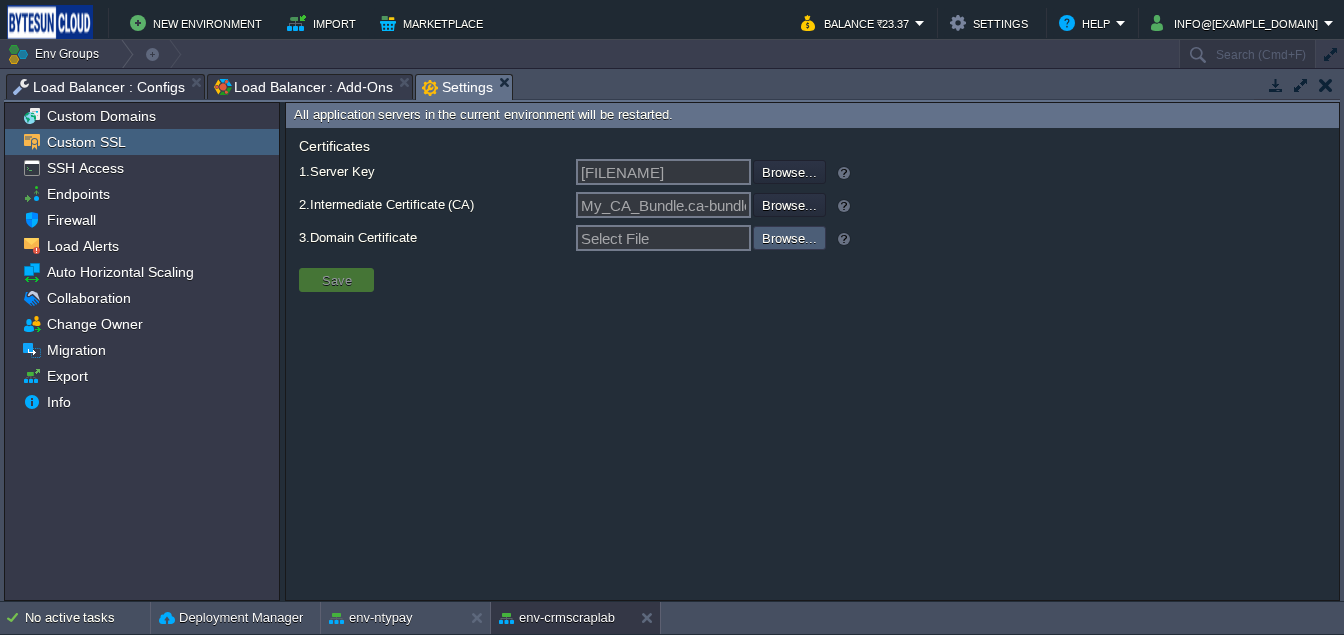 click at bounding box center (699, 237) 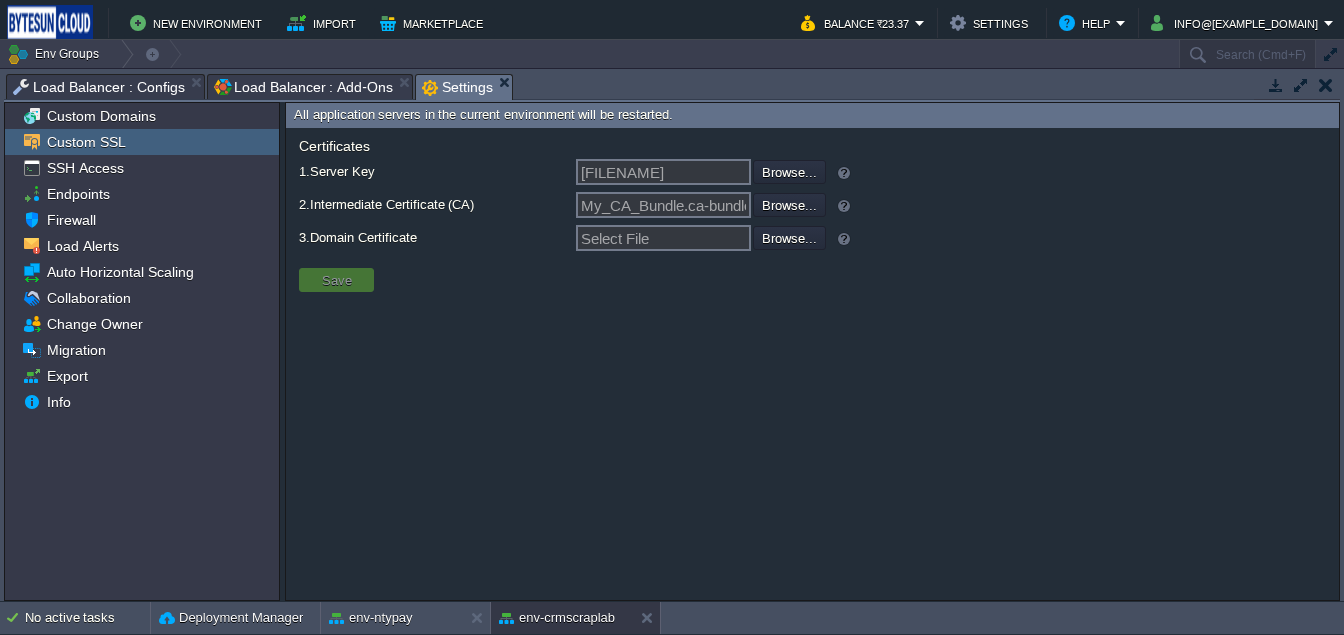 type on "C:\fakepath\crm_[REDACTED].crt" 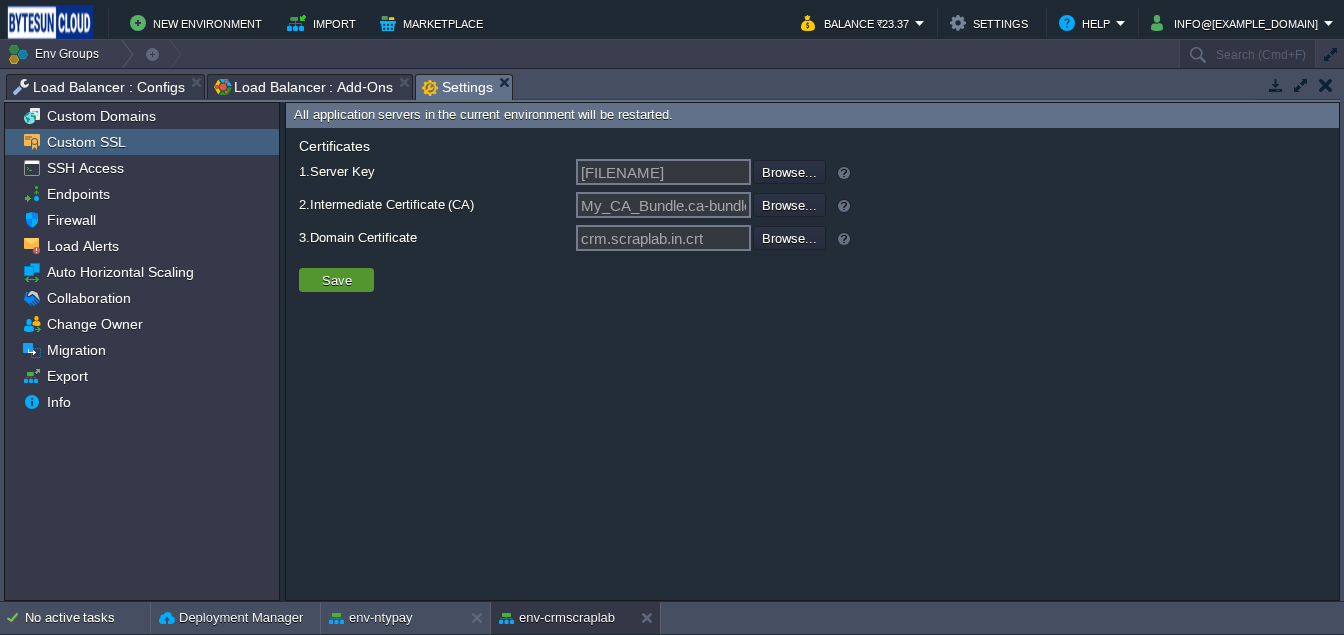 click on "Save" at bounding box center (337, 280) 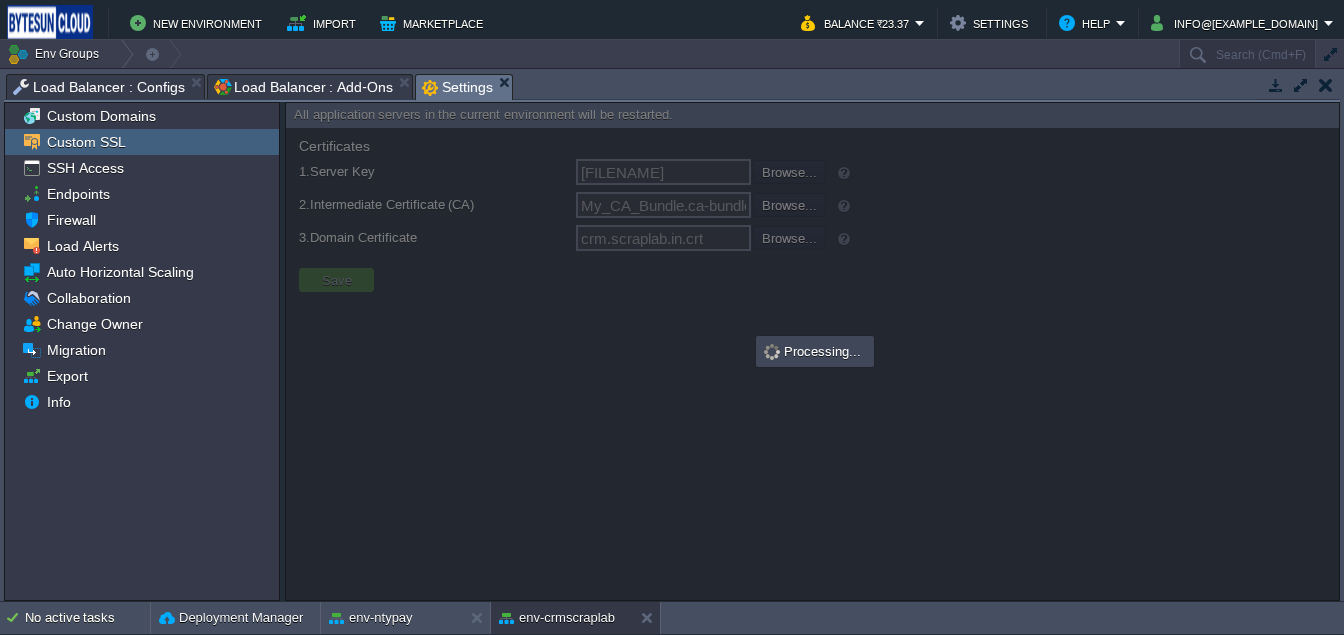 scroll, scrollTop: 0, scrollLeft: 0, axis: both 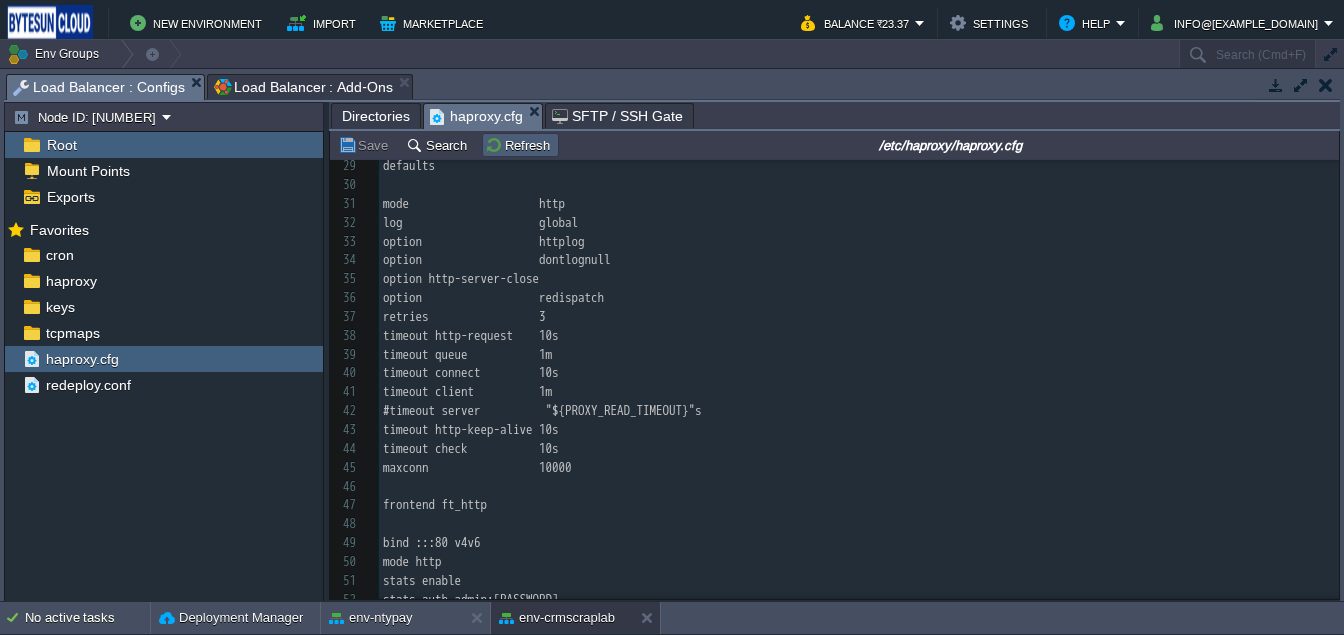 click on "Refresh" at bounding box center (520, 145) 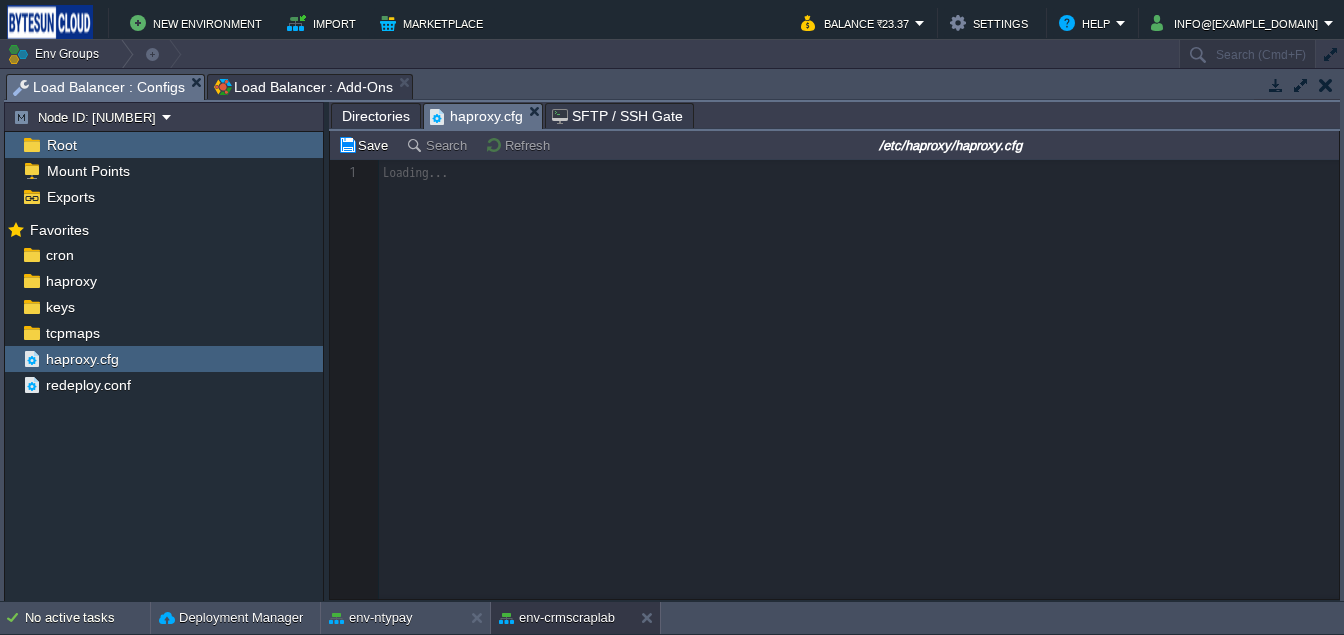 scroll, scrollTop: 0, scrollLeft: 0, axis: both 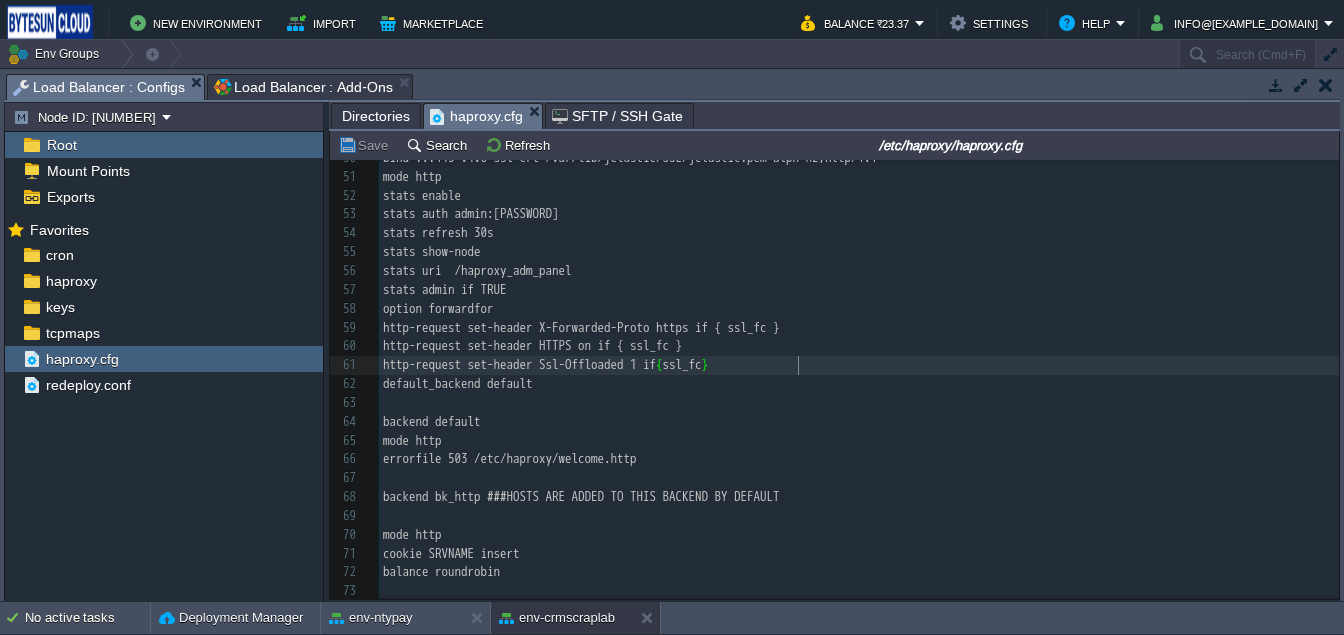 click on "75 #### MAKE CHANGES HERE ONLY IF YOU REALLY KNOW WHAT YOU ARE DOING #####   22 daemon 23 ​ 24 #--------------------------------------------------------------------- 25 # common defaults that all the 'listen' and 'backend' sections will 26 # use if not designated in their block 27 #--------------------------------------------------------------------- 28 ​ 29 defaults 30 ​ 31 mode                    http 32 log                     global 33 option                  httplog 34 option                  dontlognull 35 option http-server-close 36 option                  redispatch 37 retries                 3 38 timeout http-request    10s 39 timeout queue           1m 40 timeout connect         10s 41 timeout client          1m 42 #timeout server          "${PROXY_READ_TIMEOUT}"s 43 timeout http-keep-alive 10s 44 timeout check           10s 45 maxconn                 10000 46 ​ 47 frontend ft_http 48 ​ 49 bind :::80 v4v6" at bounding box center (859, 130) 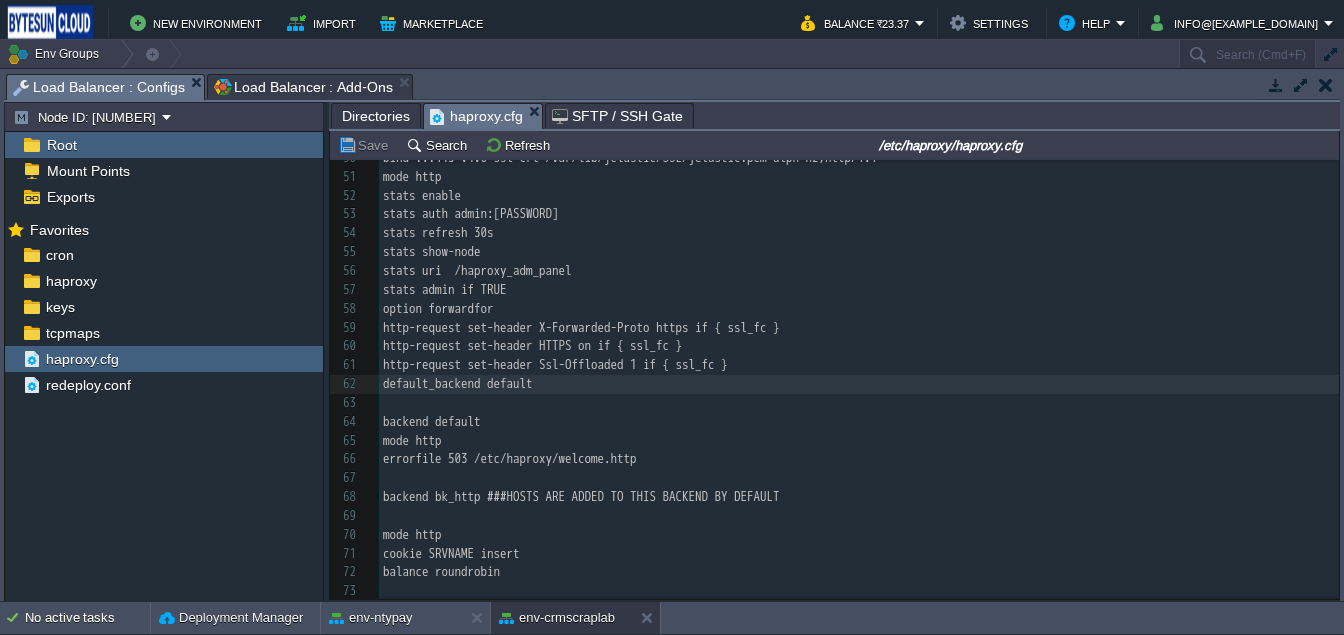 type on "#" 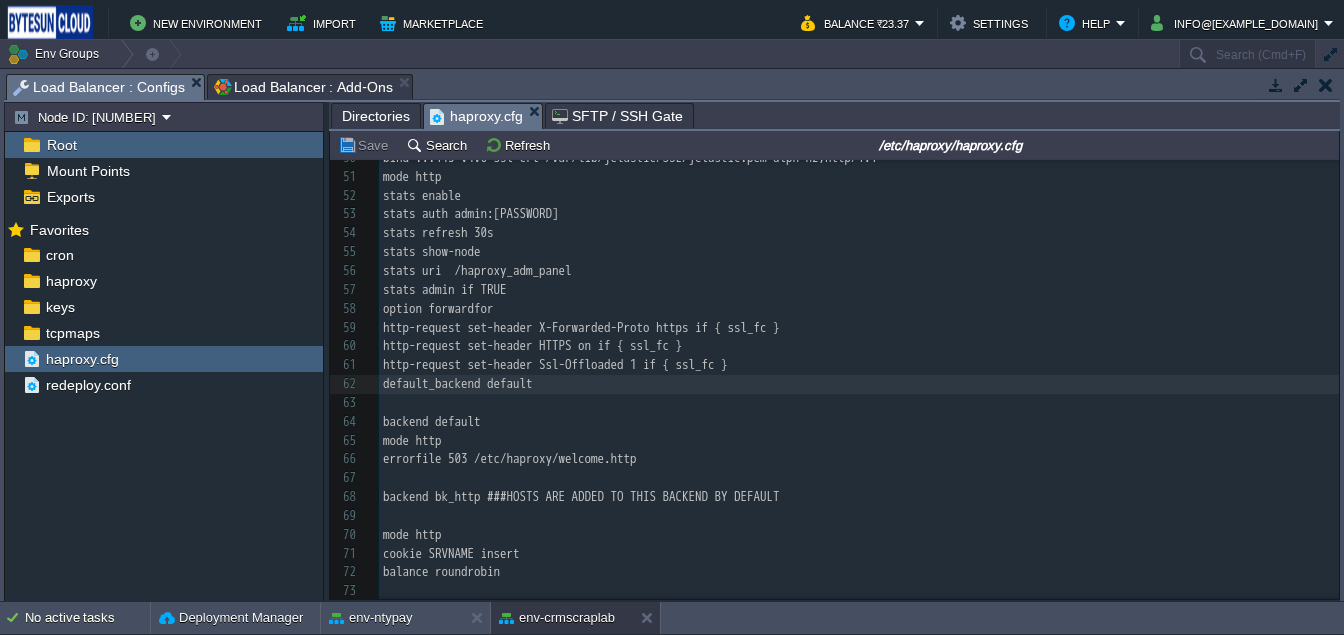 scroll, scrollTop: 6, scrollLeft: 6, axis: both 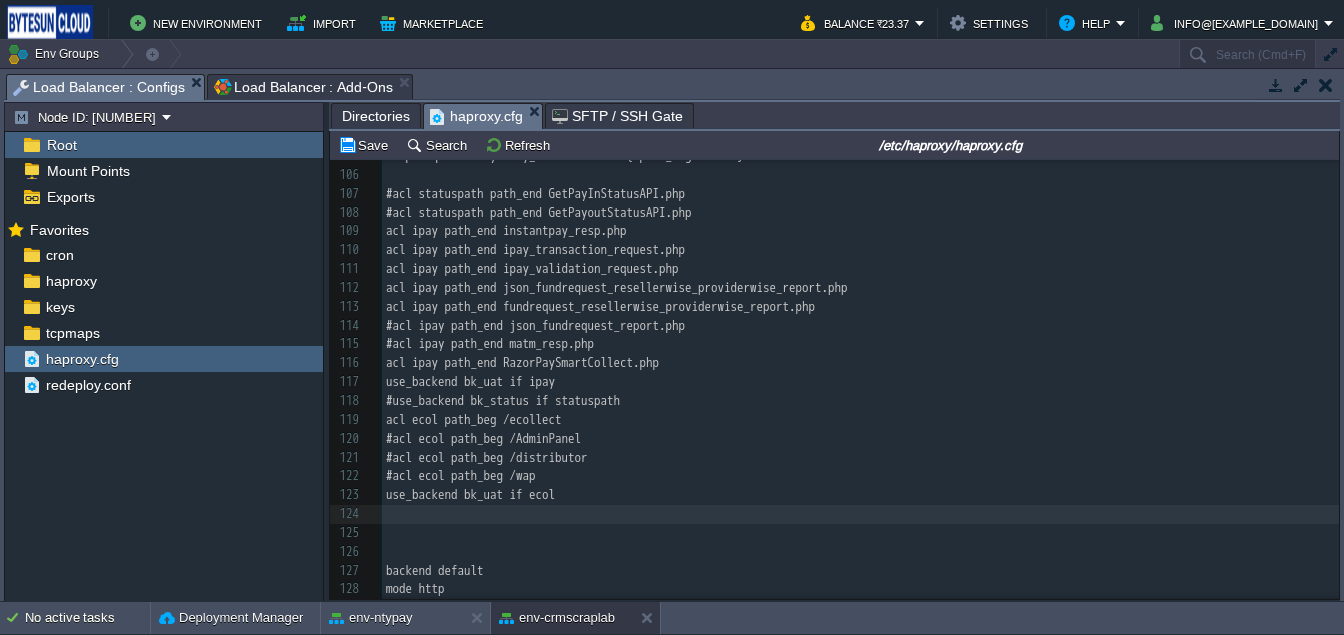 click on "acl ecol path_beg /ecollect" at bounding box center [474, 419] 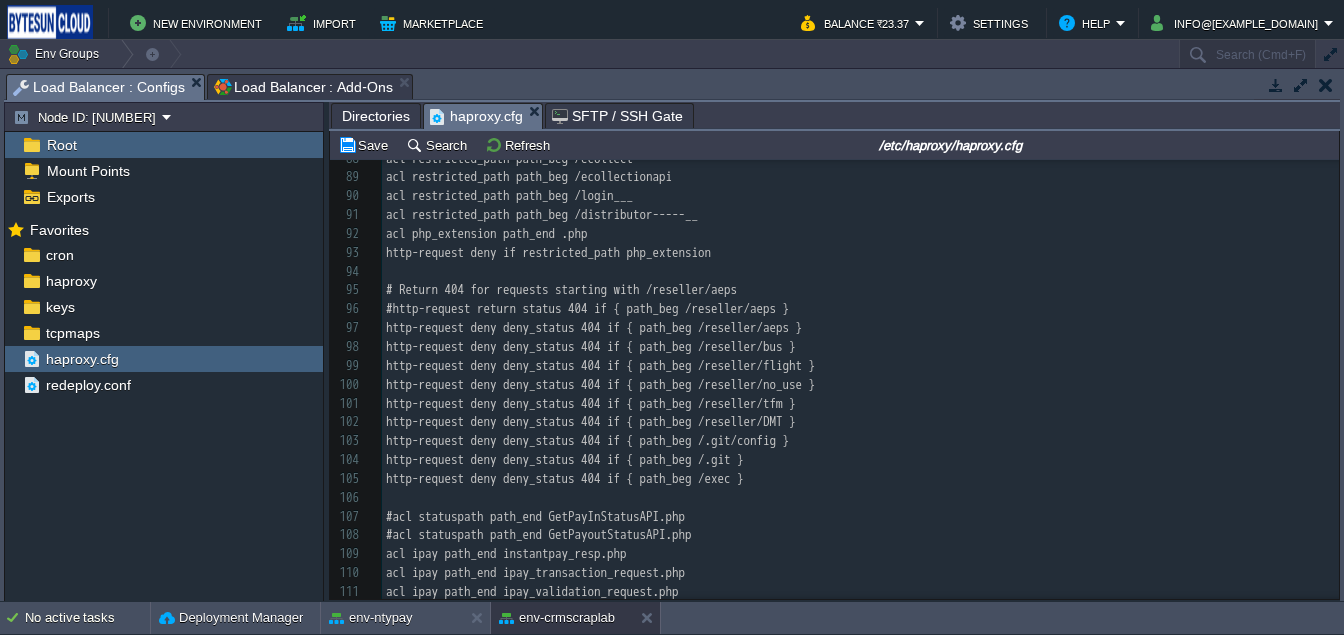 click on "xxxxxxxxxx [NUMBER] #### MAKE CHANGES HERE ONLY IF YOU REALLY KNOW WHAT YOU ARE DOING #####   78 http-request deny if blocked_agents 79      80 # Block requests to /AdminPanel/*.php 81 acl restricted_path path_beg /AdminPanel 82 acl restricted_path path_beg /StaffPanel 83 acl restricted_path path_beg /test 84 acl restricted_path path_beg /fos 85 acl restricted_path path_beg /dmt 86 acl restricted_path path_beg /.git 87 acl restricted_path path_beg /.git/config 88 acl restricted_path path_beg /ecollect 89 acl restricted_path path_beg /ecollectionapi 90 acl restricted_path path_beg /login___ 91 acl restricted_path path_beg /distributor-----__ 92 acl php_extension path_end .php 93 http-request deny if restricted_path php_extension 94 ​ 95 # Return 404 for requests starting with /reseller/aeps 96 #http-request return status 404 if { path_beg /reseller/aeps } 97 http-request deny deny_status 404 if { path_beg /reseller/aeps } 98 http-request deny deny_status 404 if { path_beg /reseller/bus } 99 100 101 102 103 104" at bounding box center [860, 526] 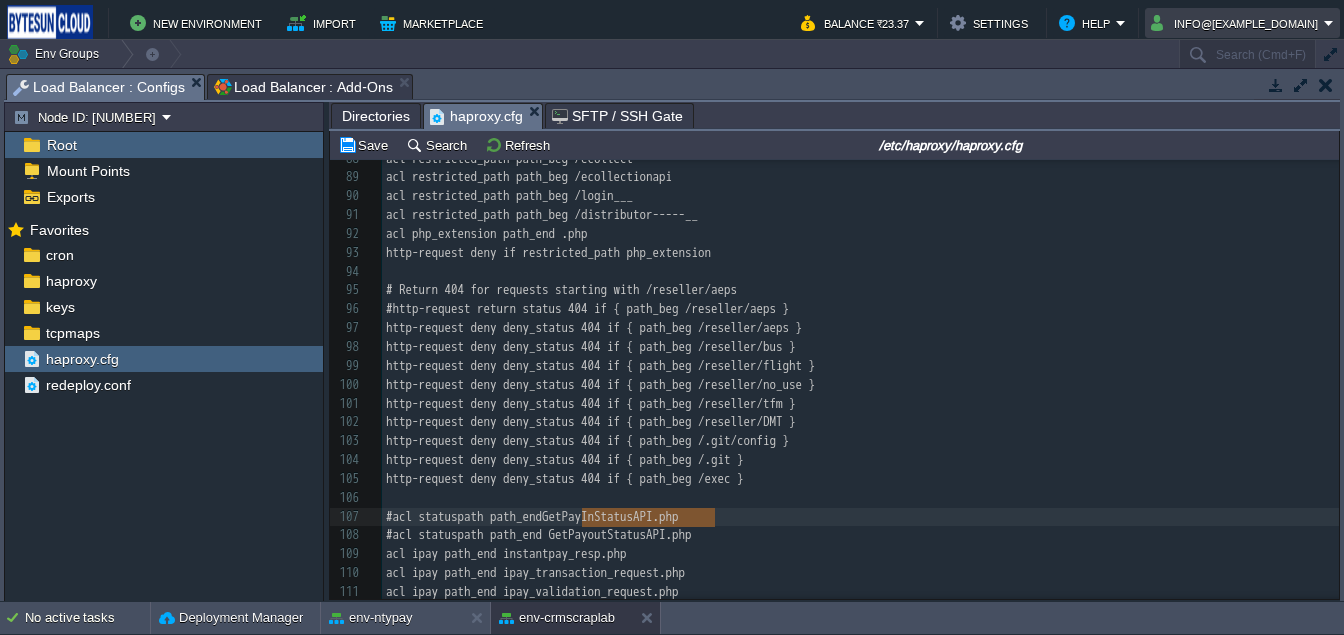 type on "GetPayInStatusAPI" 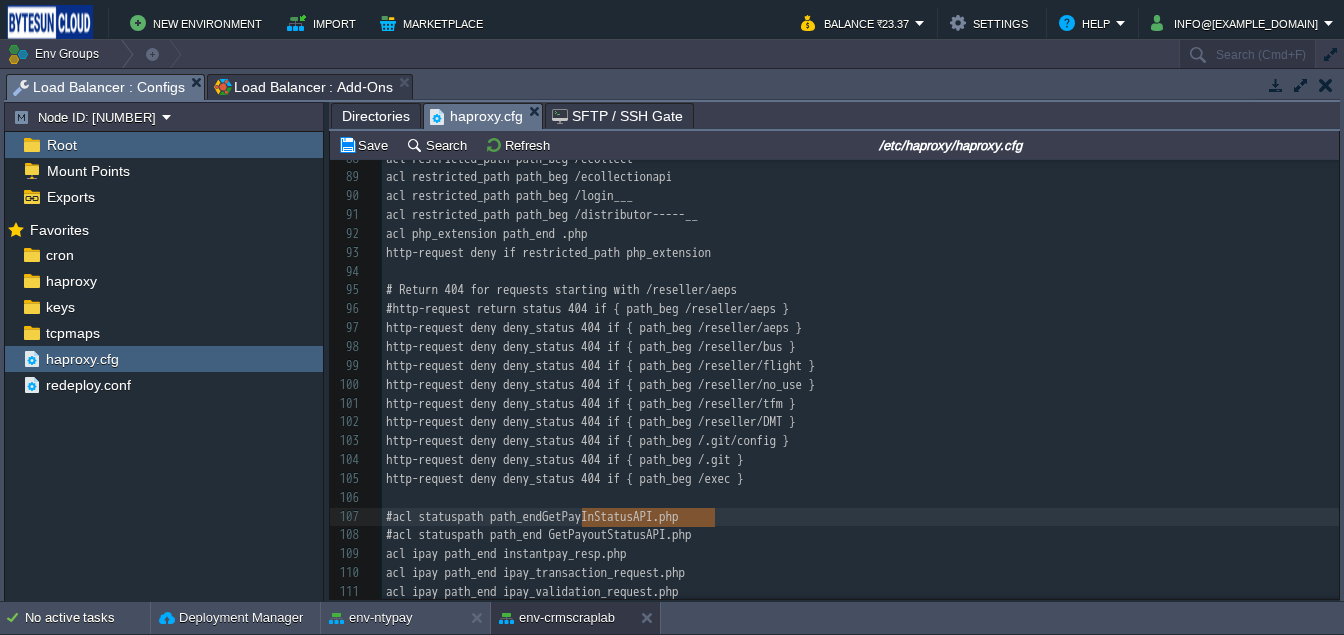 click on "x #### MAKE CHANGES HERE ONLY IF YOU REALLY KNOW WHAT YOU ARE DOING ##### 78 http-request deny if blocked_agents 79      80 # Block requests to /AdminPanel/*.php 81 acl restricted_path path_beg /AdminPanel 82 acl restricted_path path_beg /StaffPanel 83 acl restricted_path path_beg /test 84 acl restricted_path path_beg /fos 85 acl restricted_path path_beg /dmt 86 acl restricted_path path_beg /.git 87 acl restricted_path path_beg /.git/config 88 acl restricted_path path_beg /ecollect 89 acl restricted_path path_beg /ecollectionapi 90 acl restricted_path path_beg /login___ 91 acl restricted_path path_beg /distributor-----__ 92 acl php_extension path_end .php 93 http-request deny if restricted_path php_extension 94 ​ 95 # Return 404 for requests starting with /reseller/aeps 96 #http-request return status 404 if { path_beg /reseller/aeps } 97 http-request deny deny_status 404 if { path_beg /reseller/aeps } 98 http-request deny deny_status 404 if { path_beg /reseller/bus } 99 100 101 102 103 104 105 106 ​ 107" at bounding box center [860, 526] 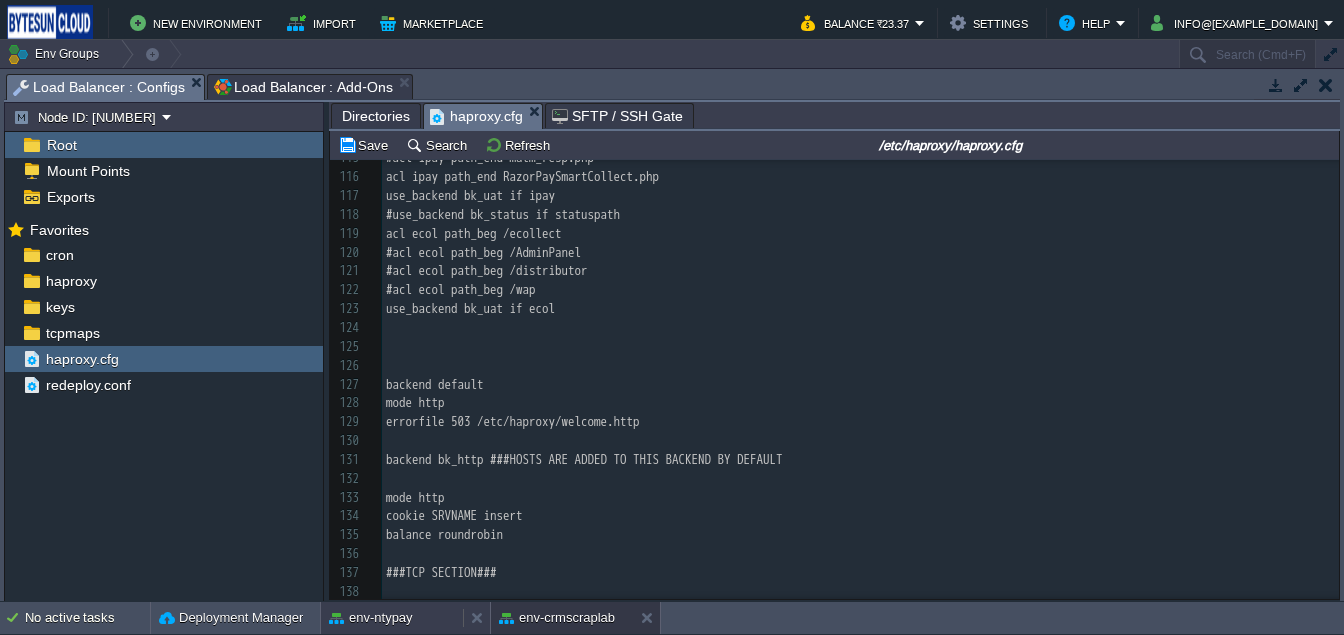 click on "env-ntypay" at bounding box center [371, 618] 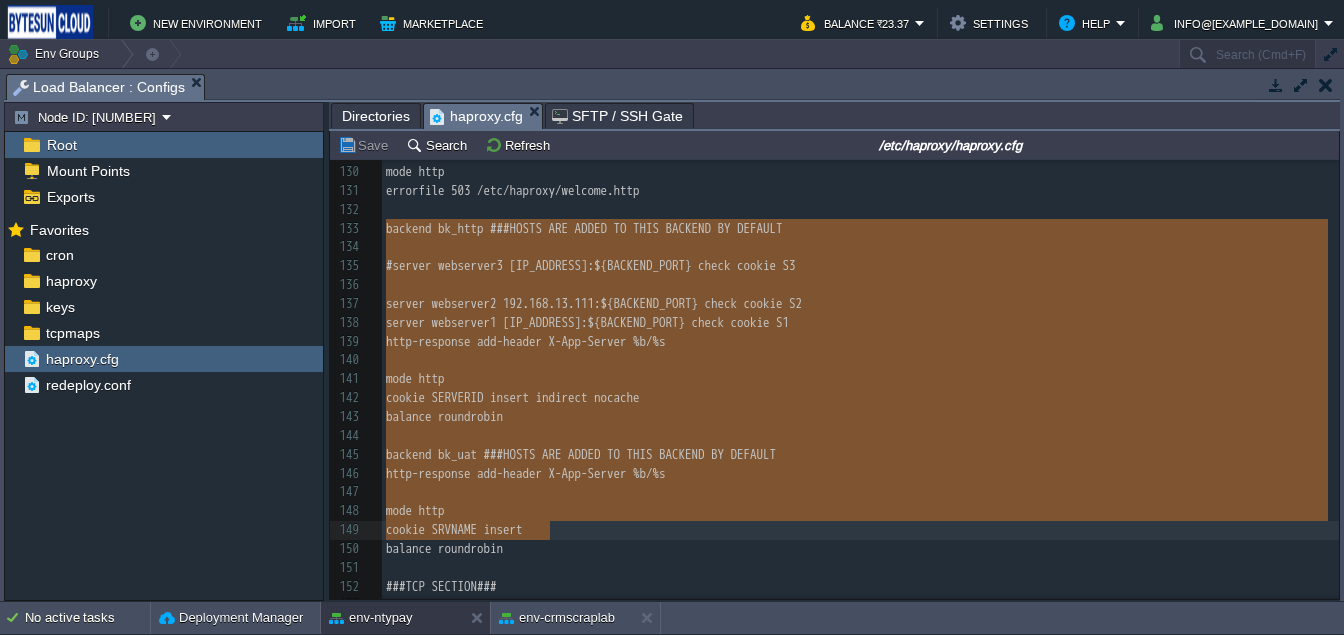 type on "backend bk_http ###HOSTS ARE ADDED TO THIS BACKEND BY DEFAULT
#server webserver3 [IP_ADDRESS]:${BACKEND_PORT} check cookie S3
server webserver2 [IP_ADDRESS]:${BACKEND_PORT} check cookie S2
server webserver1 [IP_ADDRESS]:${BACKEND_PORT} check cookie S1
http-response add-header X-App-Server %b/%s
mode http
cookie SERVERID insert indirect nocache
balance roundrobin
backend bk_uat ###HOSTS ARE ADDED TO THIS BACKEND BY DEFAULT
http-response add-header X-App-Server %b/%s
mode http
cookie SRVNAME insert
balance roundrobin" 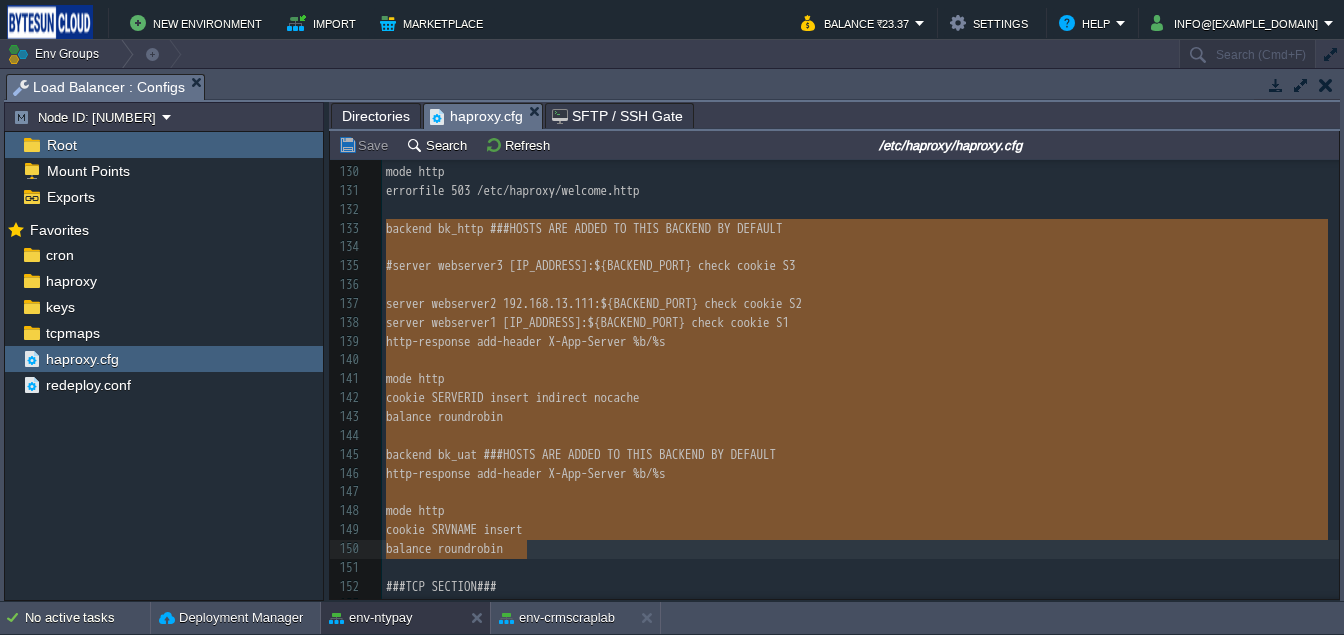 drag, startPoint x: 388, startPoint y: 231, endPoint x: 570, endPoint y: 556, distance: 372.49026 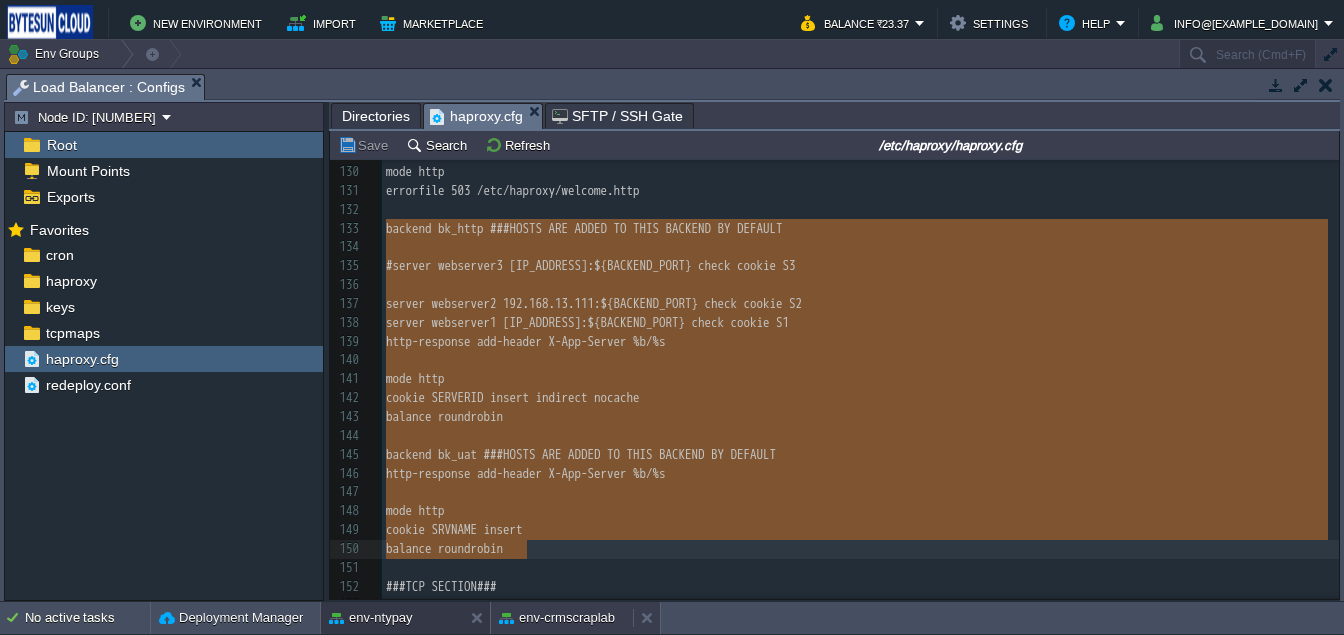 click on "env-crmscraplab" at bounding box center (557, 618) 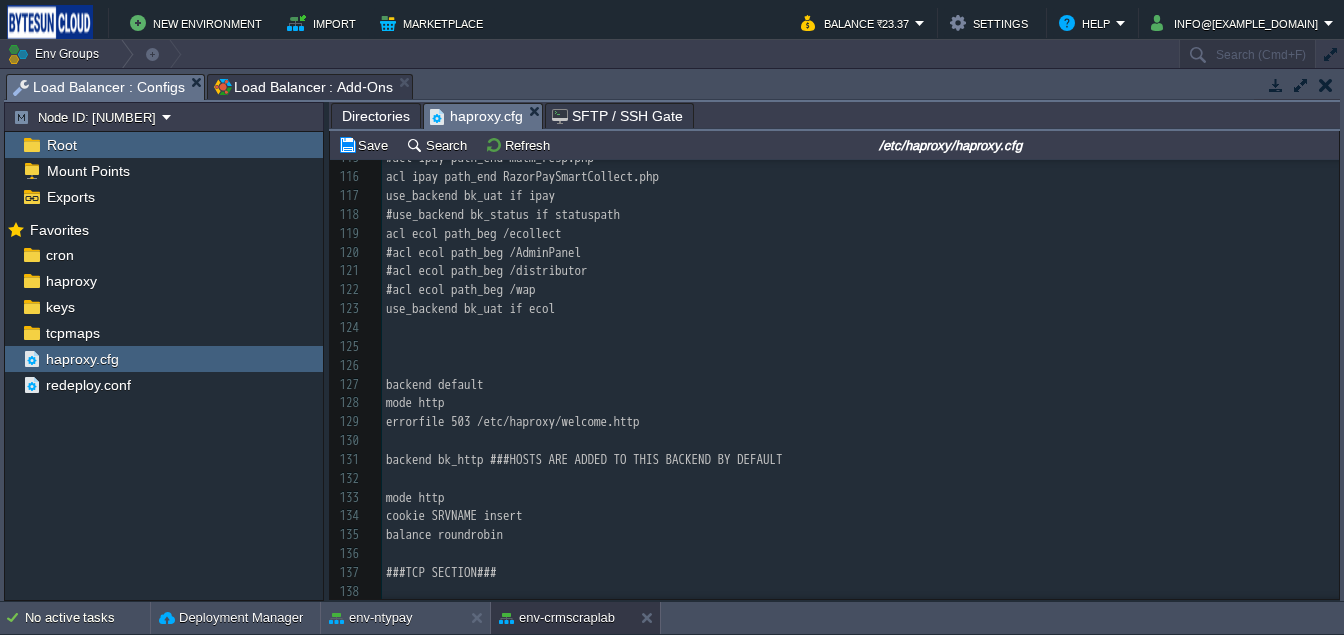 click on "x http-request deny deny_status 404 if { path_beg /reseller/flight}   102 http-request deny deny_status 404 if { path_beg /reseller/DMT } 103 http-request deny deny_status 404 if { path_beg /.git/config } 104 http-request deny deny_status 404 if { path_beg /.git } 105 http-request deny deny_status 404 if { path_beg /exec } 106 ​ 107 #acl statuspath path_end GetPayInStatusAPI.php 108 #acl statuspath path_end GetPayoutStatusAPI.php 109 acl ipay path_end instantpay_resp.php 110 acl ipay path_end ipay_transaction_request.php 111 acl ipay path_end ipay_validation_request.php 112 acl ipay path_end json_fundrequest_resellerwise_providerwise_report.php 113 acl ipay path_end fundrequest_resellerwise_providerwise_report.php 114 #acl ipay path_end json_fundrequest_report.php 115 #acl ipay path_end matm_resp.php 116 acl ipay path_end RazorPaySmartCollect.php 117 use_backend bk_uat if ipay 118 #use_backend bk_status if statuspath 119 acl ecol path_beg /ecollect 120 #acl ecol path_beg /AdminPanel 121 122 123 124 ​" at bounding box center [860, 252] 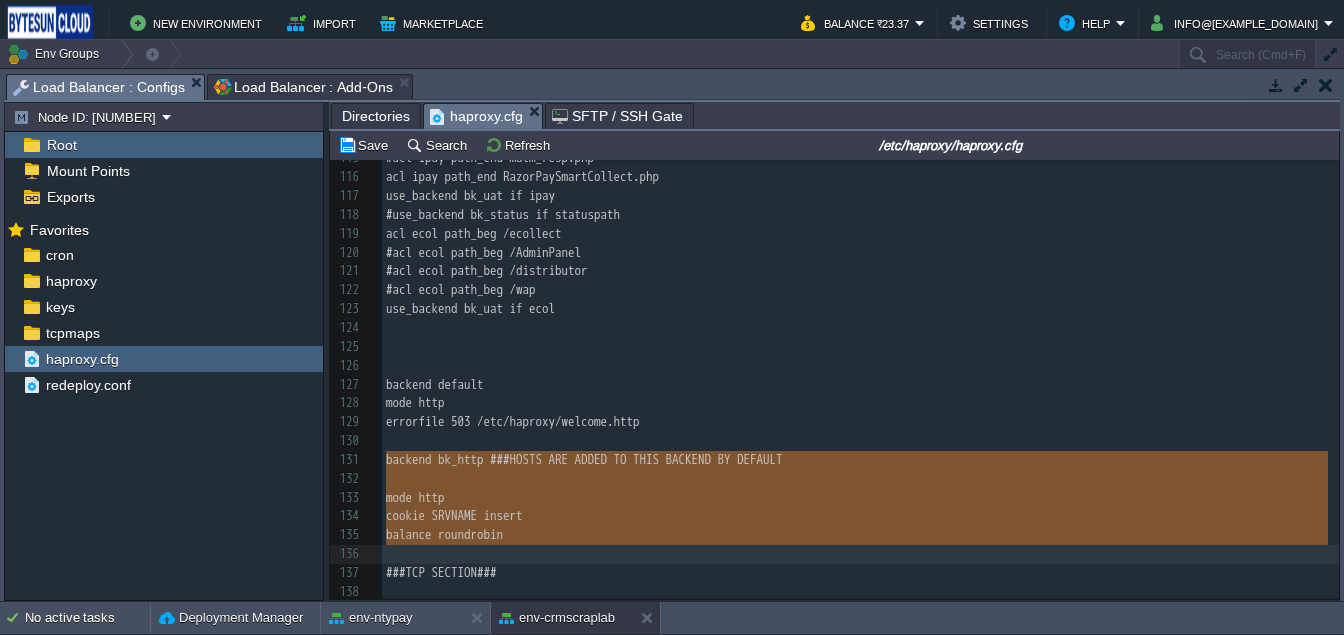 type on "backend bk_http ###HOSTS ARE ADDED TO THIS BACKEND BY DEFAULT
mode http
cookie SRVNAME insert
balance roundrobin" 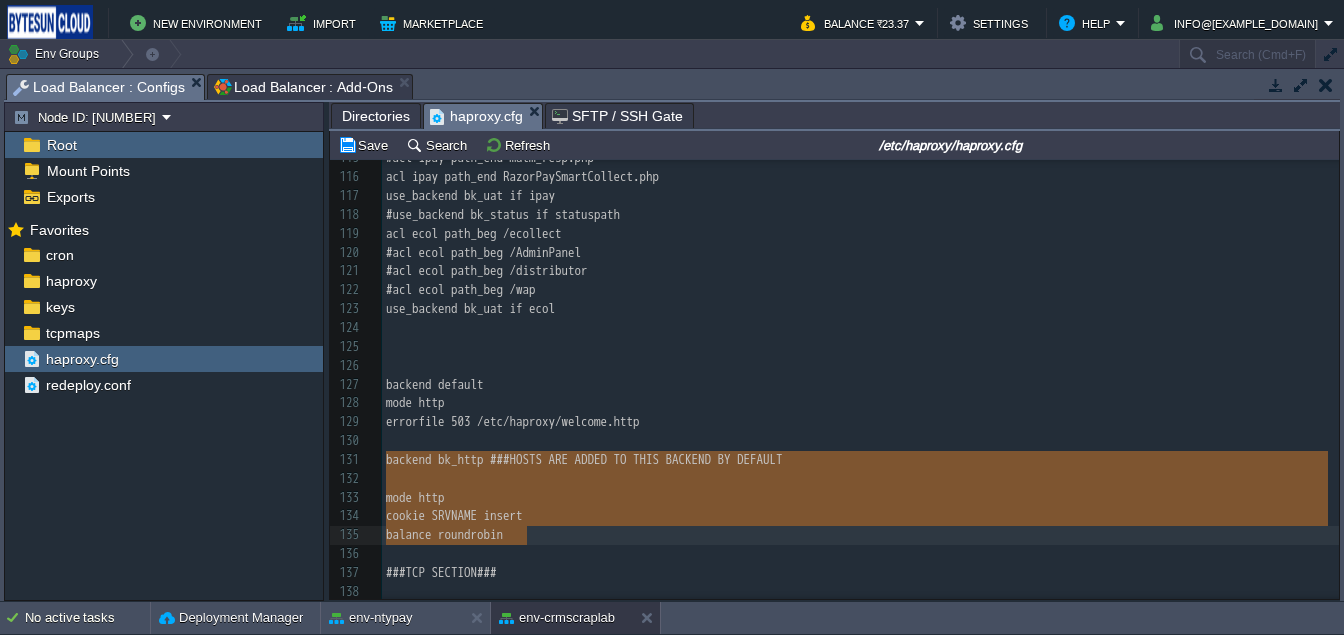 drag, startPoint x: 388, startPoint y: 454, endPoint x: 537, endPoint y: 529, distance: 166.81126 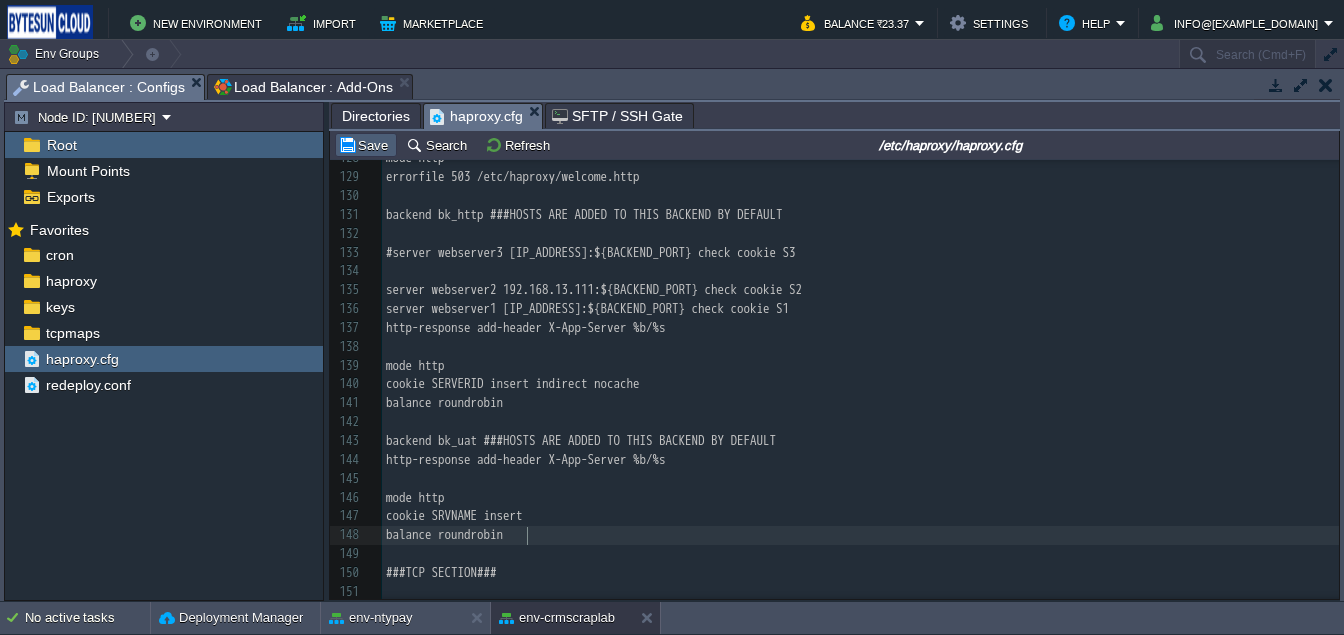 click on "Save" at bounding box center (366, 145) 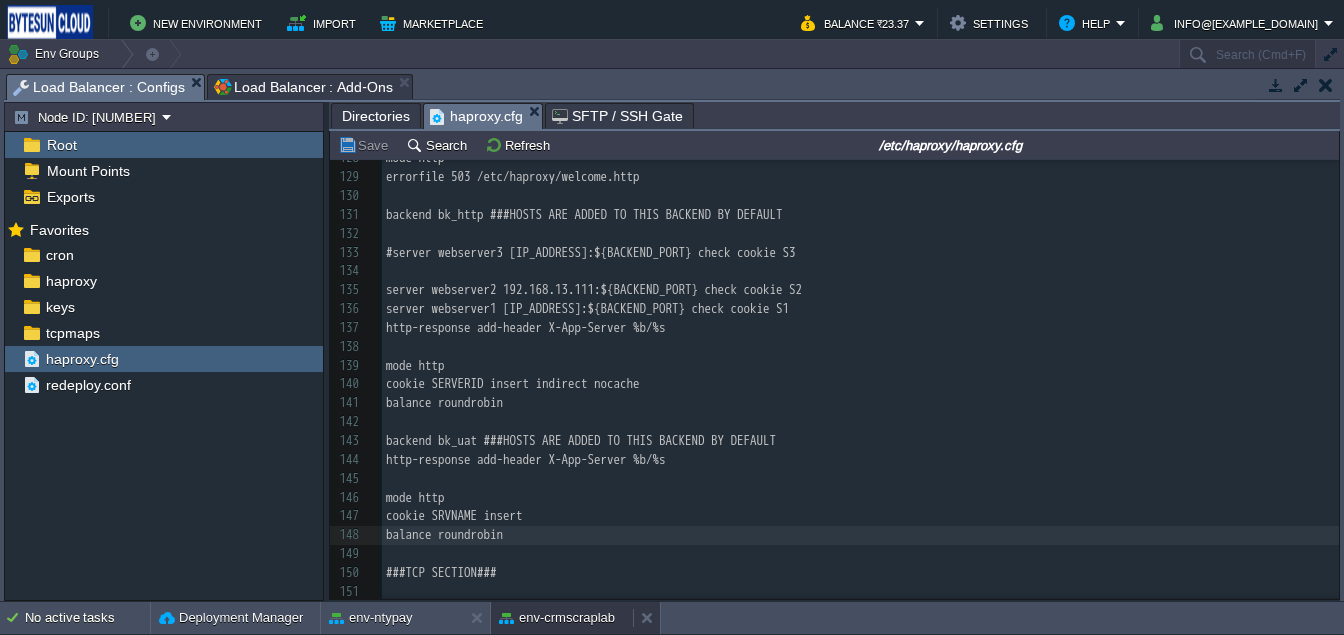 click on "env-crmscraplab" at bounding box center [557, 618] 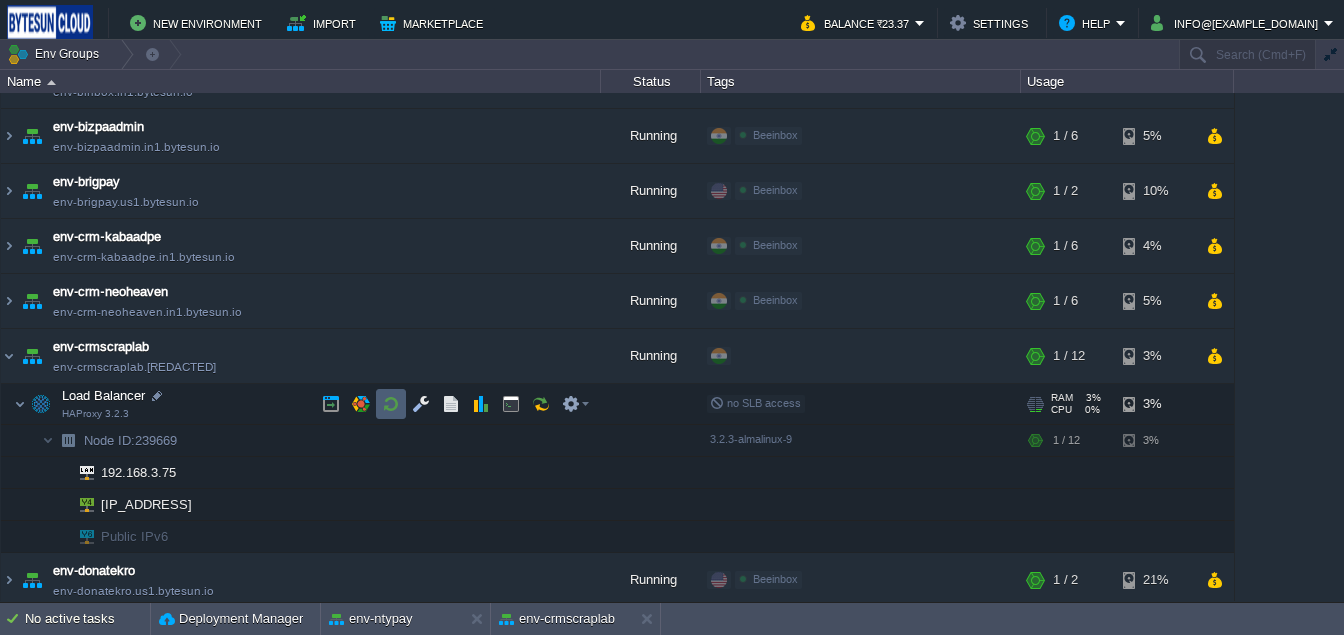 click at bounding box center [391, 404] 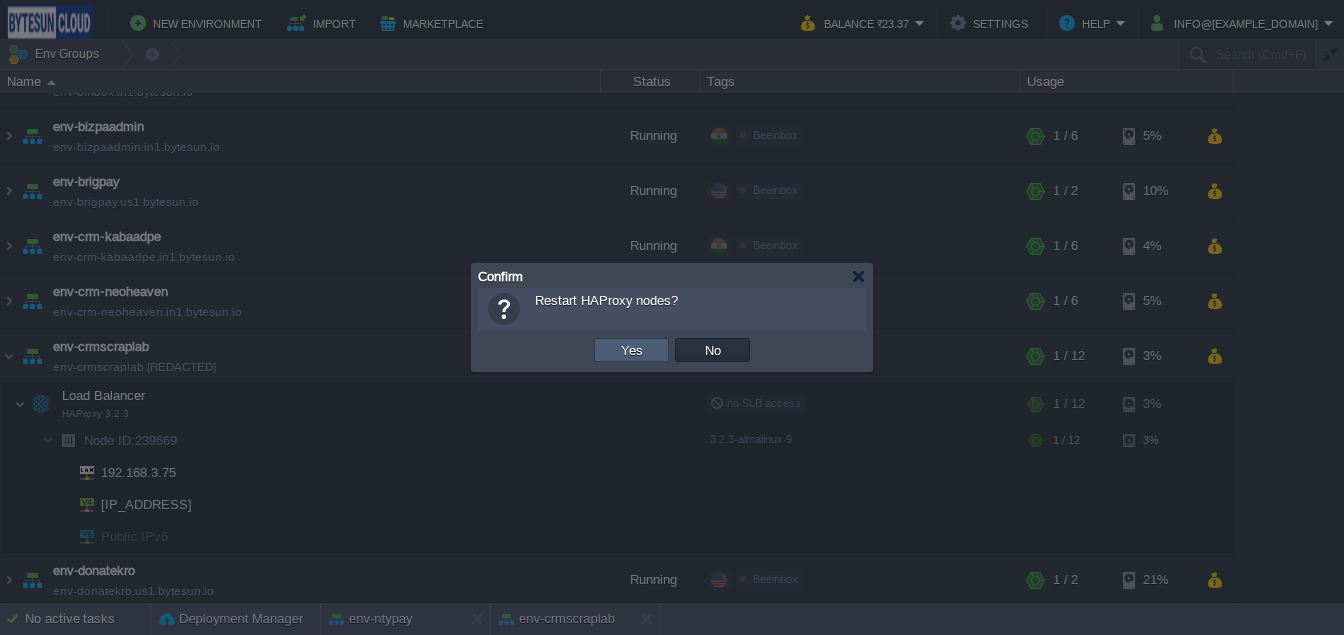 click on "Yes" at bounding box center [631, 350] 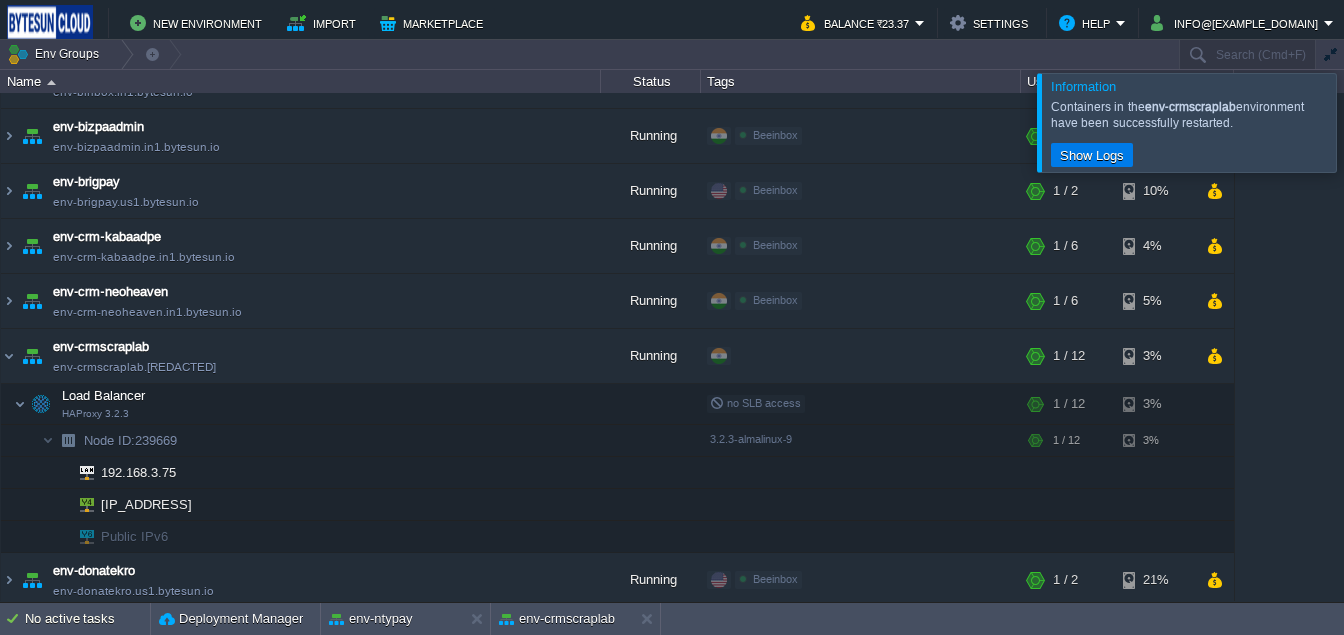click at bounding box center (1368, 122) 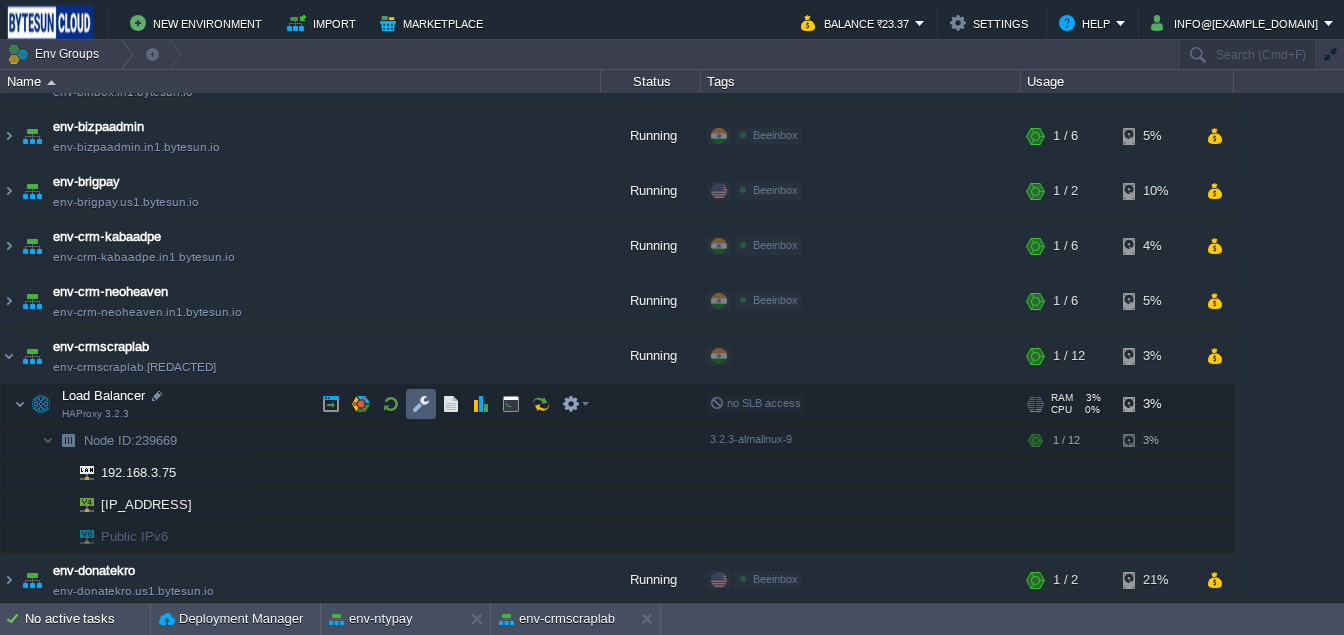 click at bounding box center [421, 404] 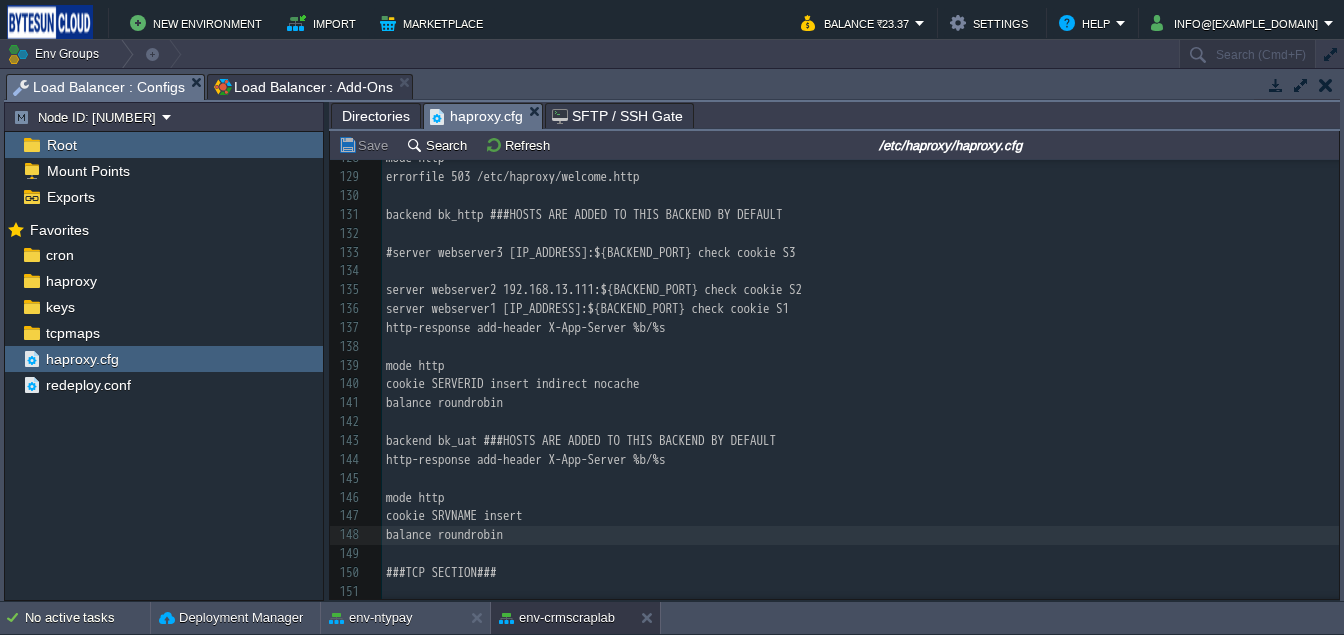 scroll, scrollTop: 2473, scrollLeft: 0, axis: vertical 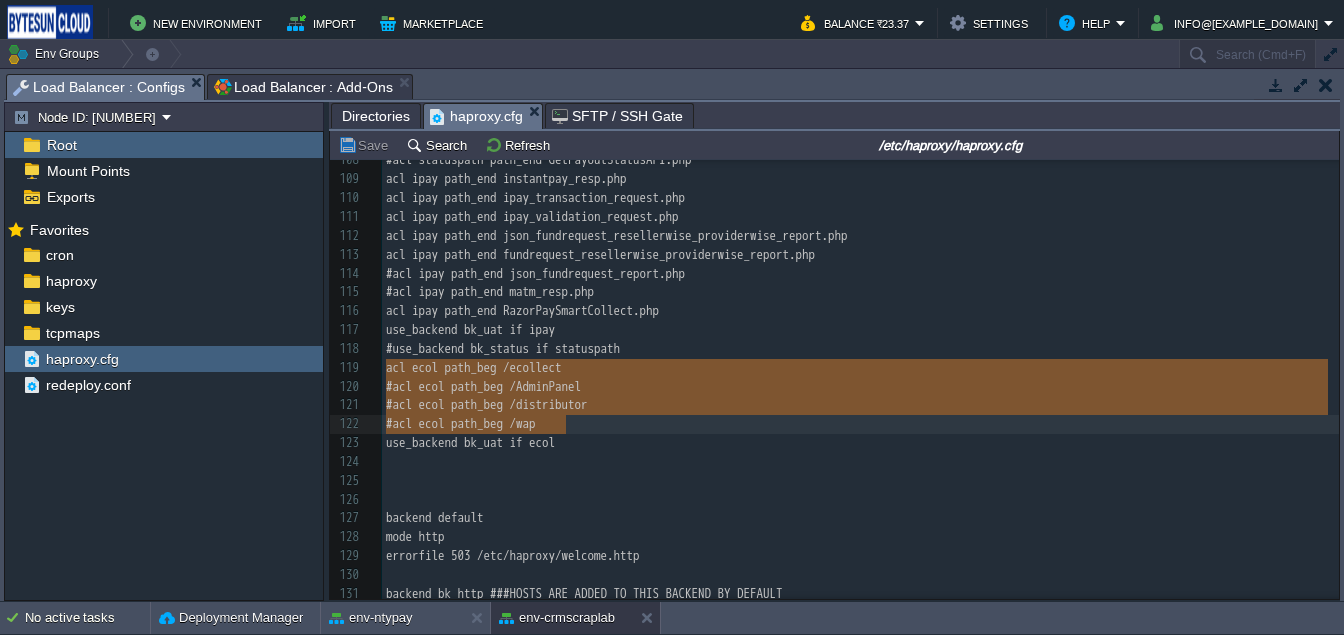 type on "acl ecol path_beg /ecollect
#acl ecol path_beg /AdminPanel
#acl ecol path_beg /distributor
#acl ecol path_beg /wap
use_backend bk_uat if ecol" 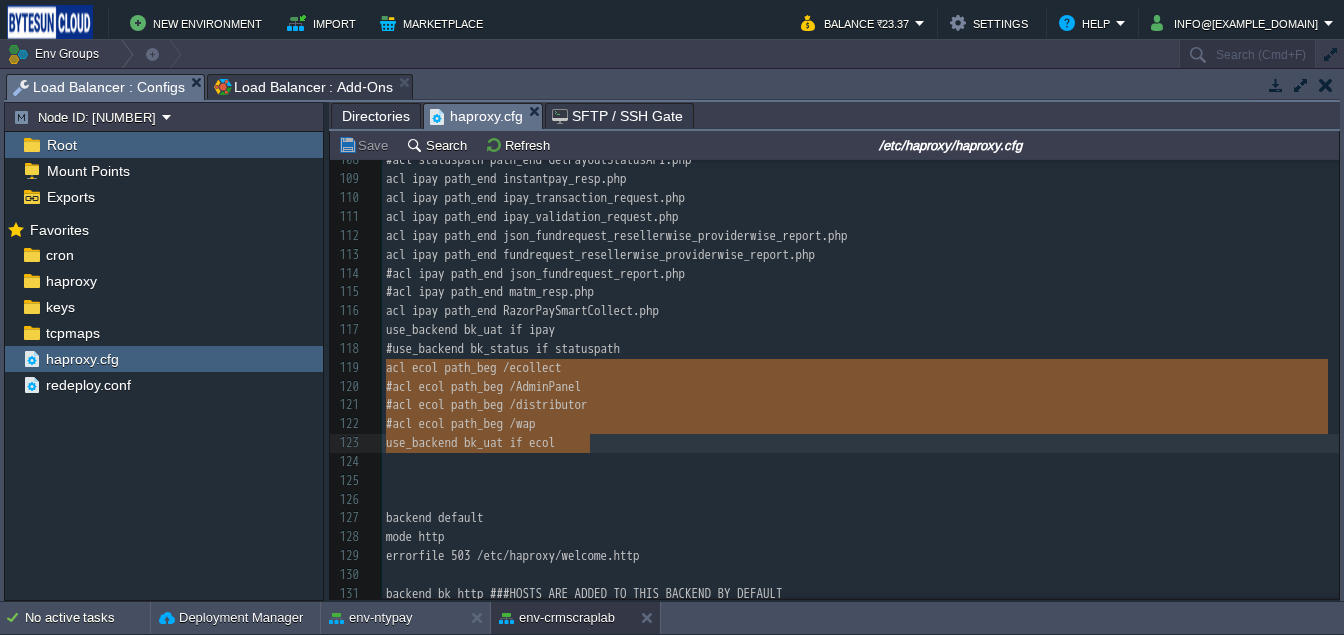 drag, startPoint x: 387, startPoint y: 370, endPoint x: 627, endPoint y: 443, distance: 250.85654 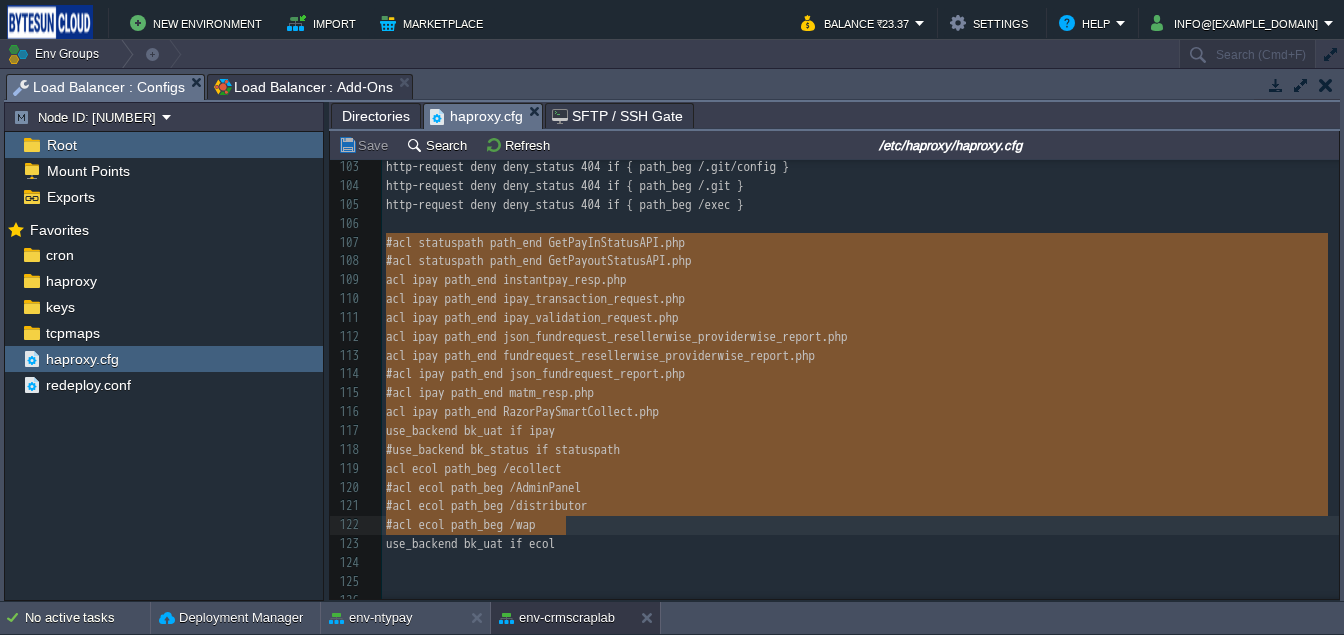 drag, startPoint x: 388, startPoint y: 245, endPoint x: 635, endPoint y: 535, distance: 380.93176 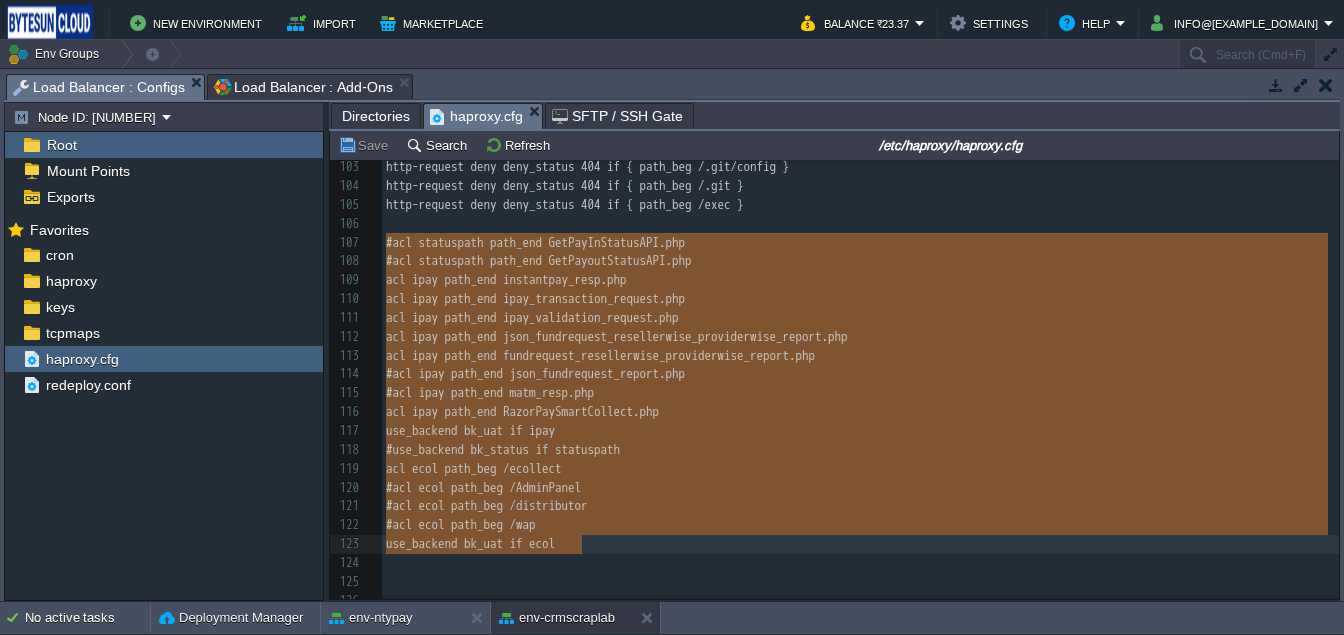 type on "#acl statuspath path_end GetPayInStatusAPI.php
#acl statuspath path_end GetPayoutStatusAPI.php
acl ipay path_end instantpay_resp.php
acl ipay path_end ipay_transaction_request.php
acl ipay path_end ipay_validation_request.php
acl ipay path_end json_fundrequest_resellerwise_providerwise_report.php
acl ipay path_end fundrequest_resellerwise_providerwise_report.php
#acl ipay path_end json_fundrequest_report.php
#acl ipay path_end matm_resp.php
acl ipay path_end RazorPaySmartCollect.php
use_backend bk_uat if ipay
#use_backend bk_status if statuspath
acl ecol path_beg /ecollect
#acl ecol path_beg /AdminPanel
#acl ecol path_beg /distributor
#acl ecol path_beg /wap
use_backend bk_uat if ecol" 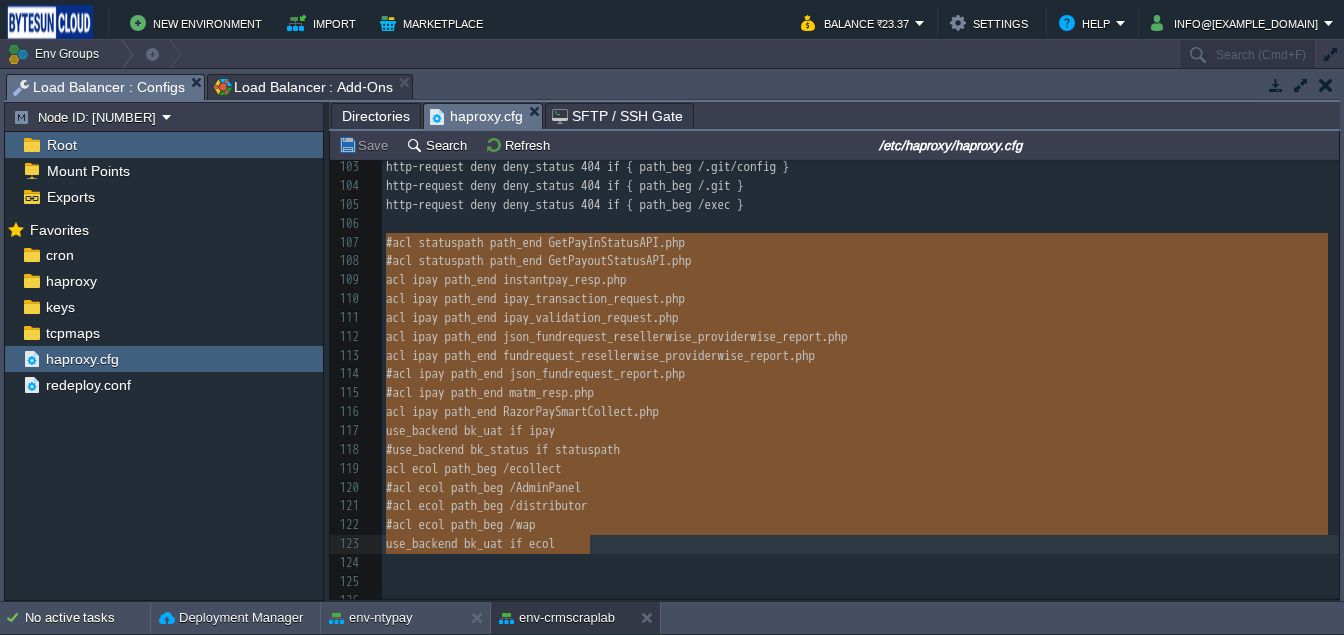 type 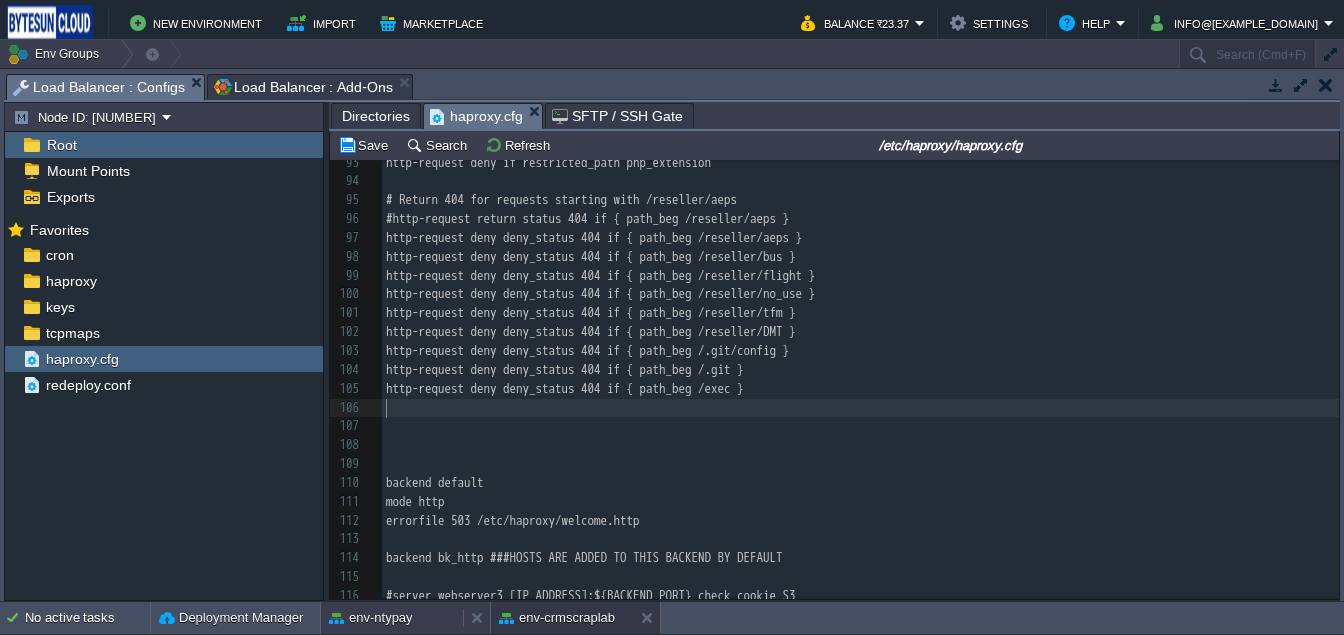click on "env-ntypay" at bounding box center (392, 618) 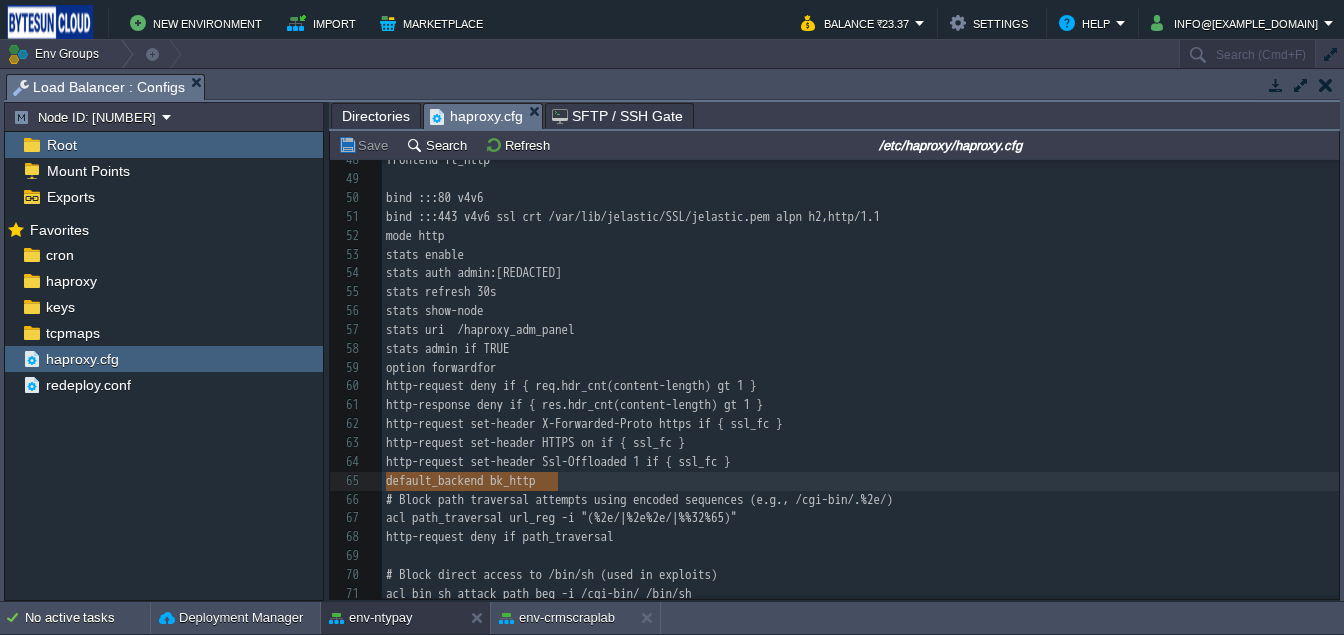 type on "default_backend bk_http" 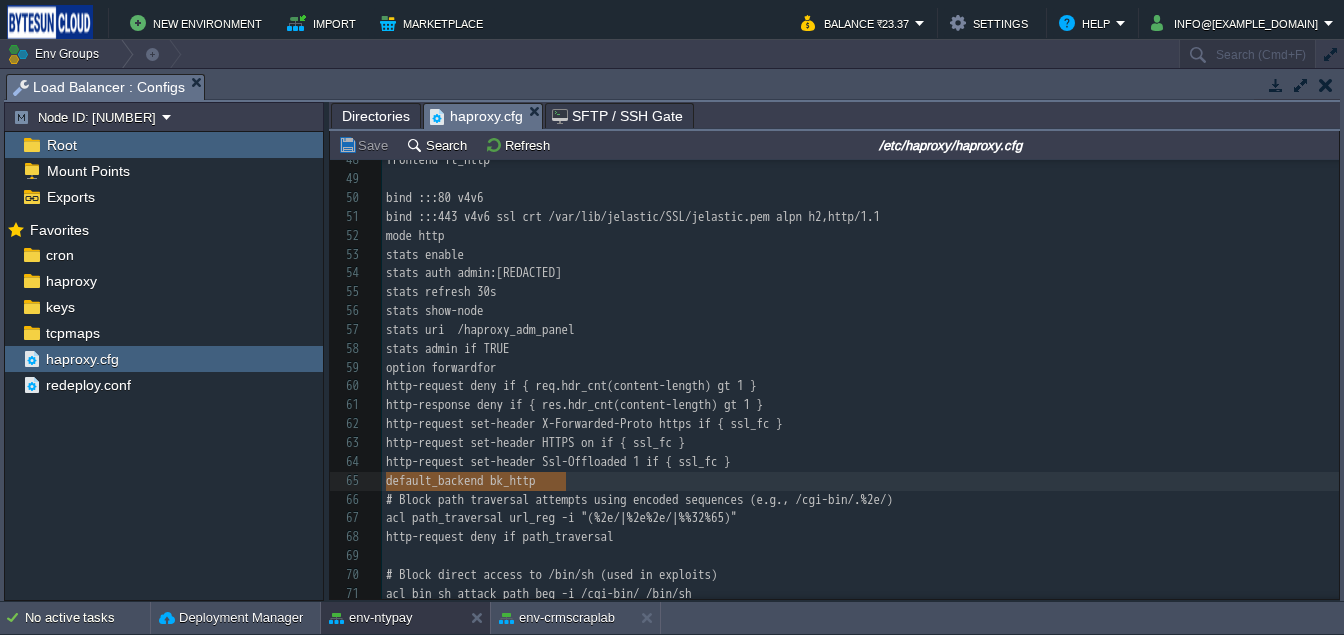 drag, startPoint x: 387, startPoint y: 481, endPoint x: 565, endPoint y: 483, distance: 178.01123 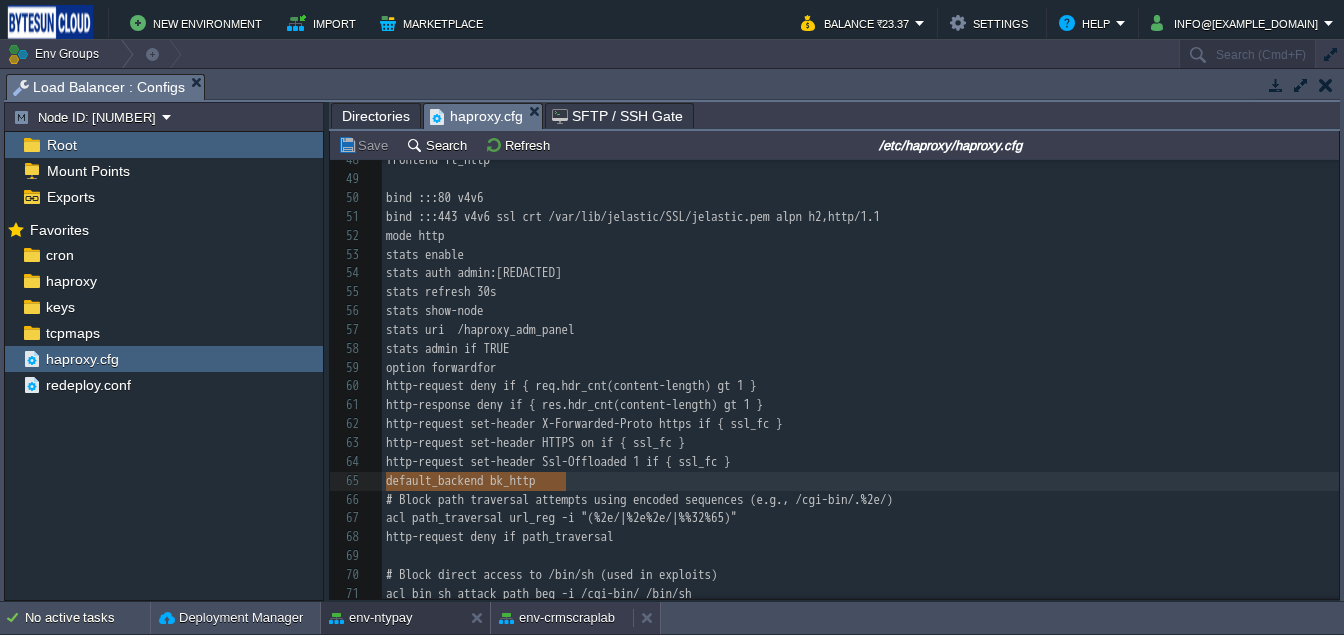 click on "env-crmscraplab" at bounding box center (557, 618) 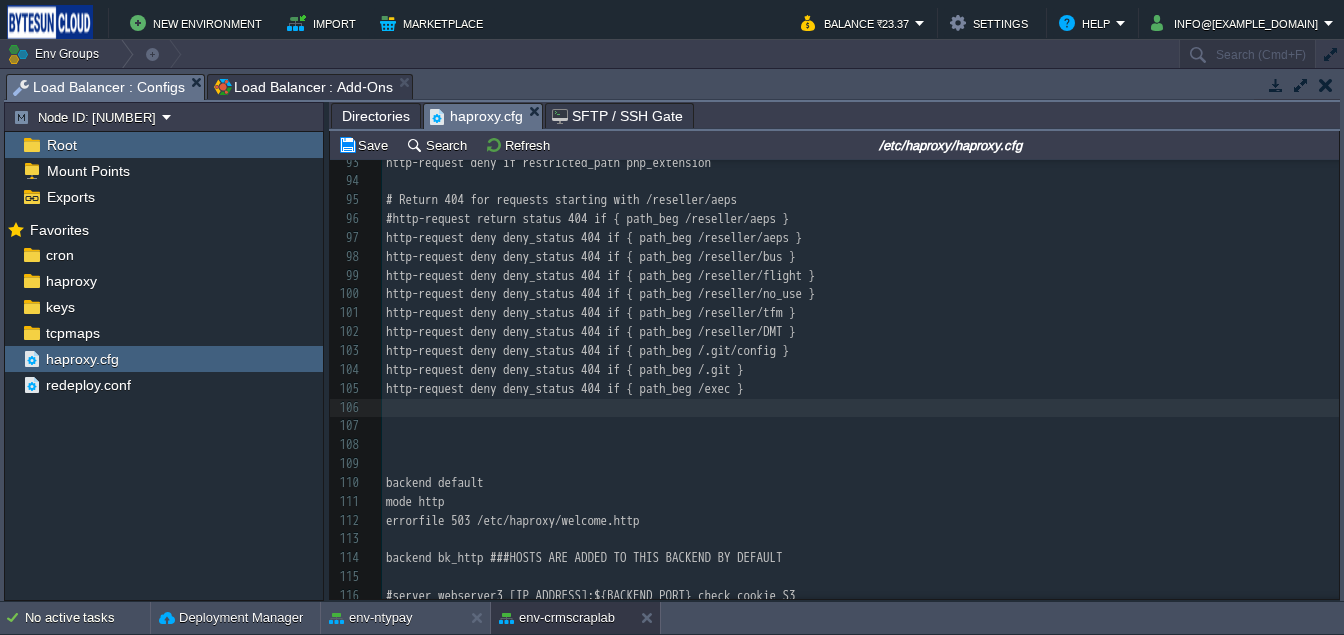 click on "​" at bounding box center [860, 408] 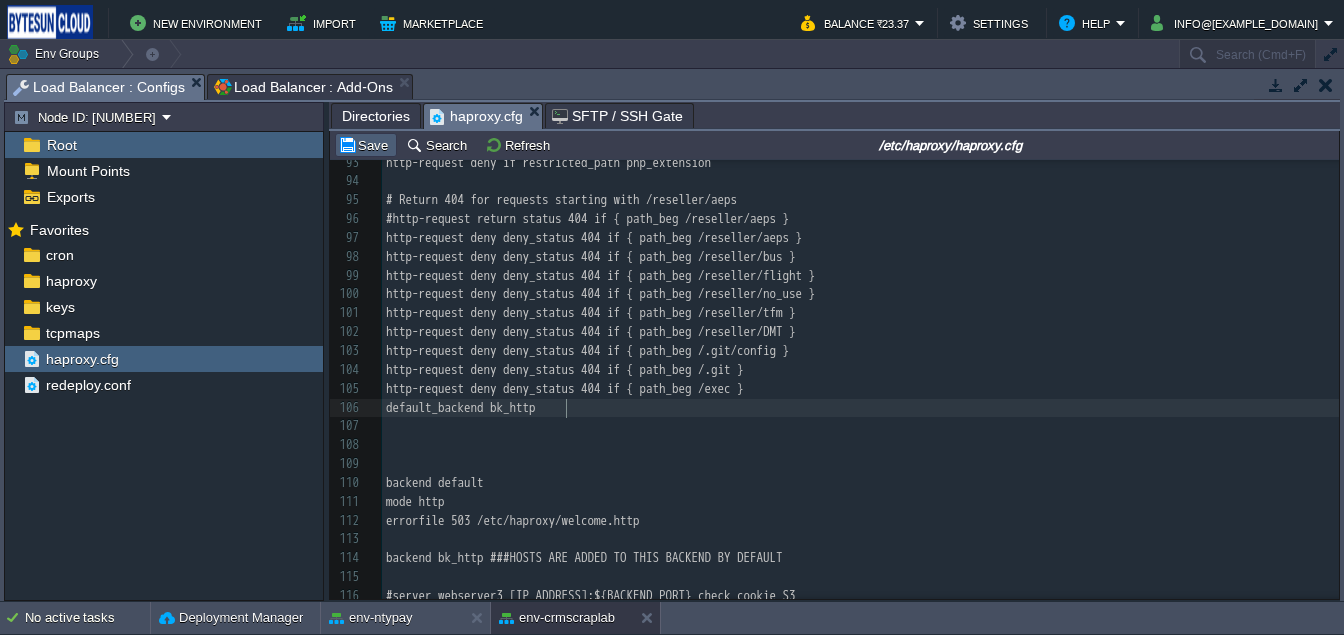 click on "Save" at bounding box center (366, 145) 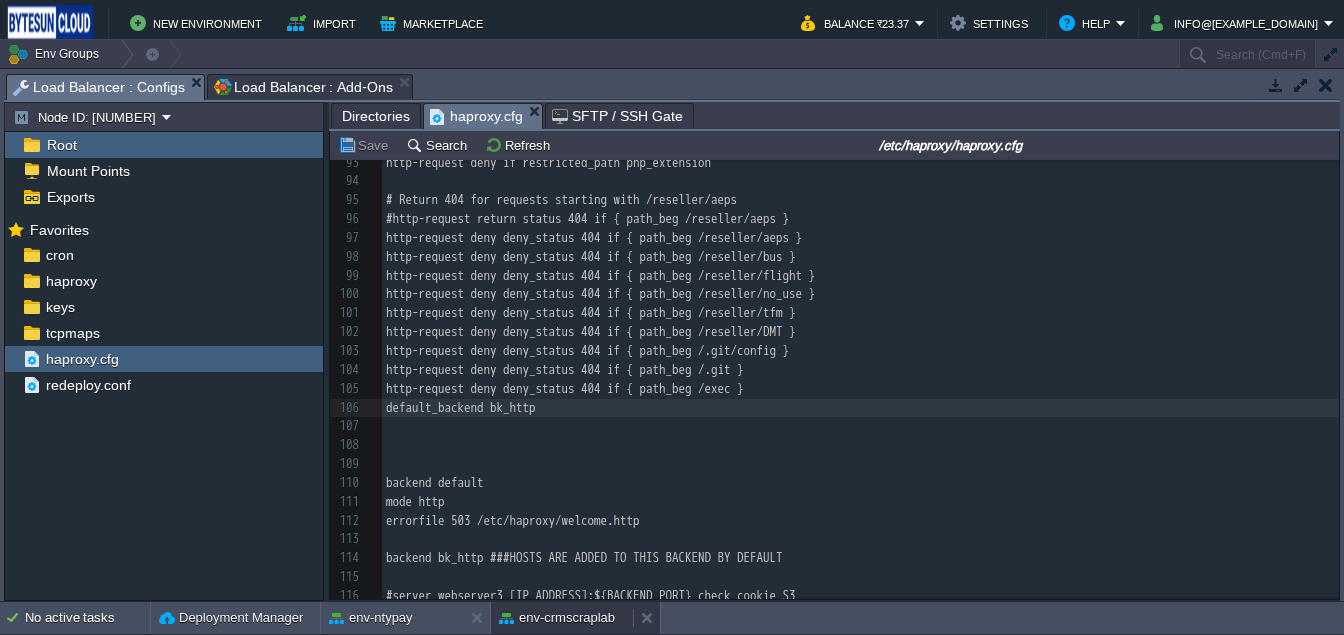 click on "env-crmscraplab" at bounding box center (557, 618) 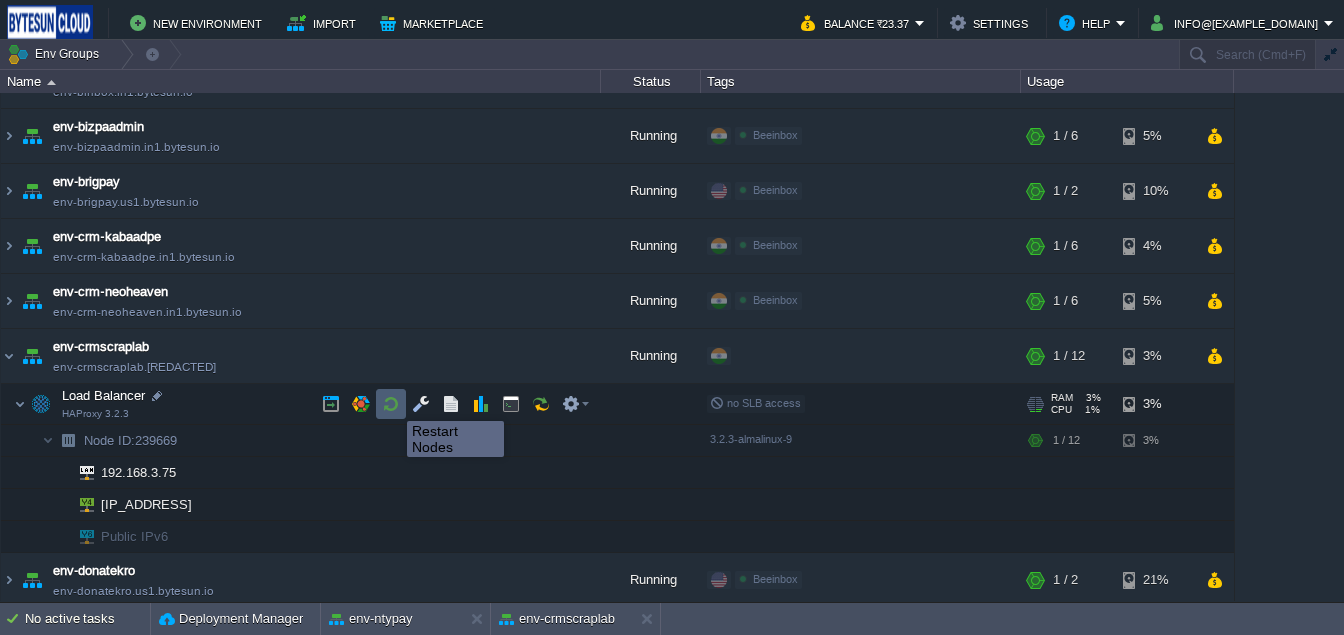 click at bounding box center (391, 404) 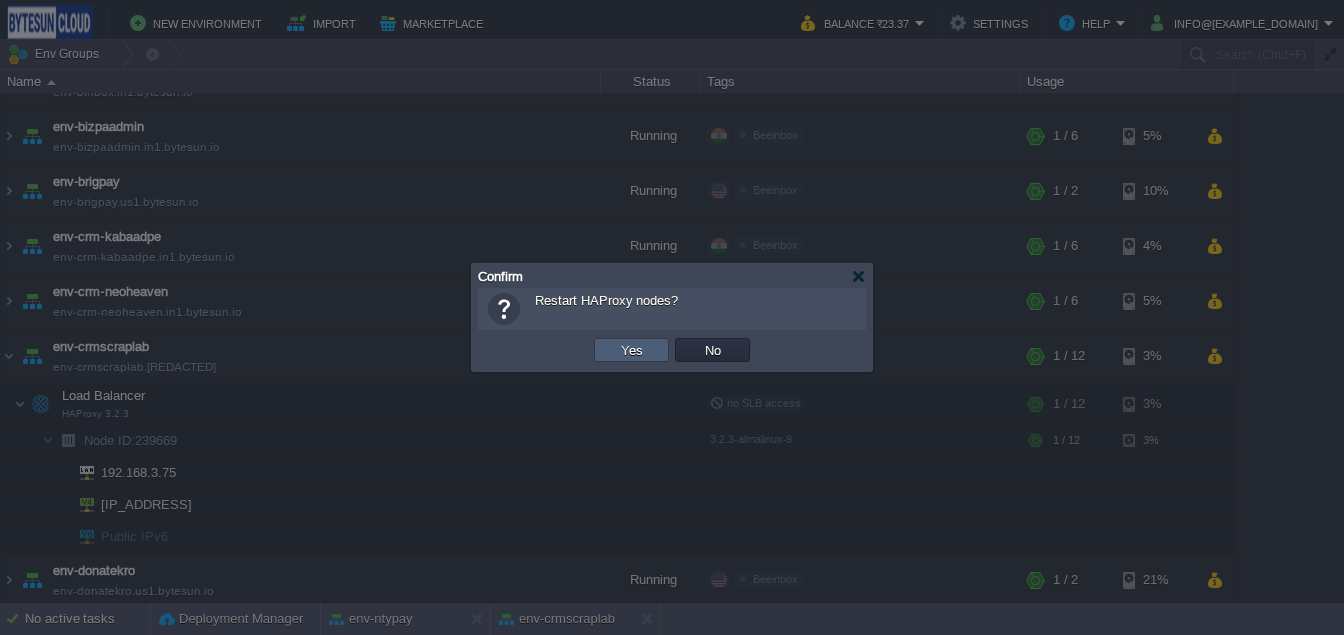 click on "Yes" at bounding box center [631, 350] 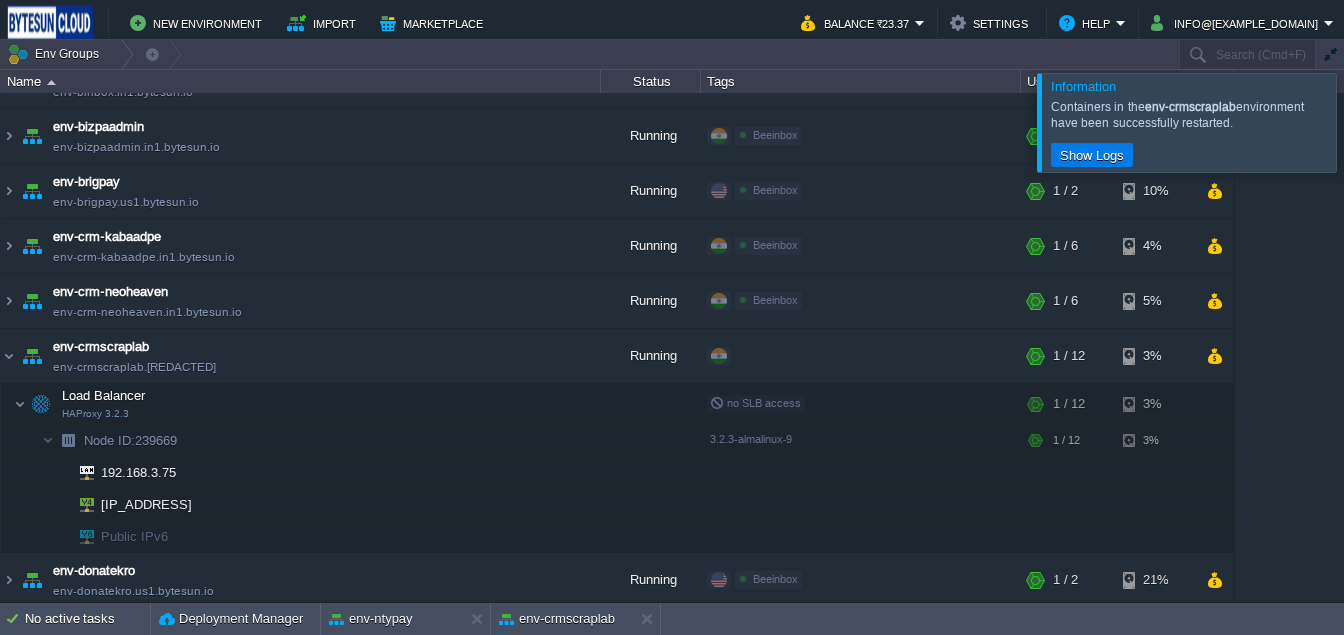 click at bounding box center (1368, 122) 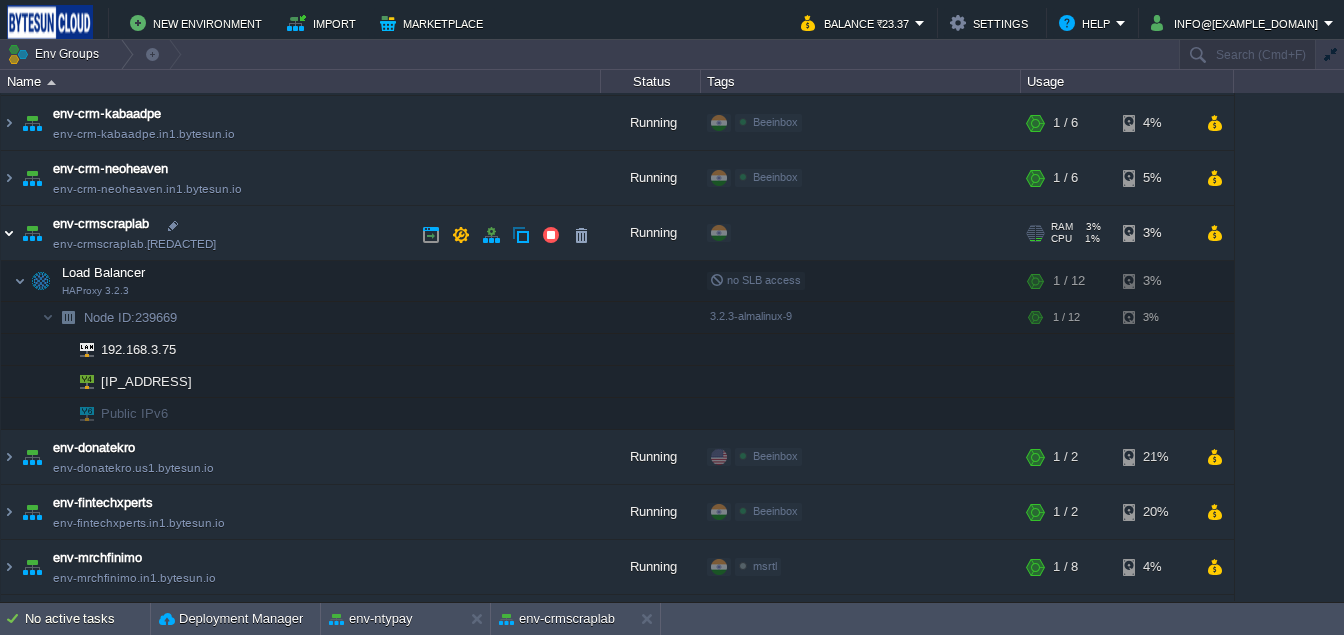 scroll, scrollTop: 619, scrollLeft: 0, axis: vertical 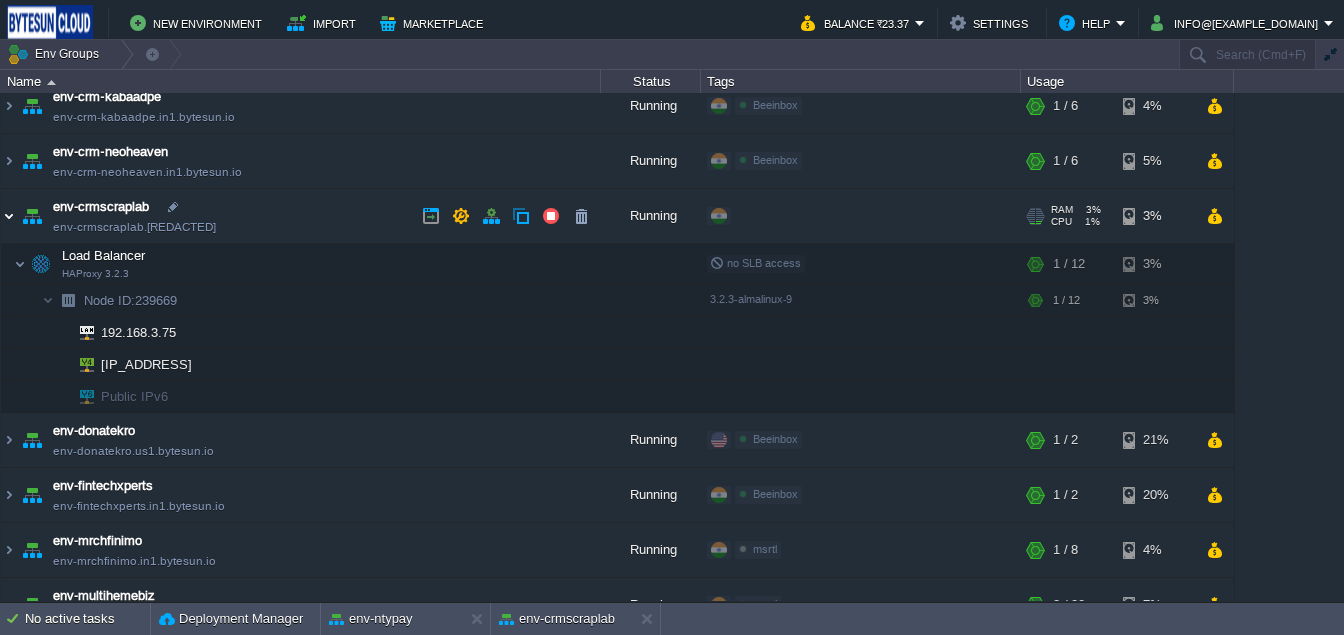 click at bounding box center (9, 216) 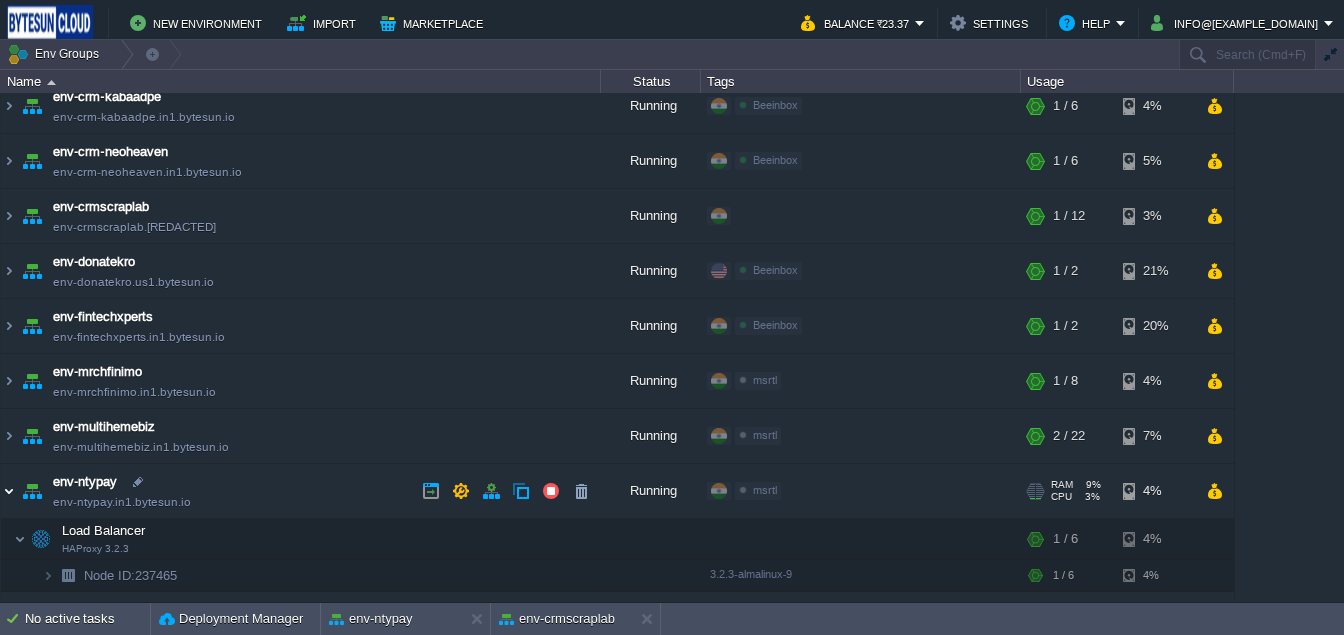 click at bounding box center [9, 491] 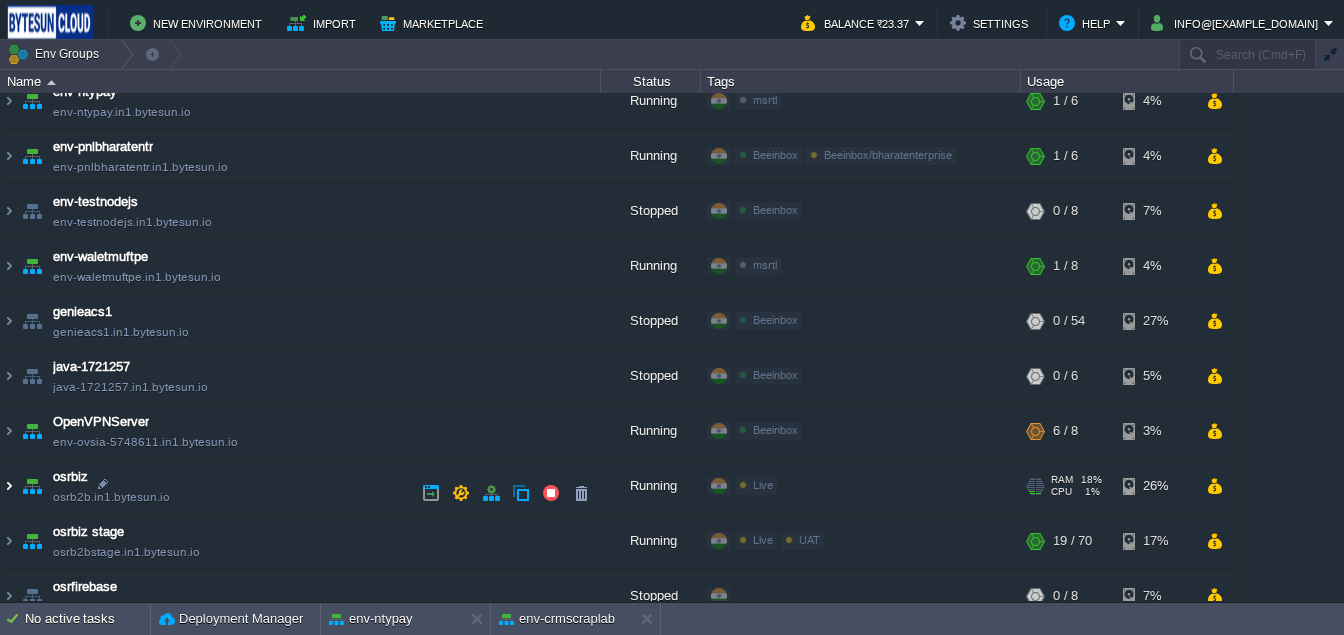 scroll, scrollTop: 1003, scrollLeft: 0, axis: vertical 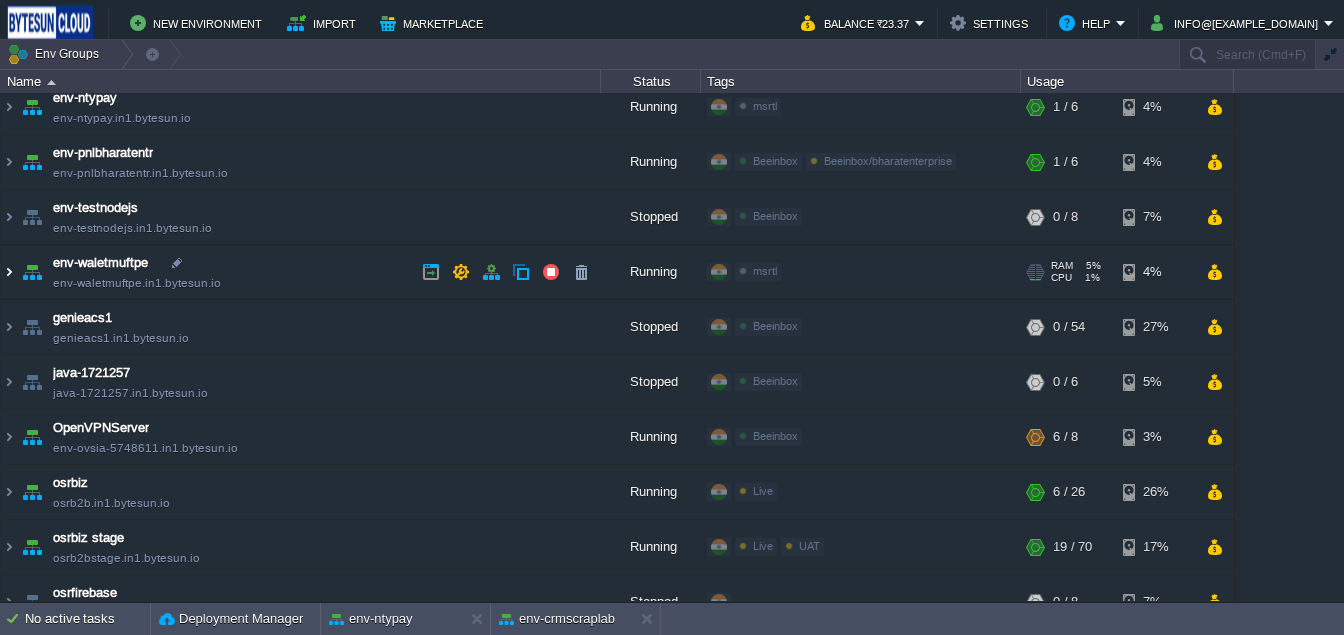 click at bounding box center [9, 272] 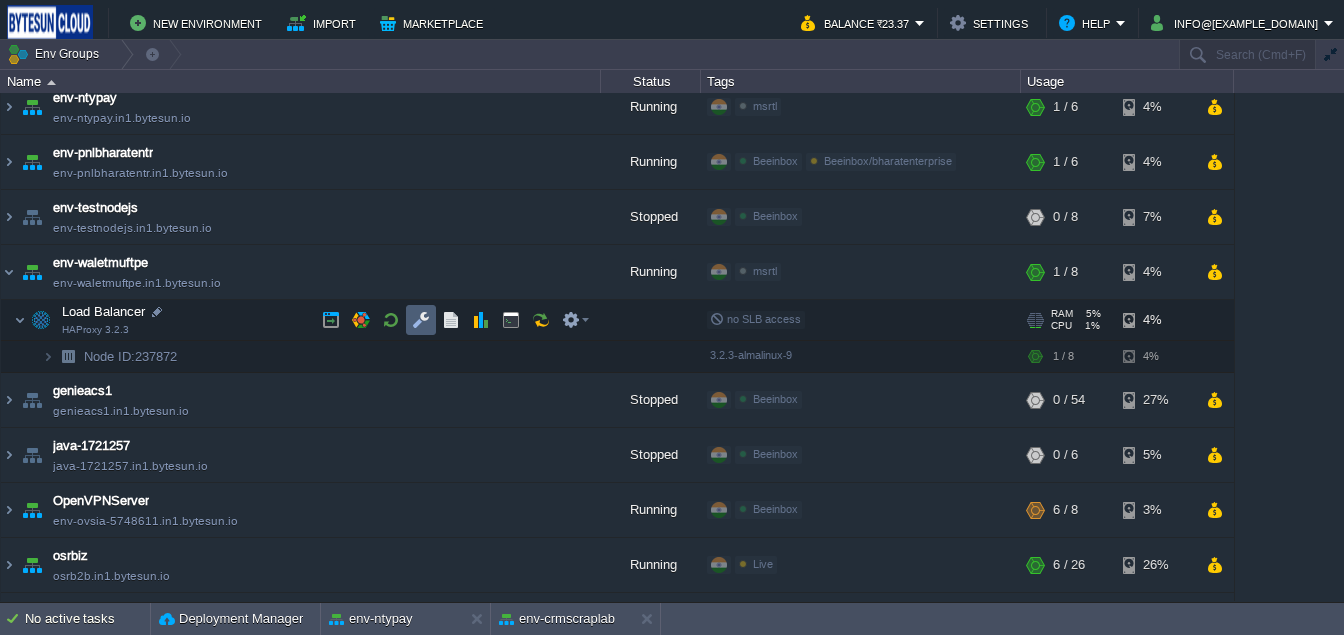 click at bounding box center [421, 320] 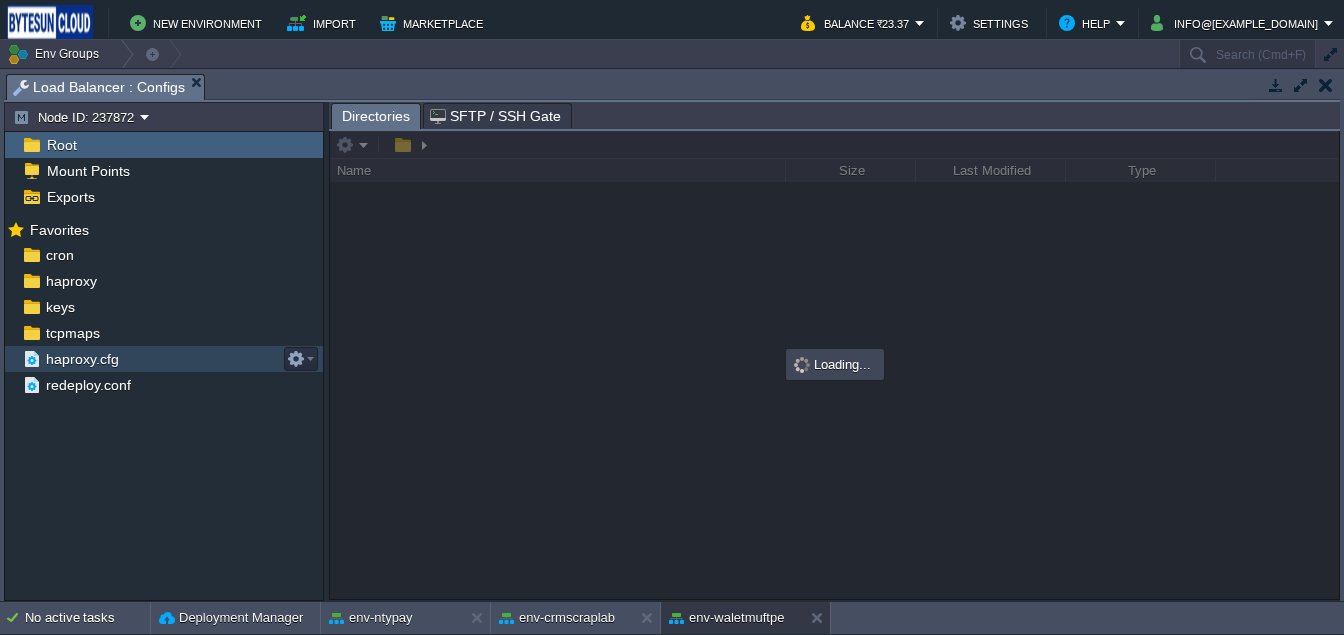 click on "haproxy.cfg" at bounding box center (82, 359) 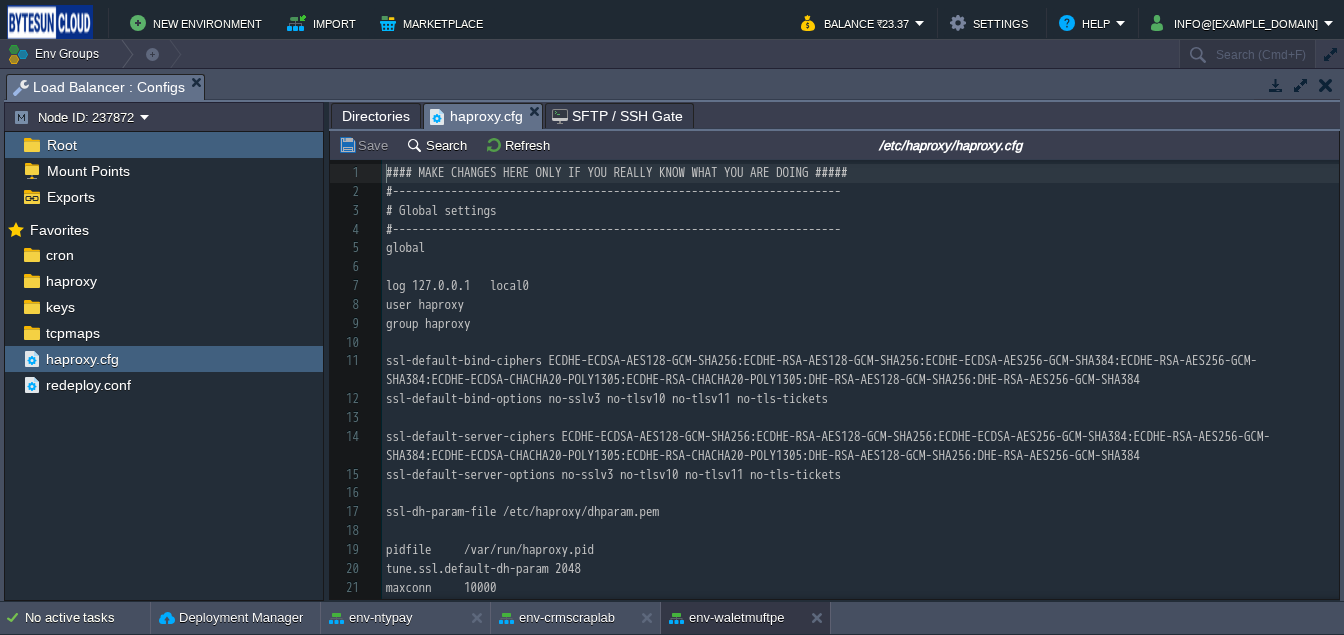 scroll, scrollTop: 6, scrollLeft: 0, axis: vertical 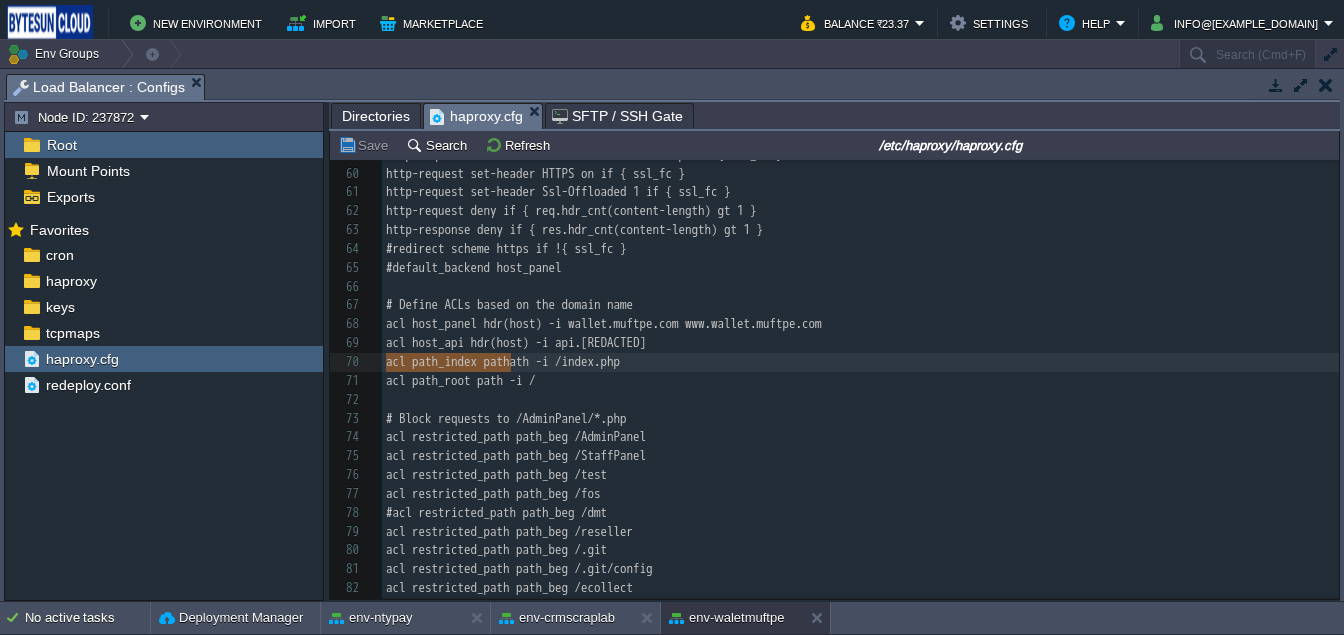 type on "acl path_index path -i /index.php
acl path_root path -i /" 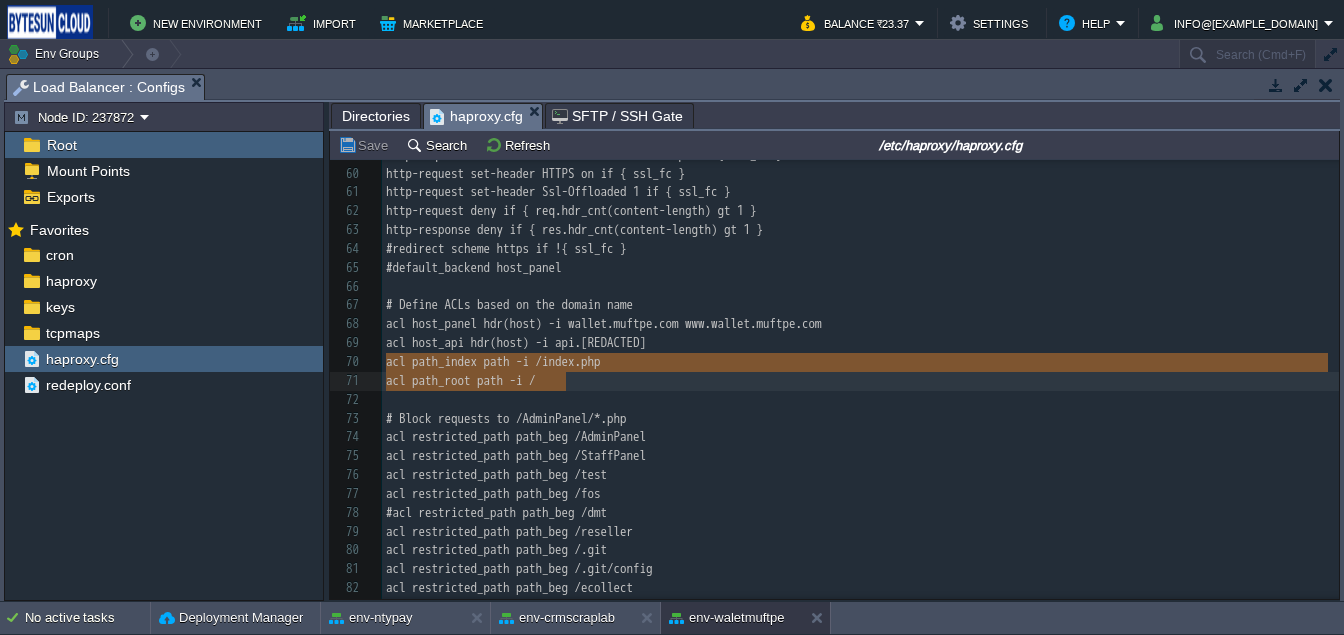 drag, startPoint x: 384, startPoint y: 363, endPoint x: 587, endPoint y: 382, distance: 203.88722 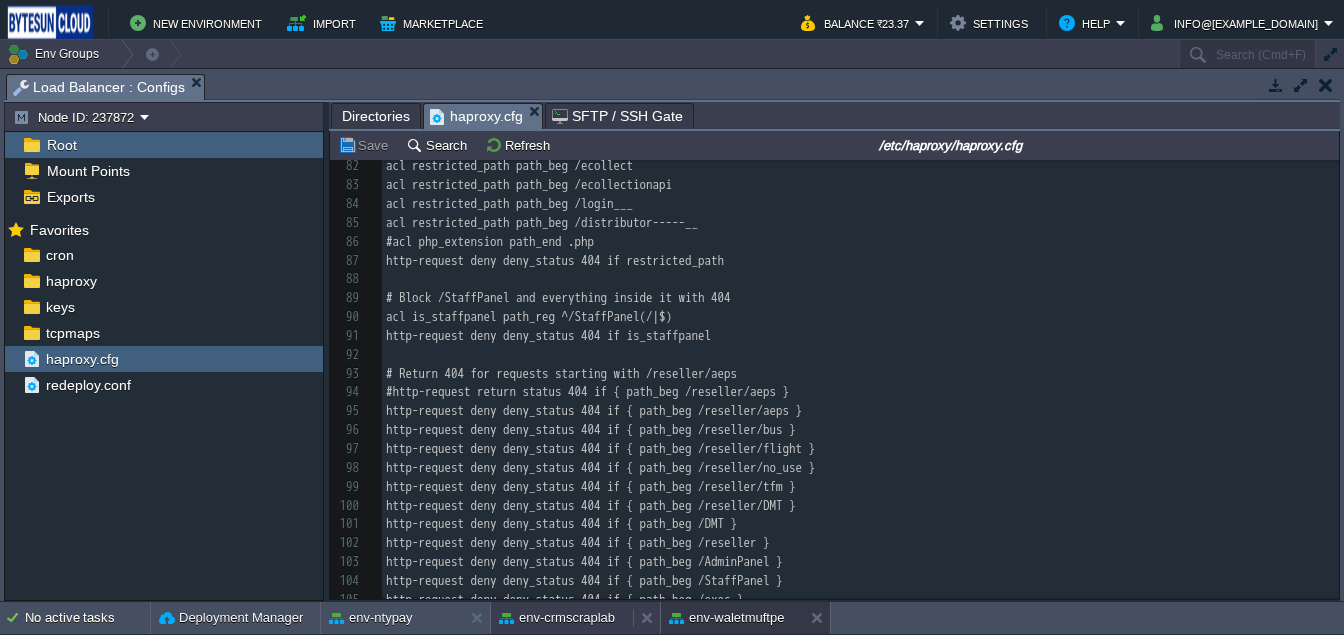 click on "env-crmscraplab" at bounding box center (557, 618) 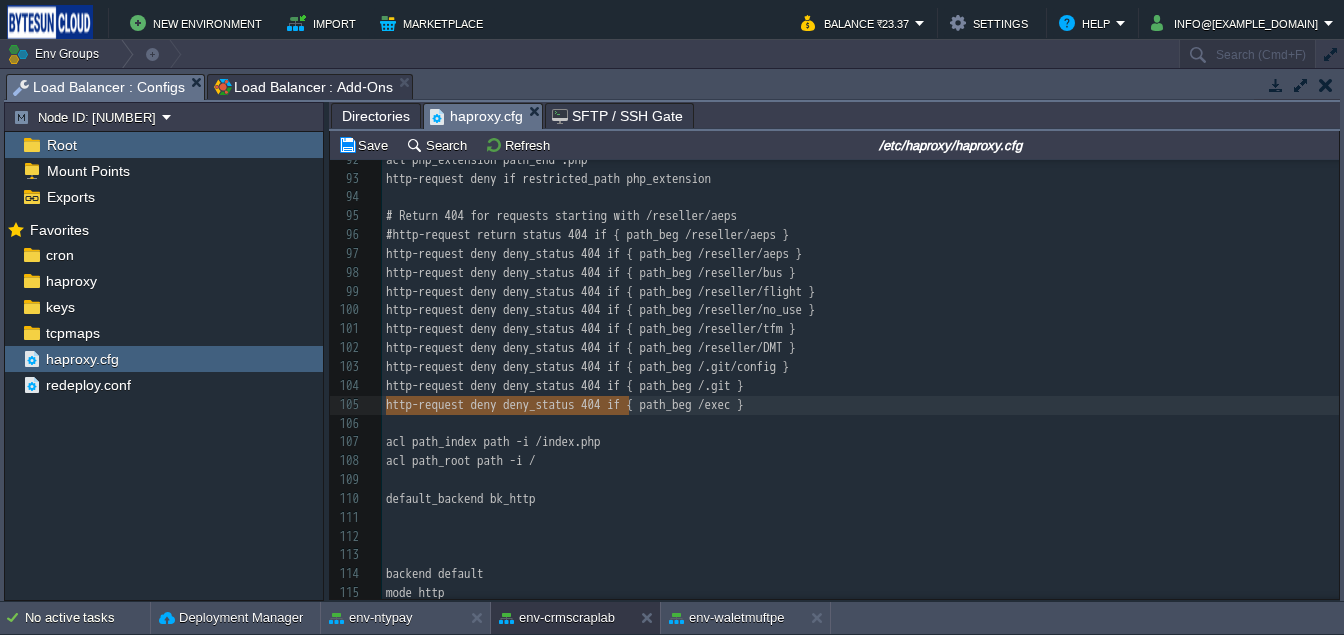 type on "http-request deny deny_status 404 if" 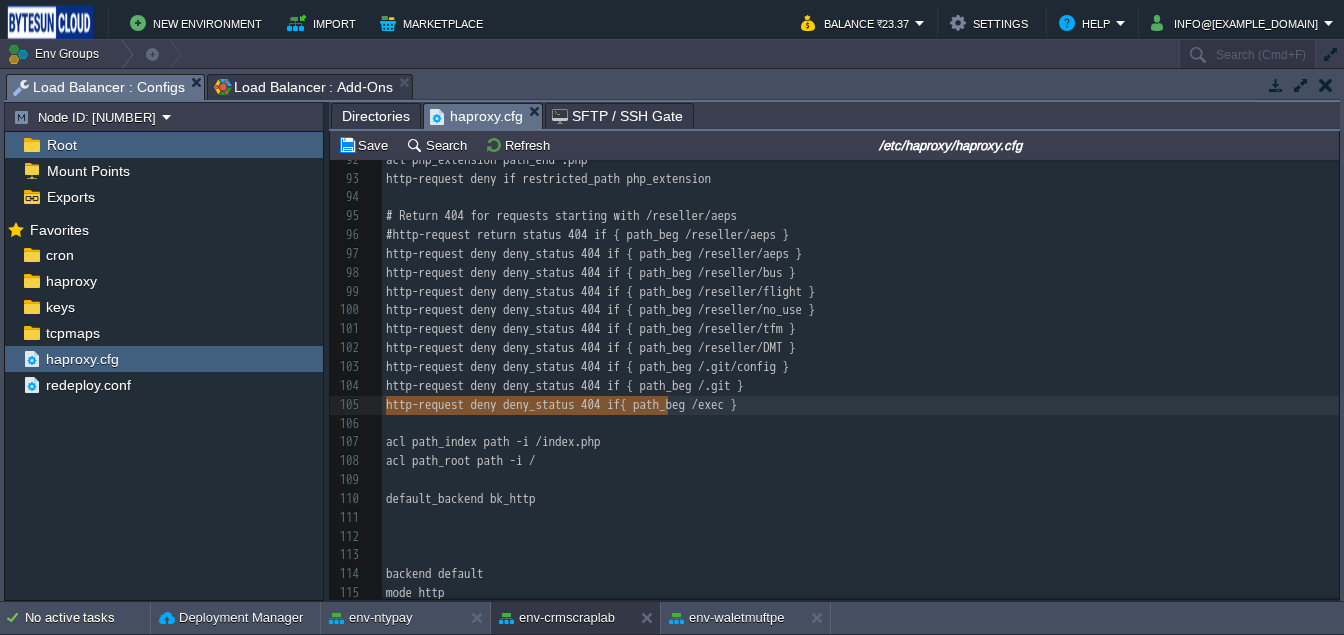 drag, startPoint x: 386, startPoint y: 408, endPoint x: 667, endPoint y: 402, distance: 281.06406 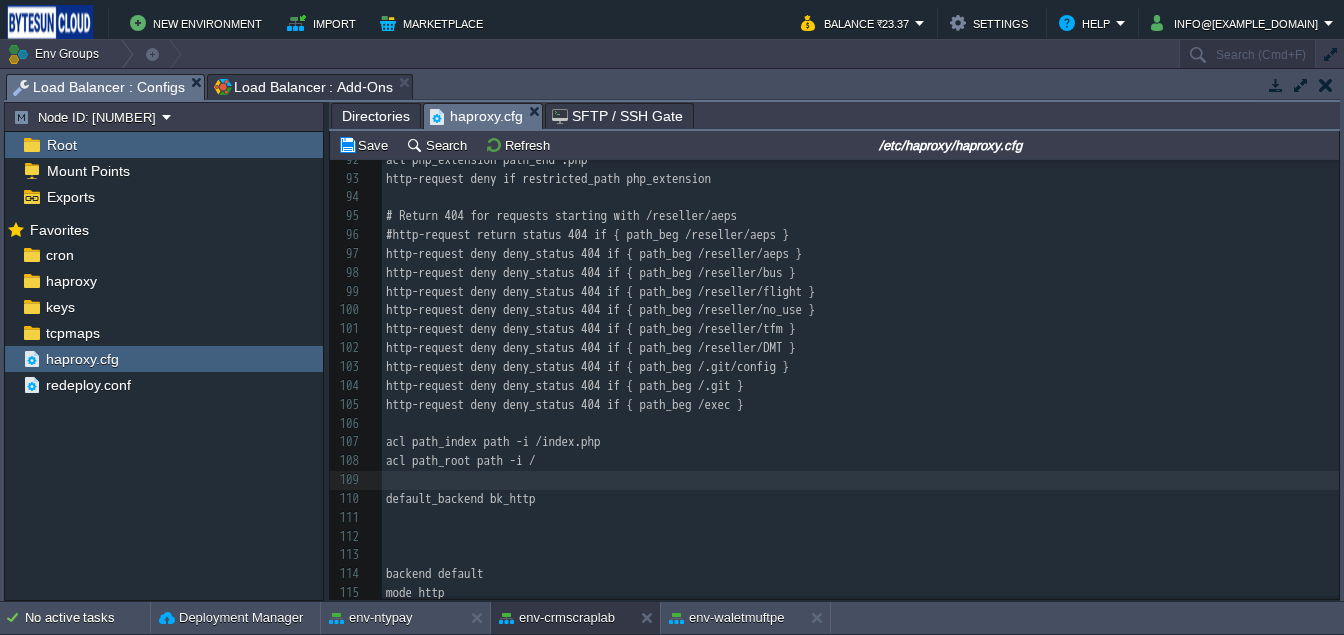 paste 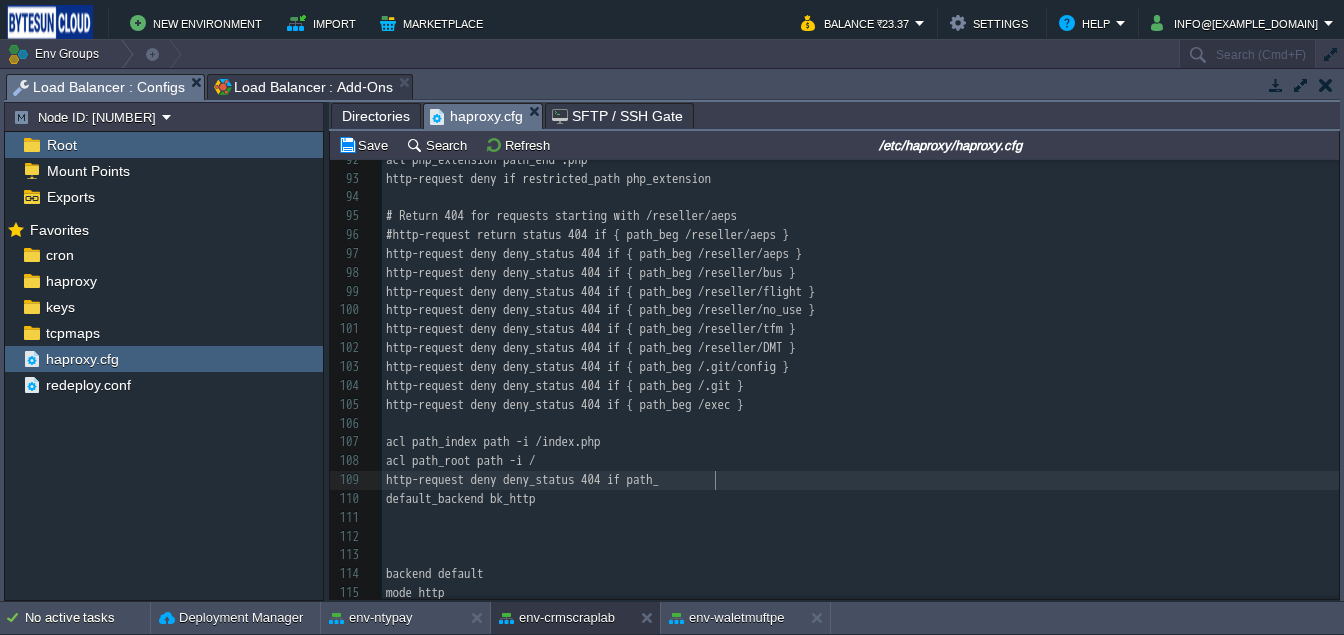 type on "path_n" 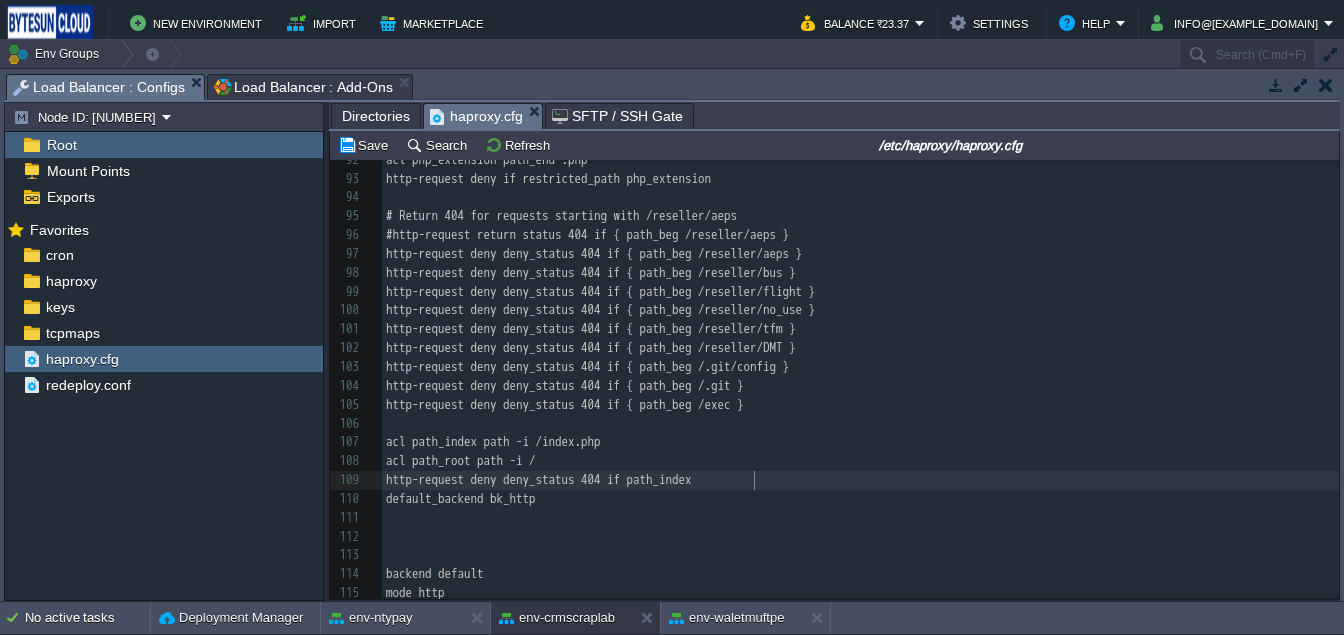 type on "index" 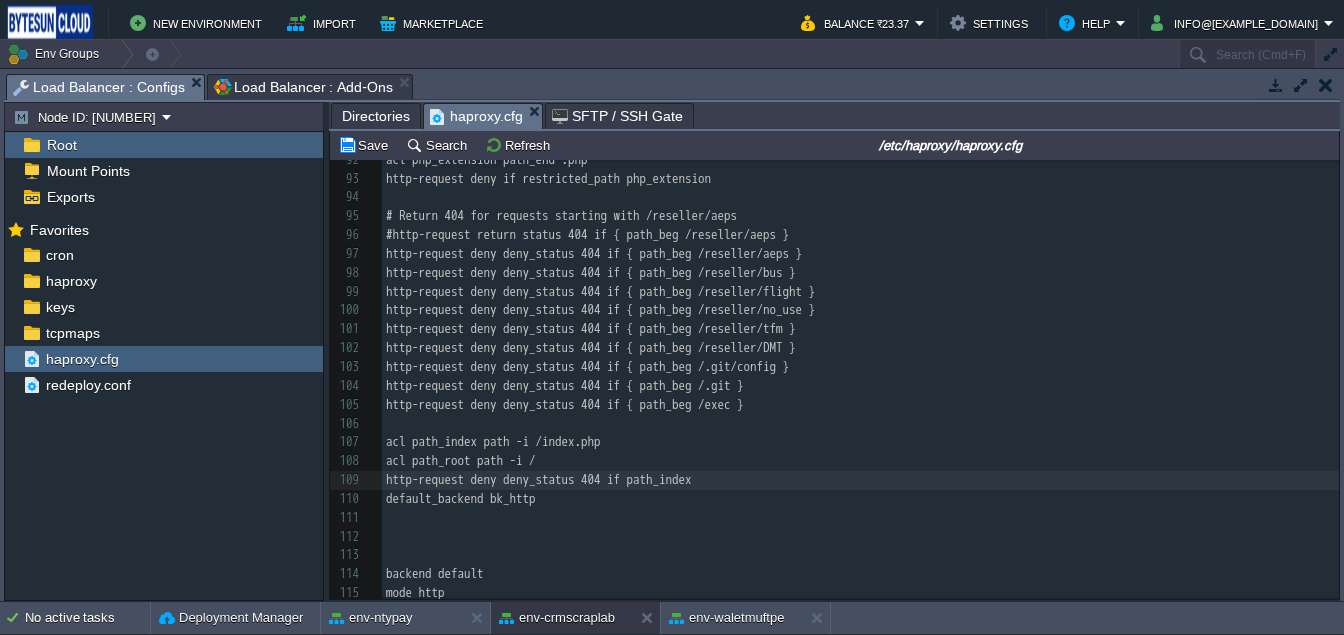 click on "http-request deny deny_status 404 if path_index" at bounding box center [539, 479] 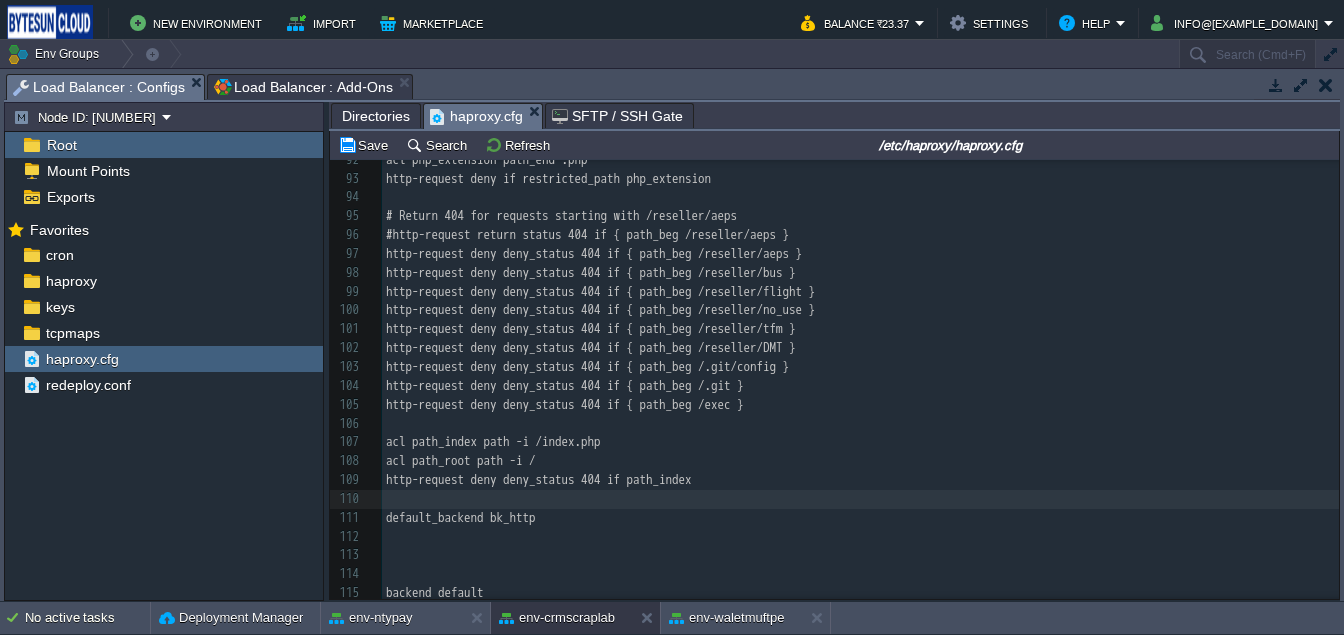 paste 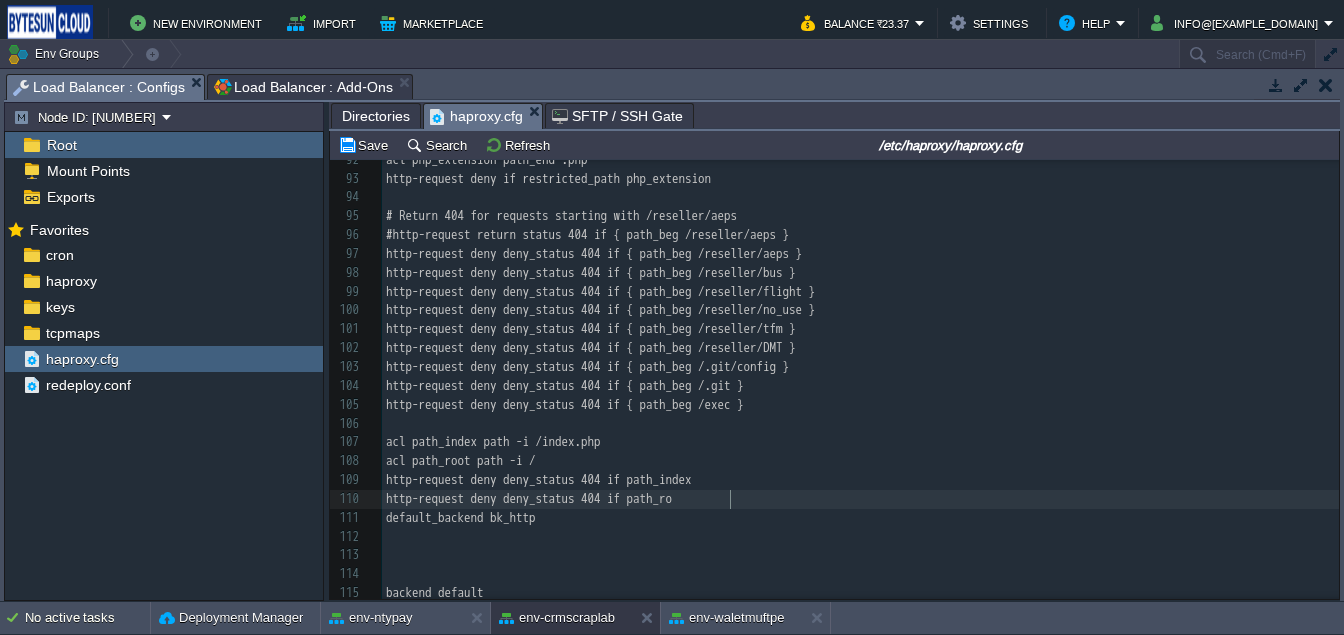 type on "path_root" 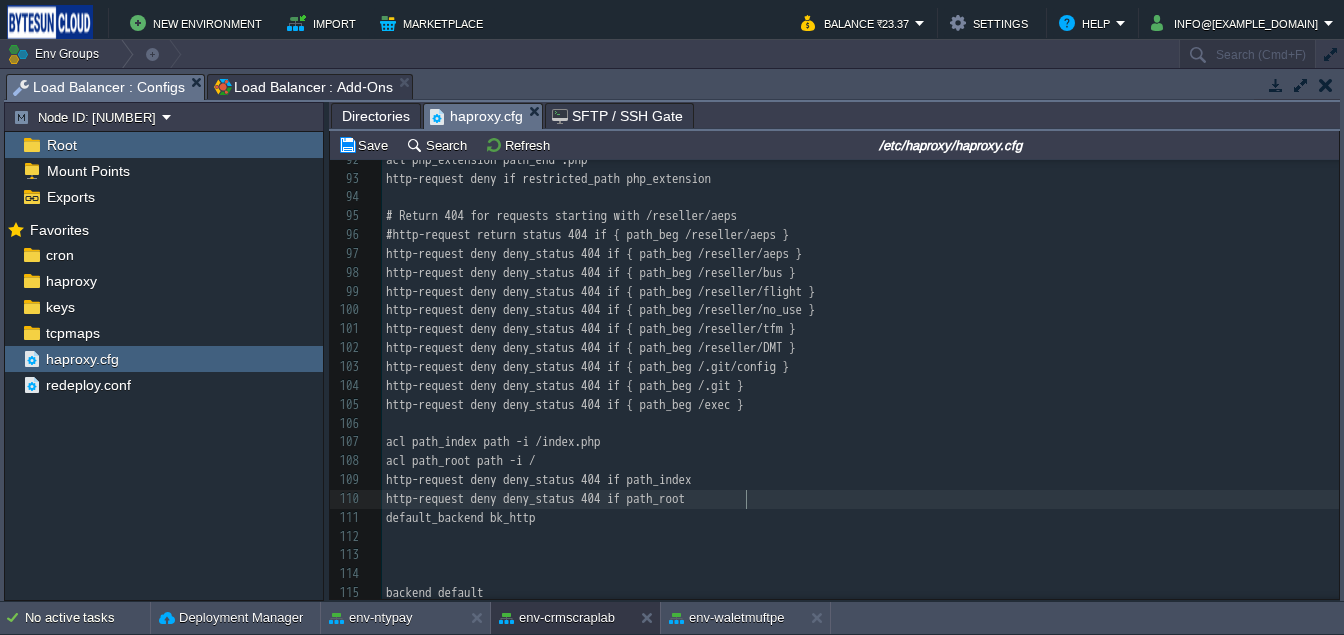 type 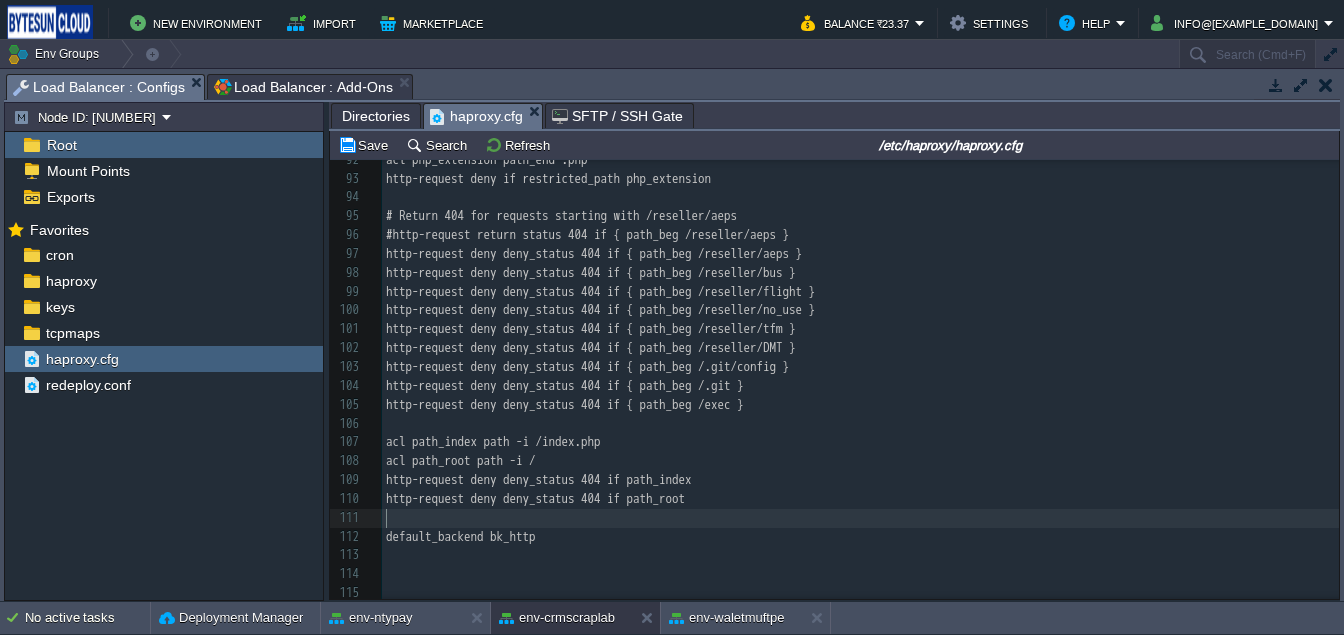click on "Save Search Refresh /etc/haproxy/haproxy.cfg" at bounding box center [834, 145] 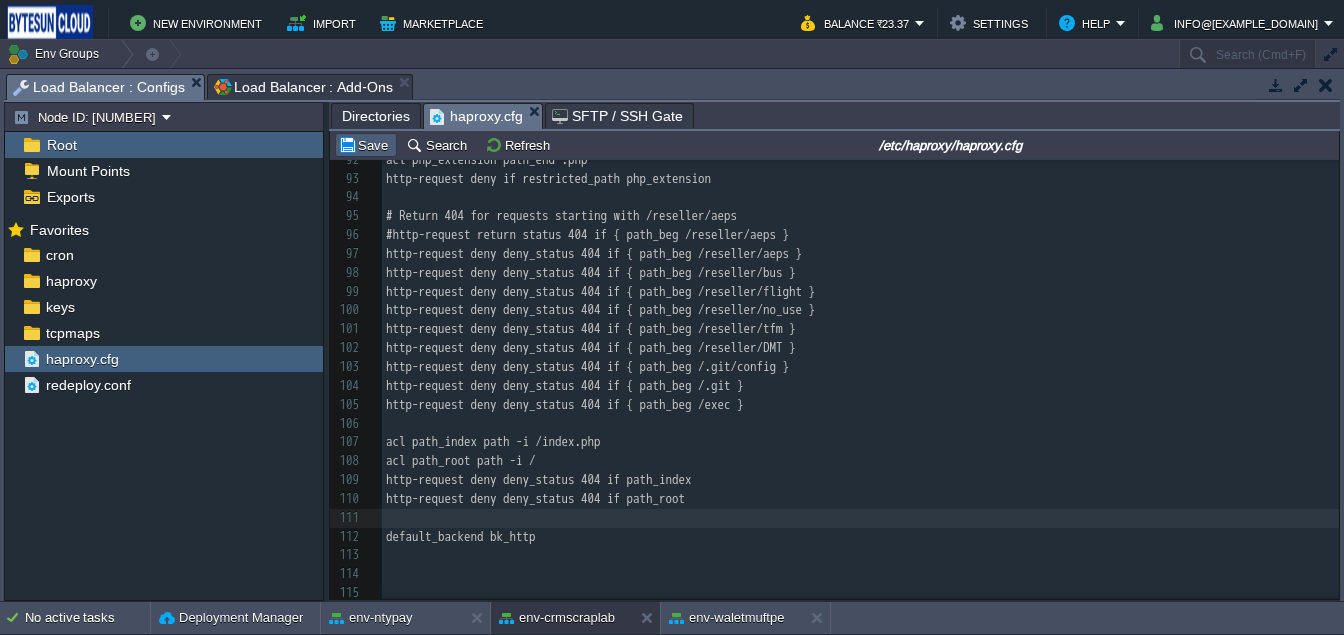 click on "Save" at bounding box center [366, 145] 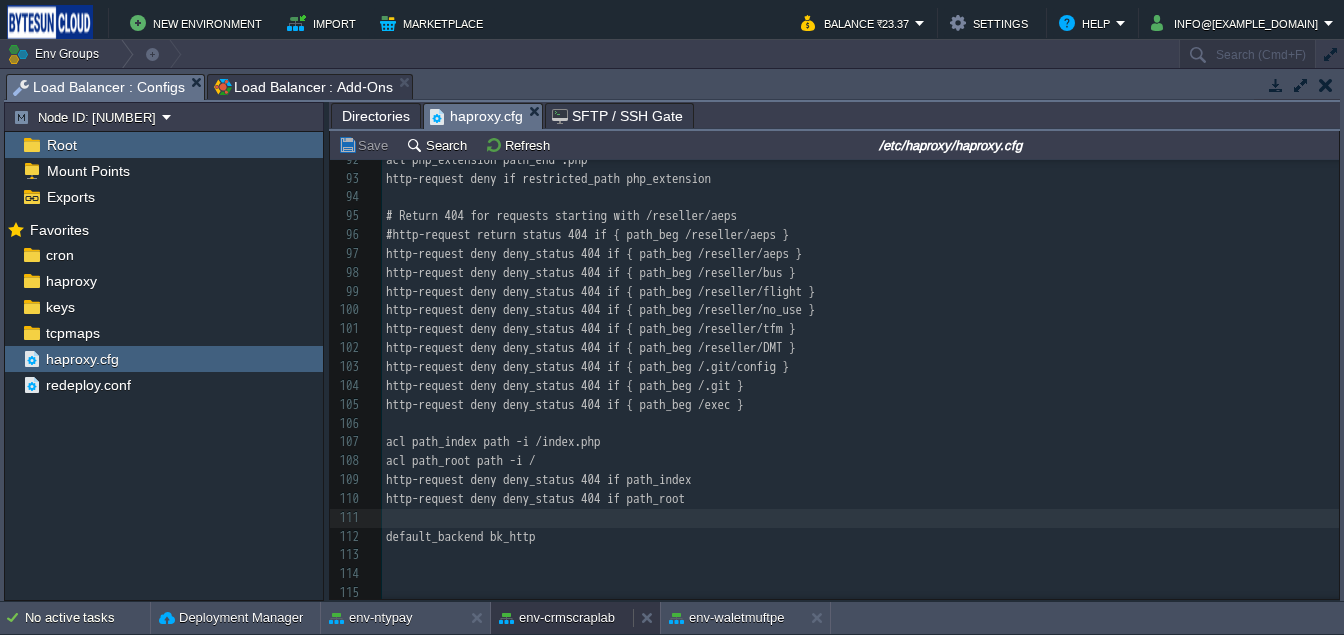 click on "env-crmscraplab" at bounding box center [557, 618] 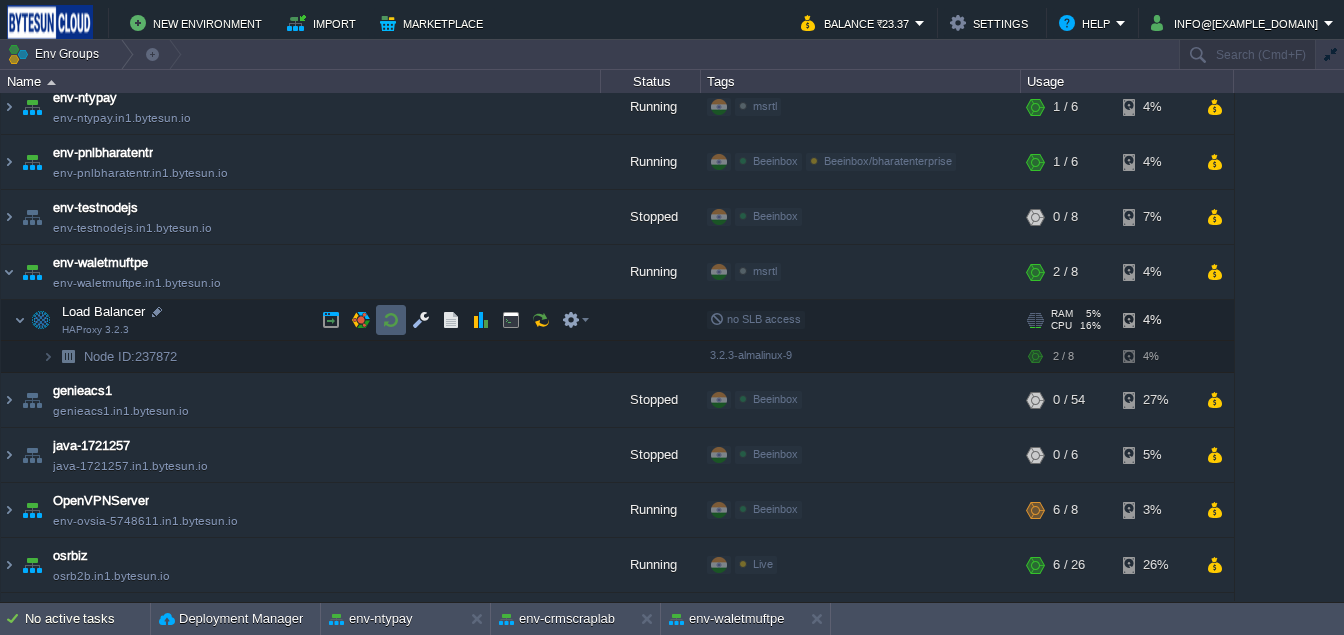 click at bounding box center [391, 320] 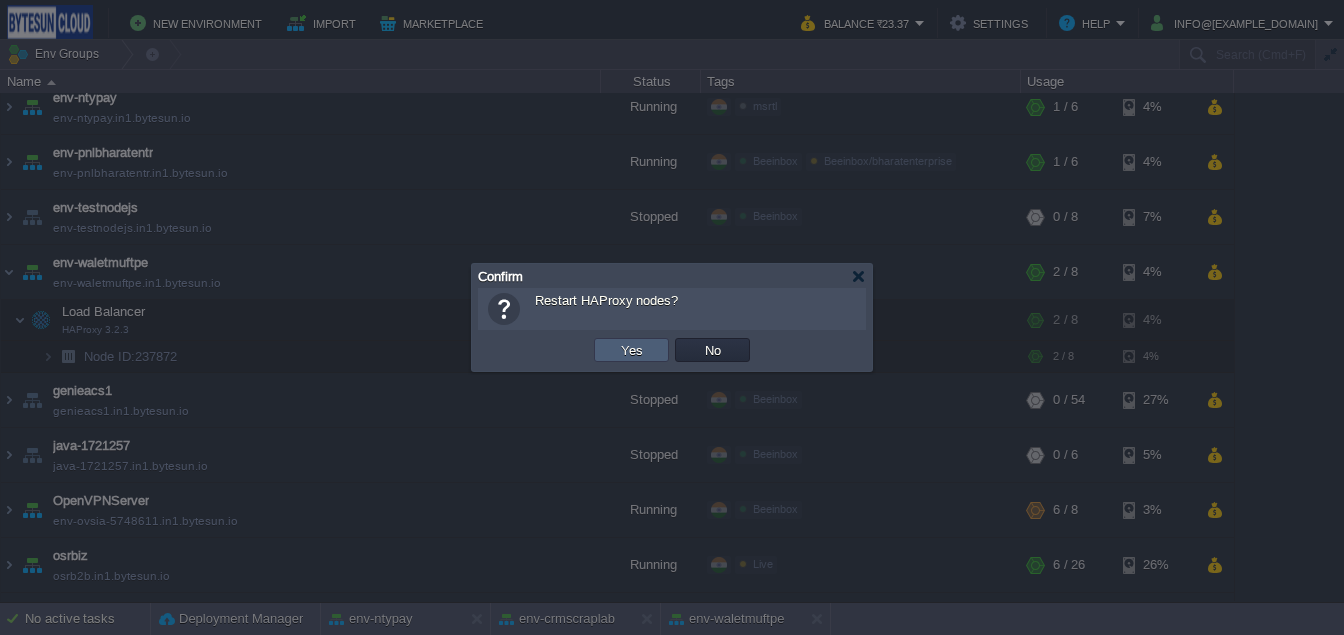 click on "Yes" at bounding box center (631, 350) 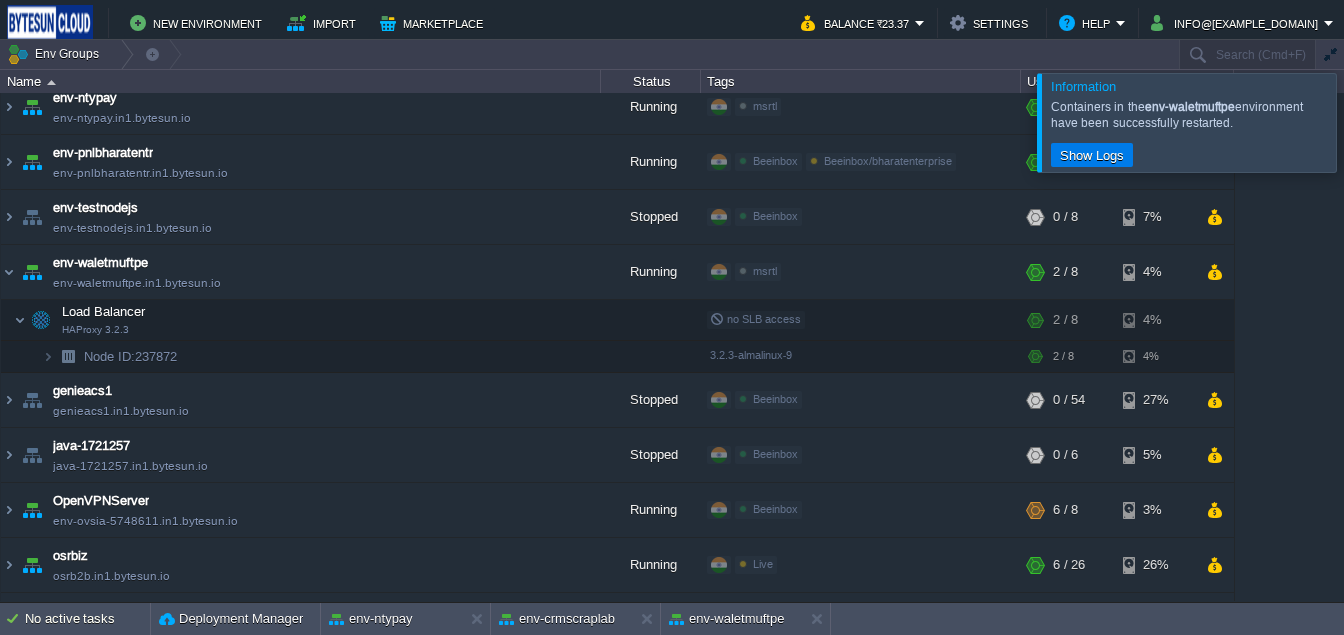 click at bounding box center (1368, 122) 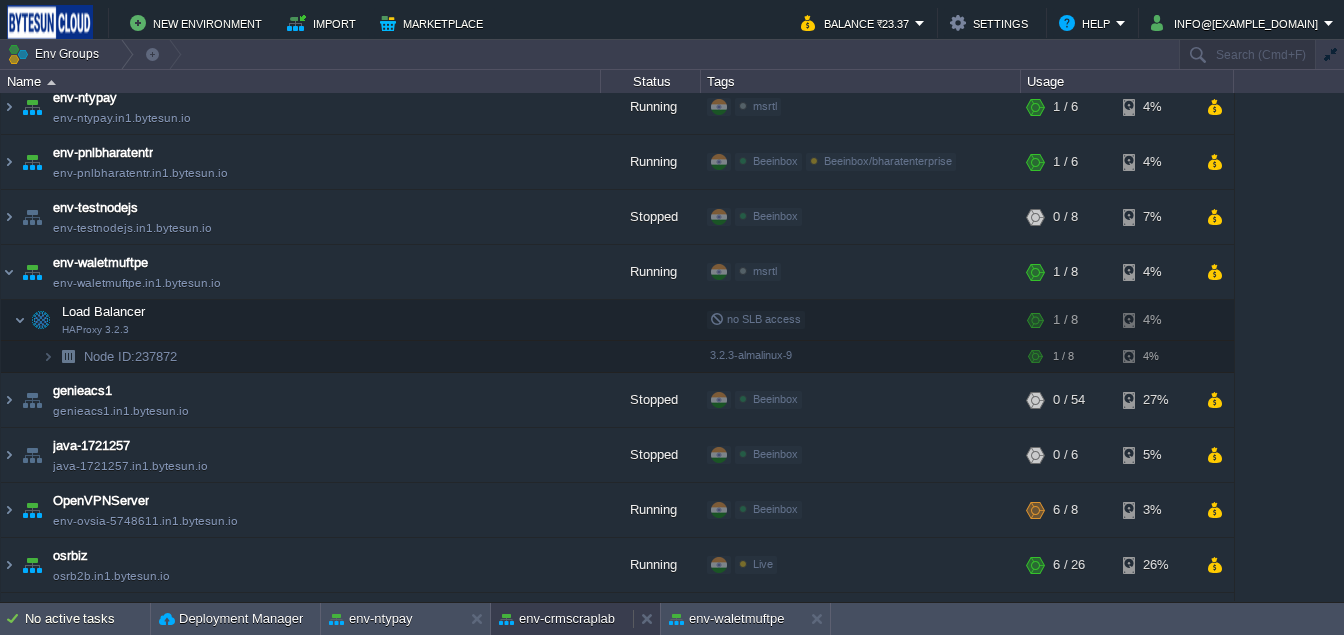 click on "env-crmscraplab" at bounding box center [557, 619] 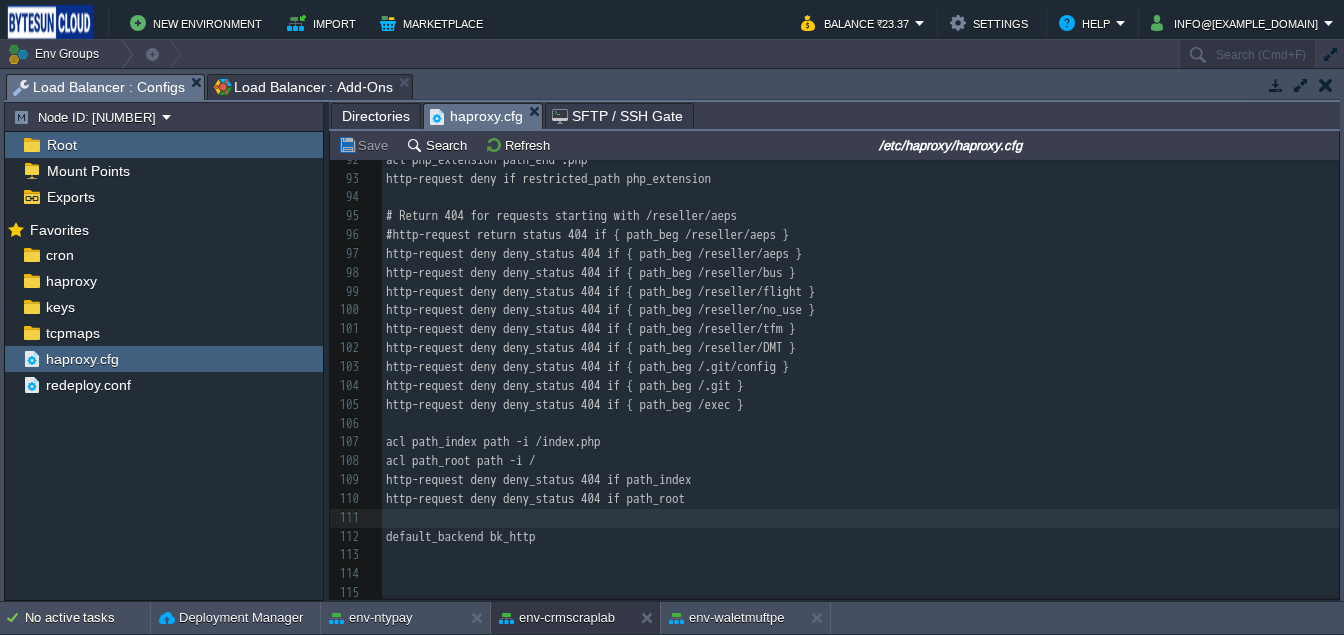 click on "acl path_index path -i /index.php" at bounding box center (860, 442) 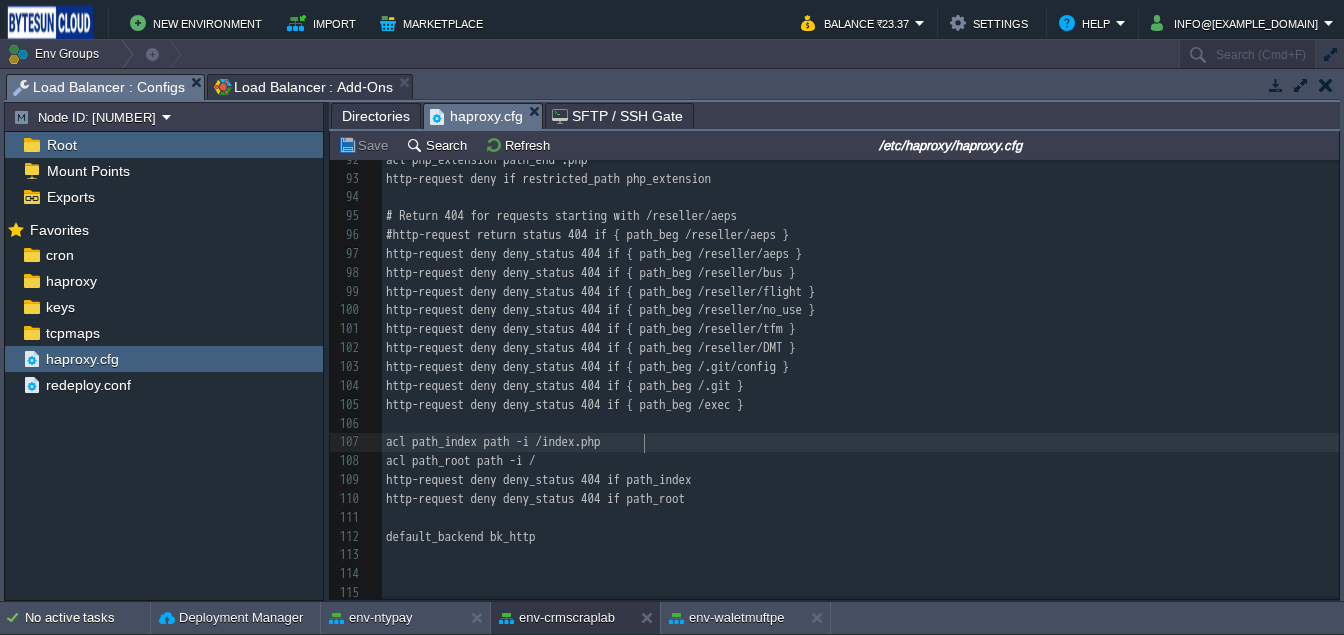 scroll, scrollTop: 6, scrollLeft: 0, axis: vertical 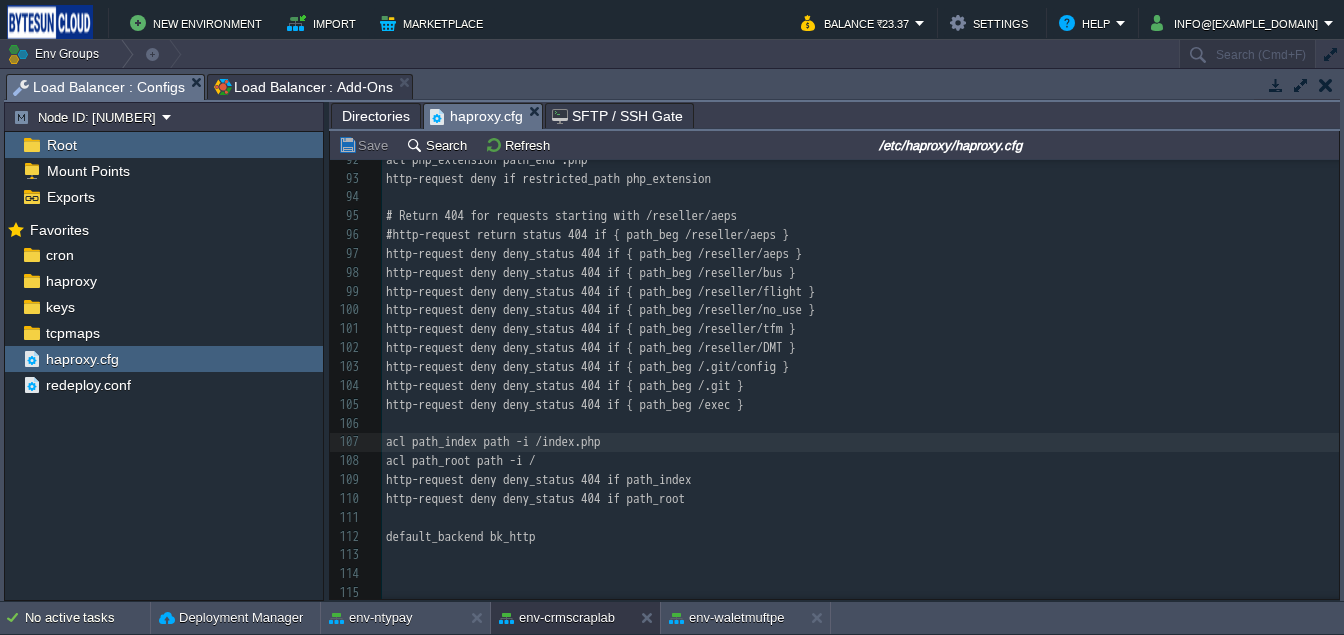 click on "acl path_root path -i /" at bounding box center [860, 461] 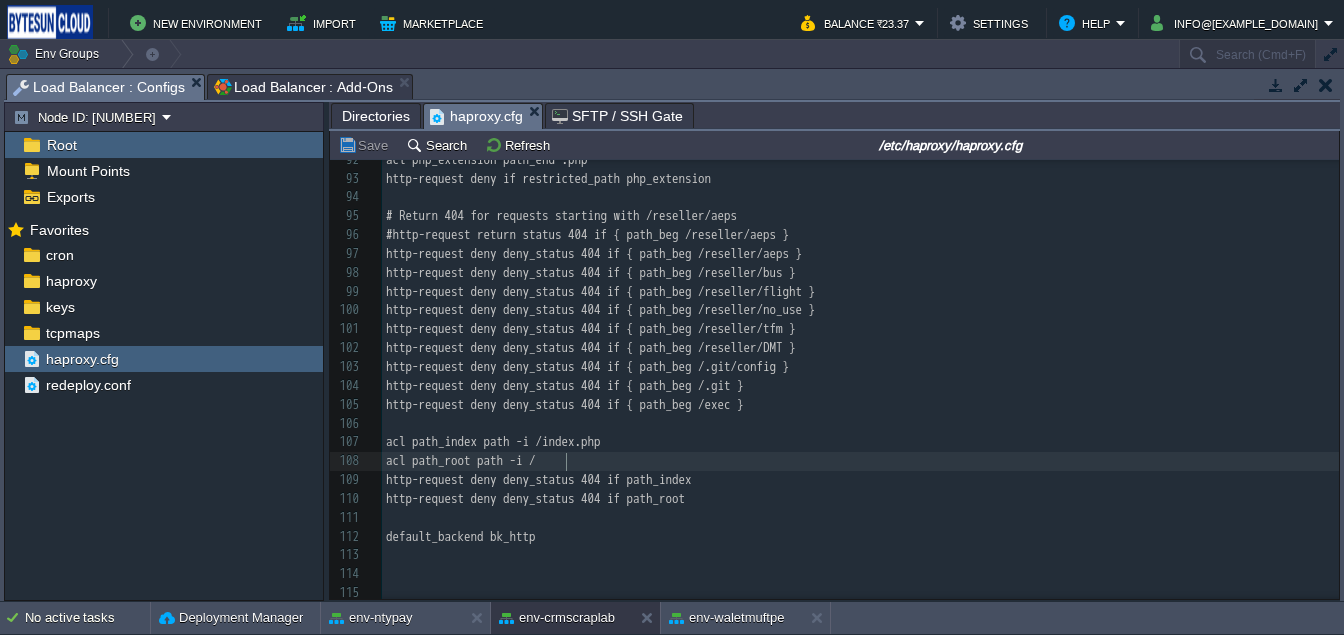 scroll, scrollTop: 1723, scrollLeft: 0, axis: vertical 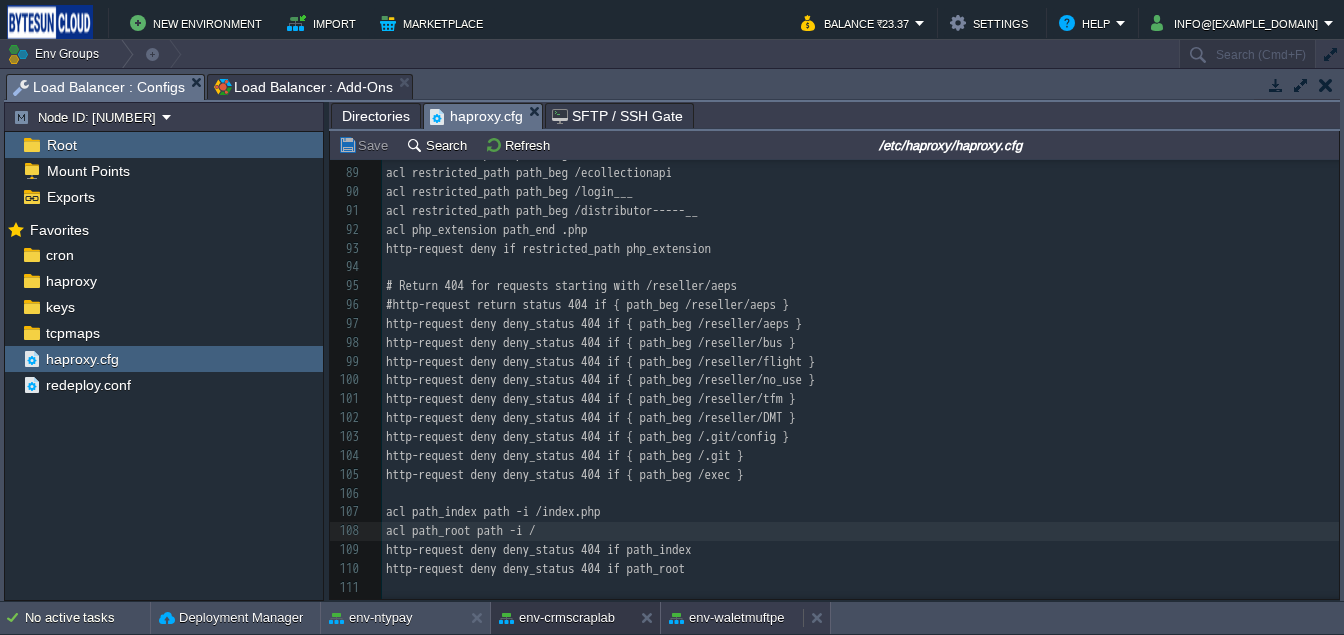 click on "env-waletmuftpe" at bounding box center [726, 618] 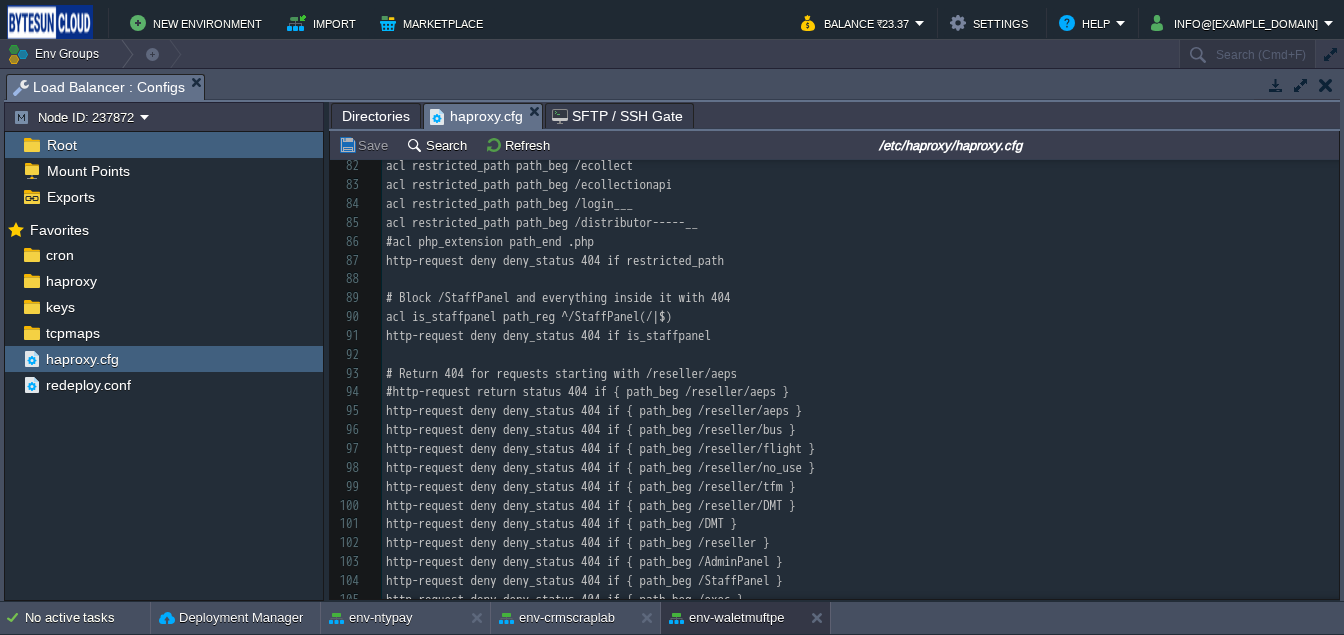 scroll, scrollTop: 1486, scrollLeft: 0, axis: vertical 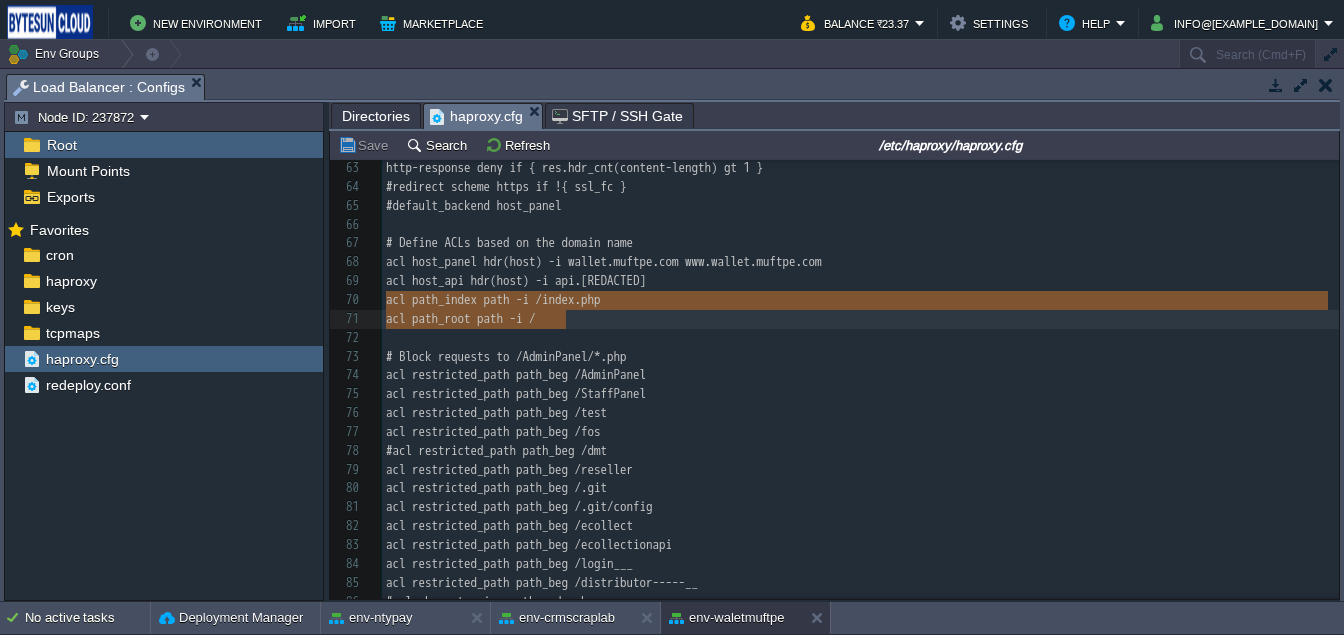 click on "x 51 mode http 52 stats enable 53 stats auth admin:[REDACTED] 54 stats refresh 30s 55 stats show-node 56 stats uri  /haproxy_adm_panel 57 stats admin if TRUE 58 option forwardfor 59 http-request set-header X-Forwarded-Proto https if { ssl_fc } 60 http-request set-header HTTPS on if { ssl_fc } 61 http-request set-header Ssl-Offloaded 1 if { ssl_fc } 62 http-request deny if { req.hdr_cnt(content-length) gt 1 } 63 http-response deny if { res.hdr_cnt(content-length) gt 1 } 64 #redirect scheme https if !{ ssl_fc } 65 #default_backend host_panel  66 ​ 67 # Define ACLs based on the domain name 68 acl host_panel hdr(host) -i [REDACTED].com www.[REDACTED].com 69 acl host_api hdr(host) -i api.[REDACTED].com 70 acl path_index path -i /index.php 71 acl path_root path -i / 72 ​ 73 # Block requests to /AdminPanel/*.php 74 acl restricted_path path_beg /AdminPanel 75 acl restricted_path path_beg /StaffPanel 76 acl restricted_path path_beg /test 77 acl restricted_path path_beg /fos 78 #acl restricted_path path_beg /dmt" at bounding box center [860, 479] 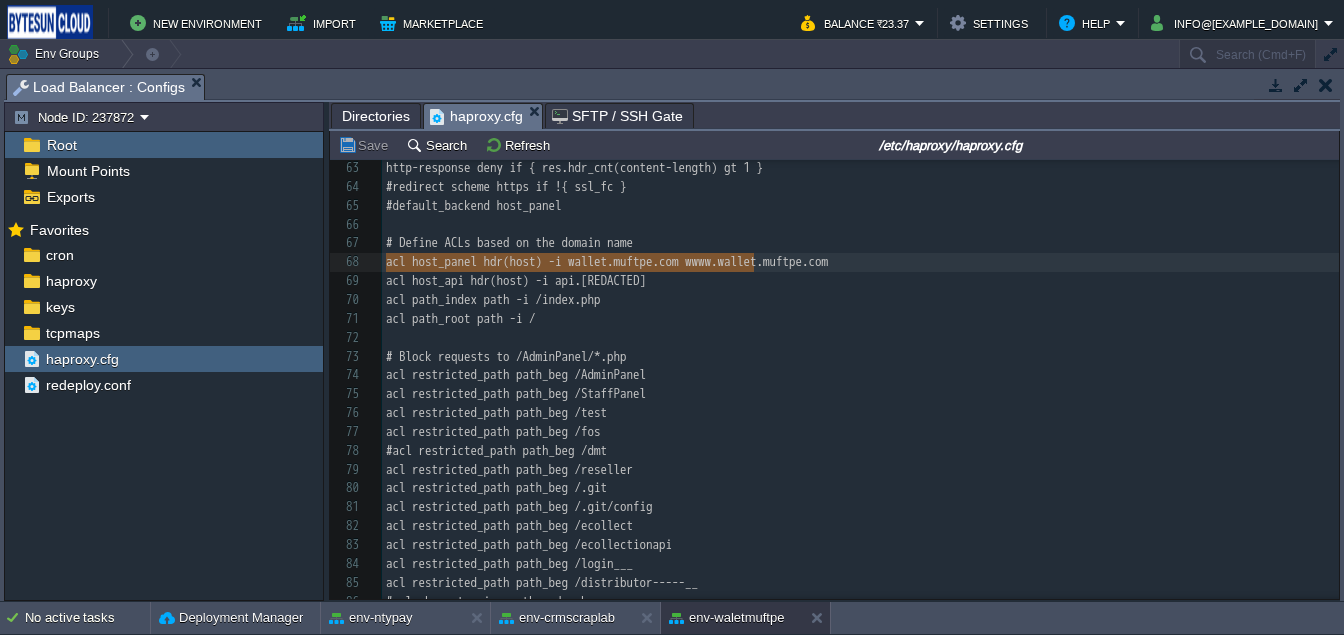 type on "acl host_panel hdr(host) -i [REDACTED].com www.[REDACTED].com" 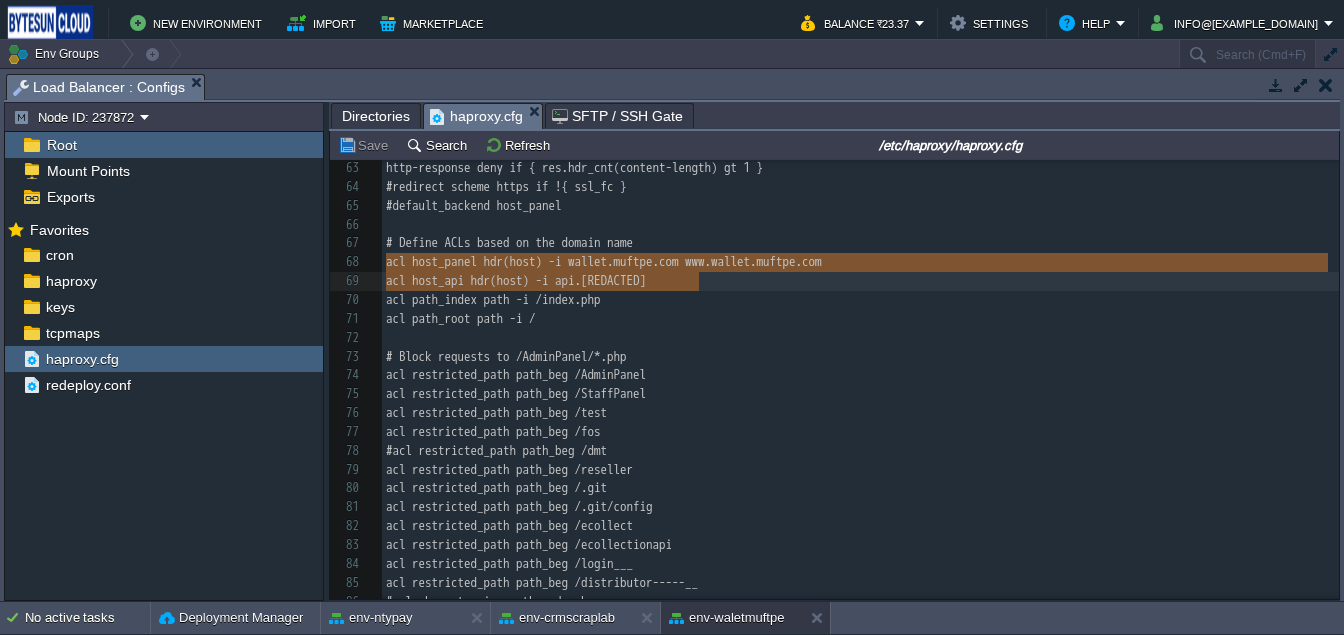 drag, startPoint x: 388, startPoint y: 265, endPoint x: 755, endPoint y: 276, distance: 367.16483 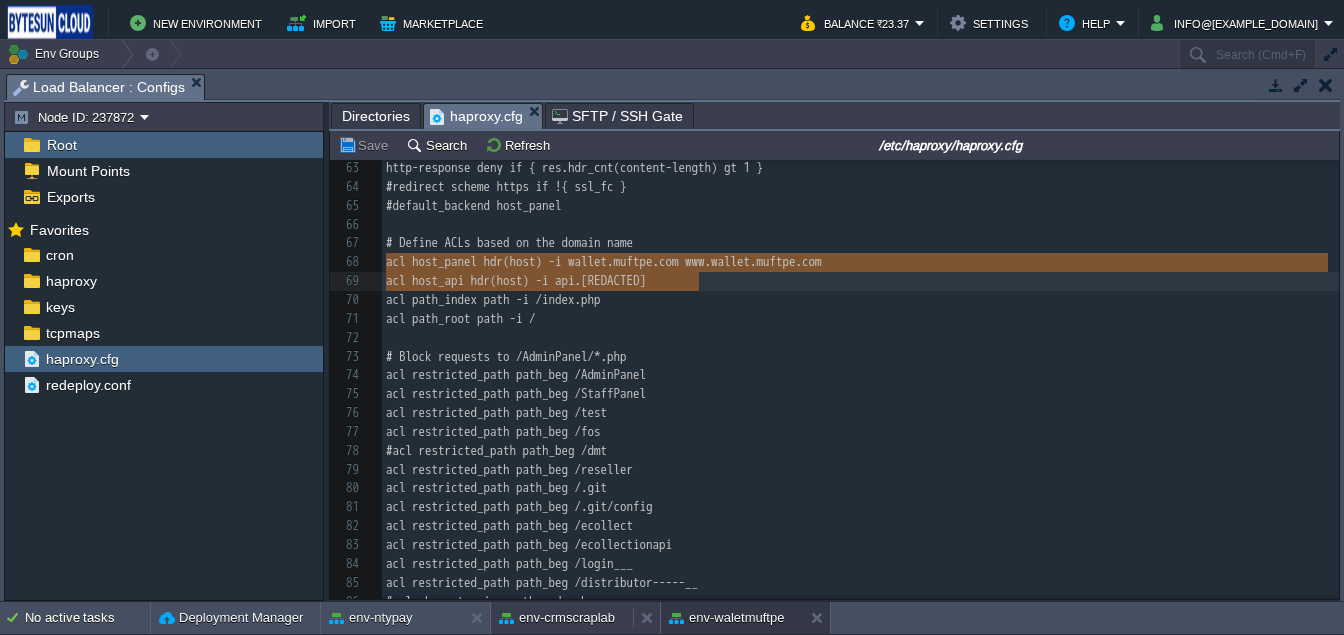 click on "env-crmscraplab" at bounding box center (557, 618) 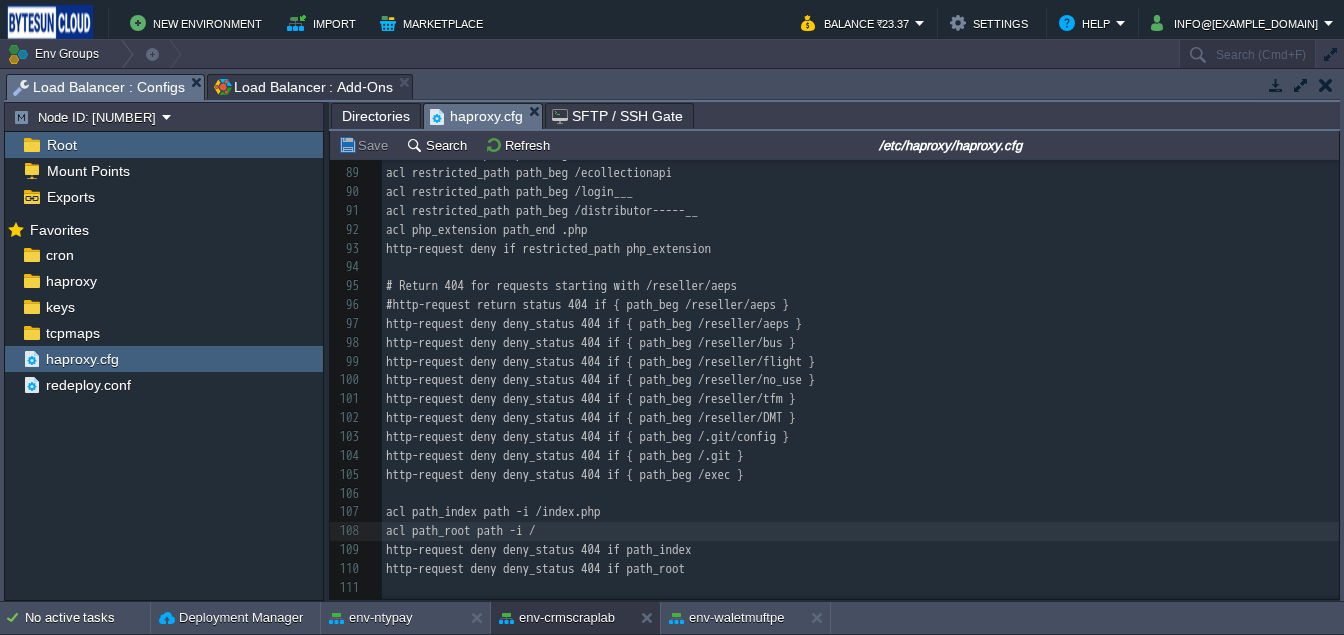 click on "​" at bounding box center (860, 494) 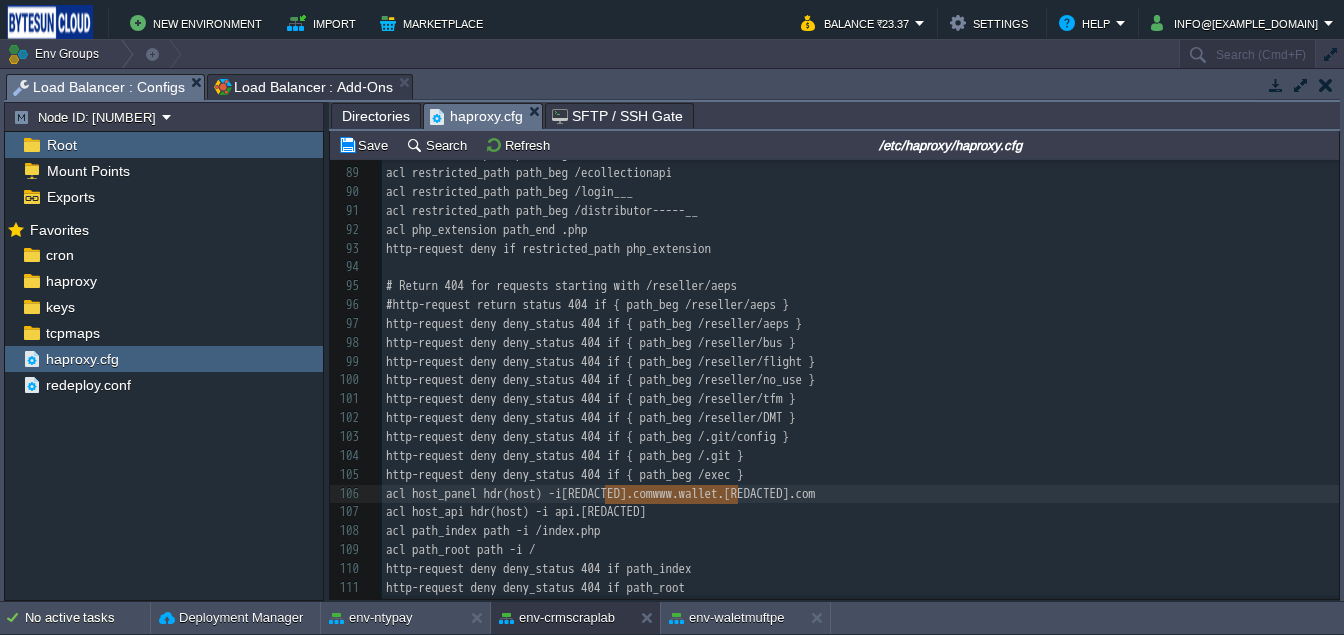 drag, startPoint x: 608, startPoint y: 497, endPoint x: 736, endPoint y: 501, distance: 128.06248 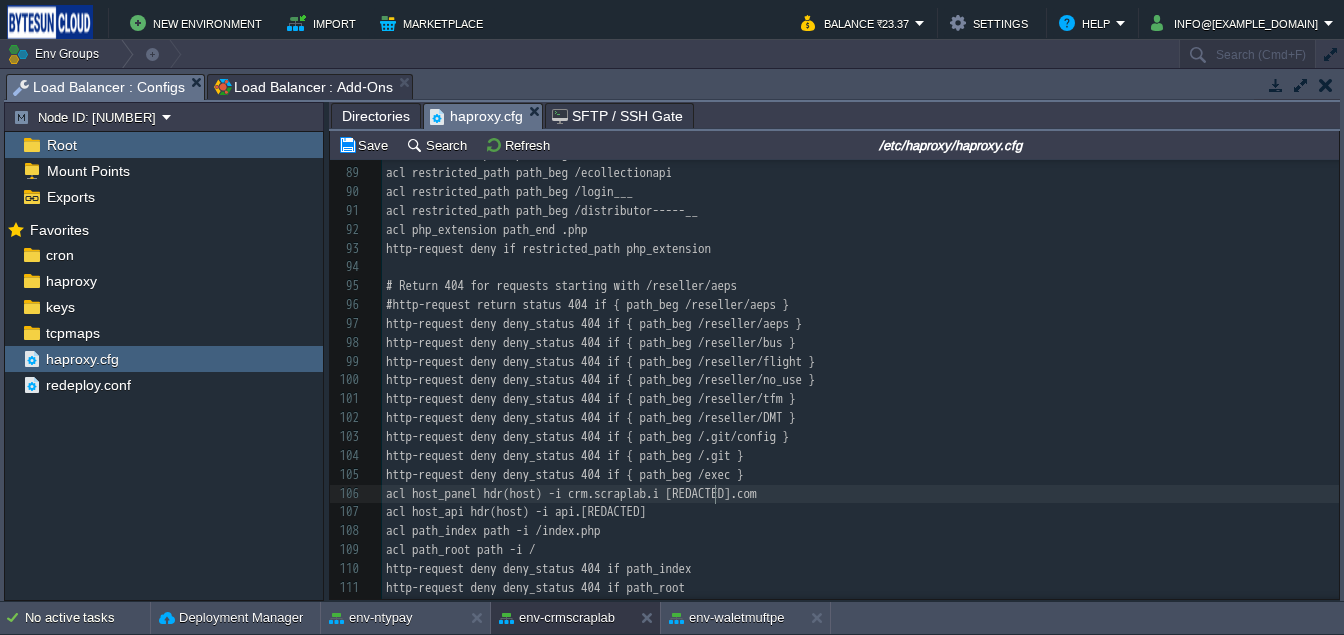 type on "crm.[REDACTED].in" 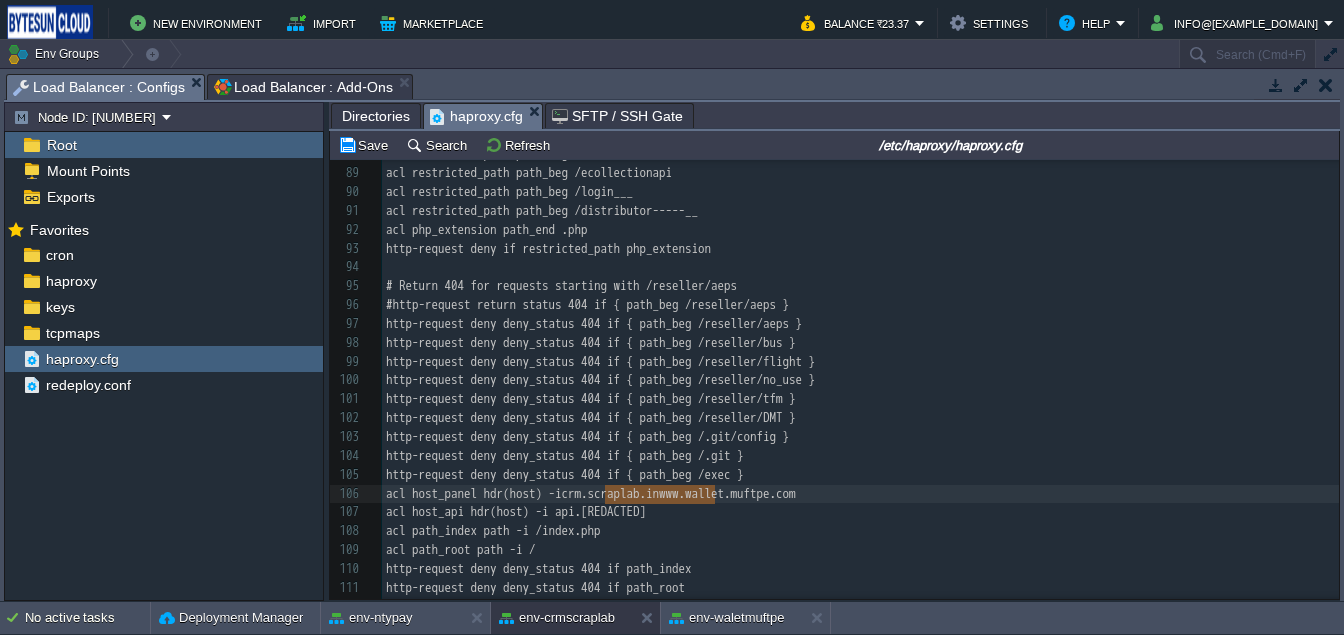 type on "crm.[REDACTED].in" 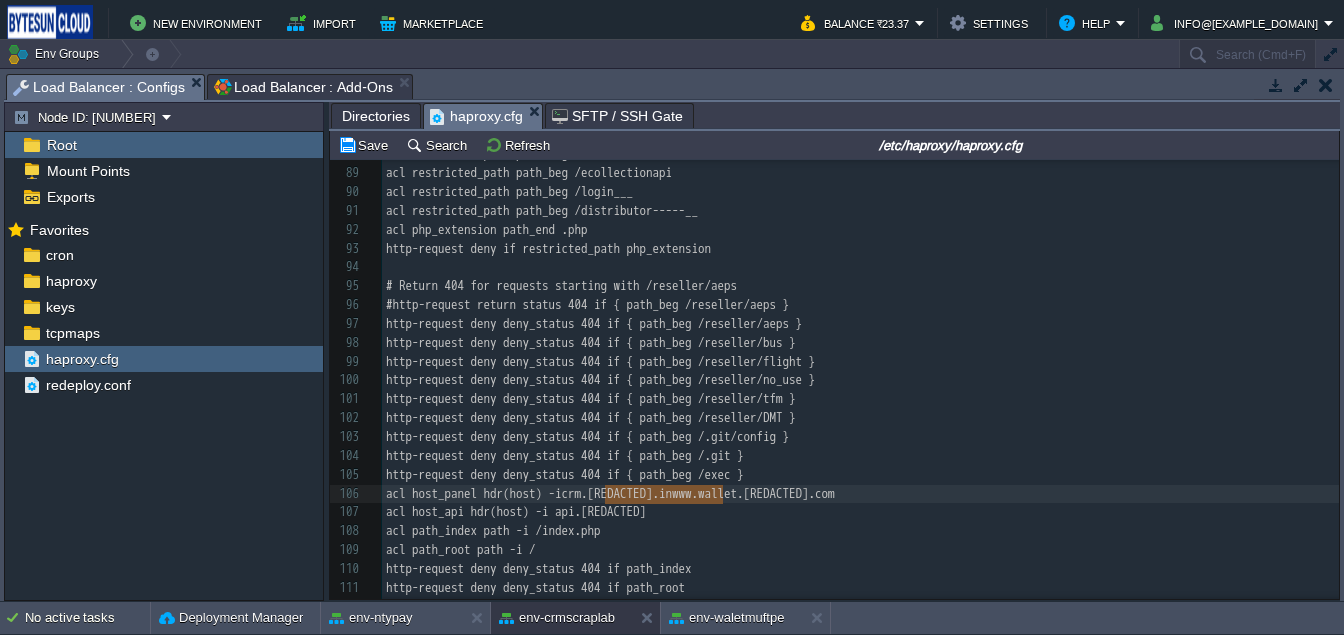 drag, startPoint x: 607, startPoint y: 499, endPoint x: 721, endPoint y: 503, distance: 114.07015 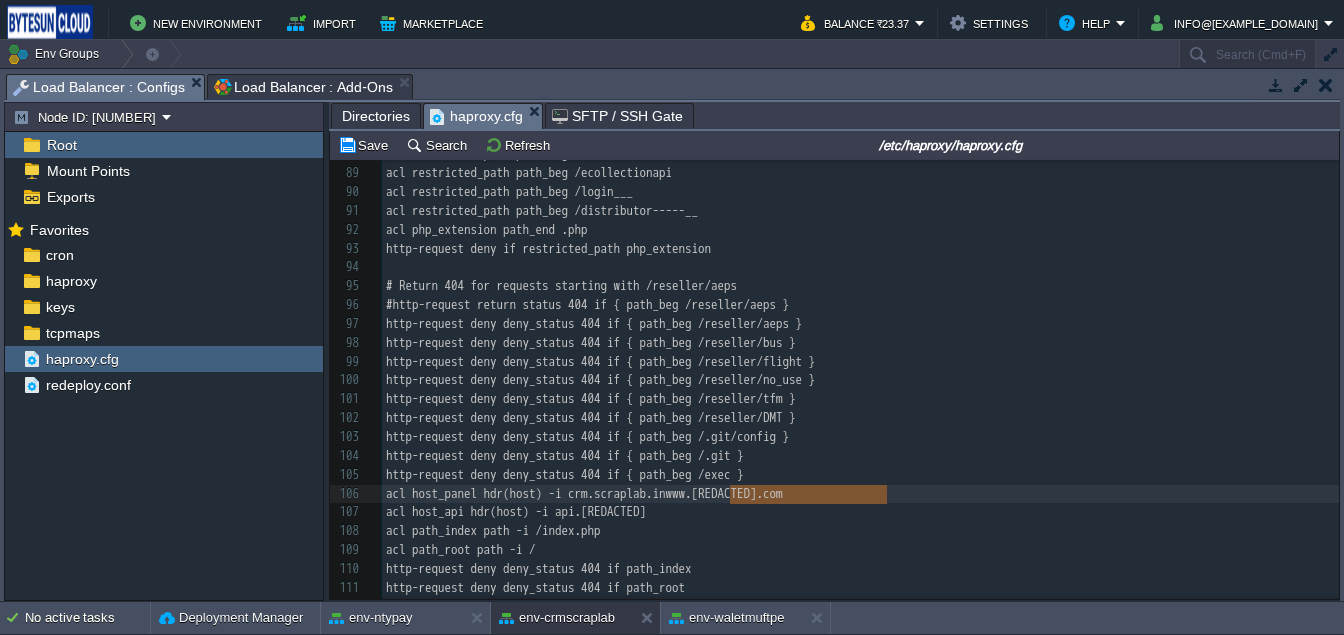 type on "www.wallet.[REDACTED].com" 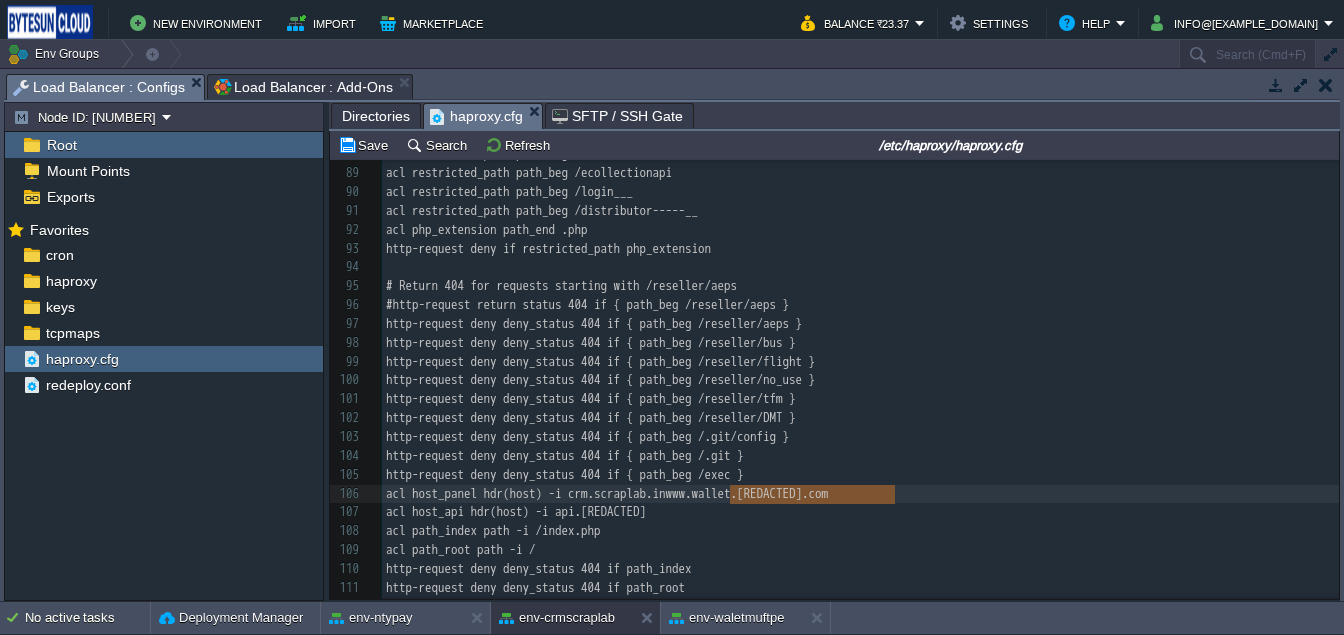 drag, startPoint x: 729, startPoint y: 496, endPoint x: 893, endPoint y: 501, distance: 164.0762 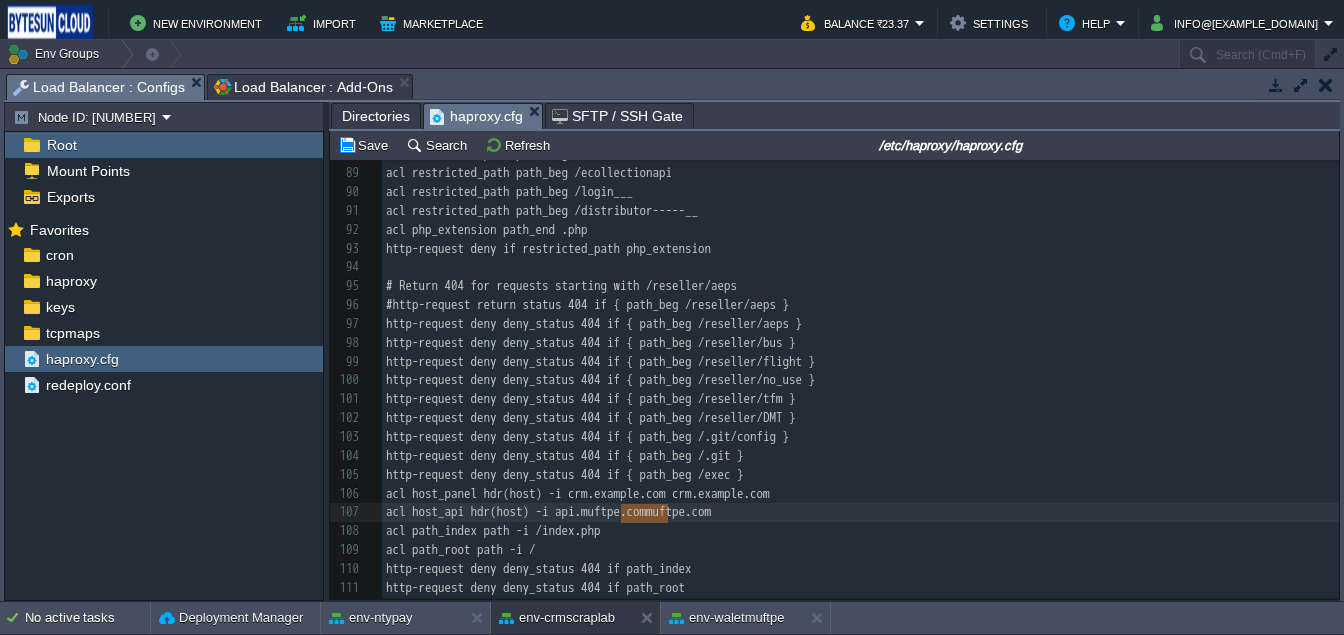 type on "[EXAMPLE_DOMAIN]" 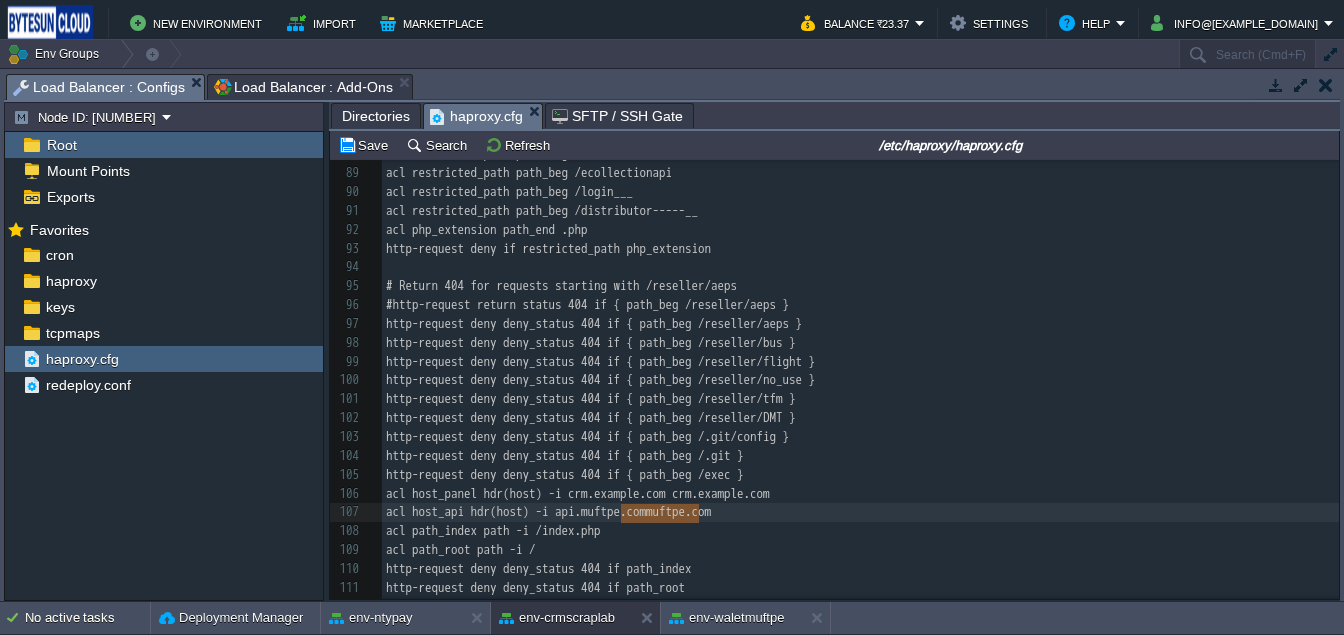 drag, startPoint x: 700, startPoint y: 520, endPoint x: 622, endPoint y: 520, distance: 78 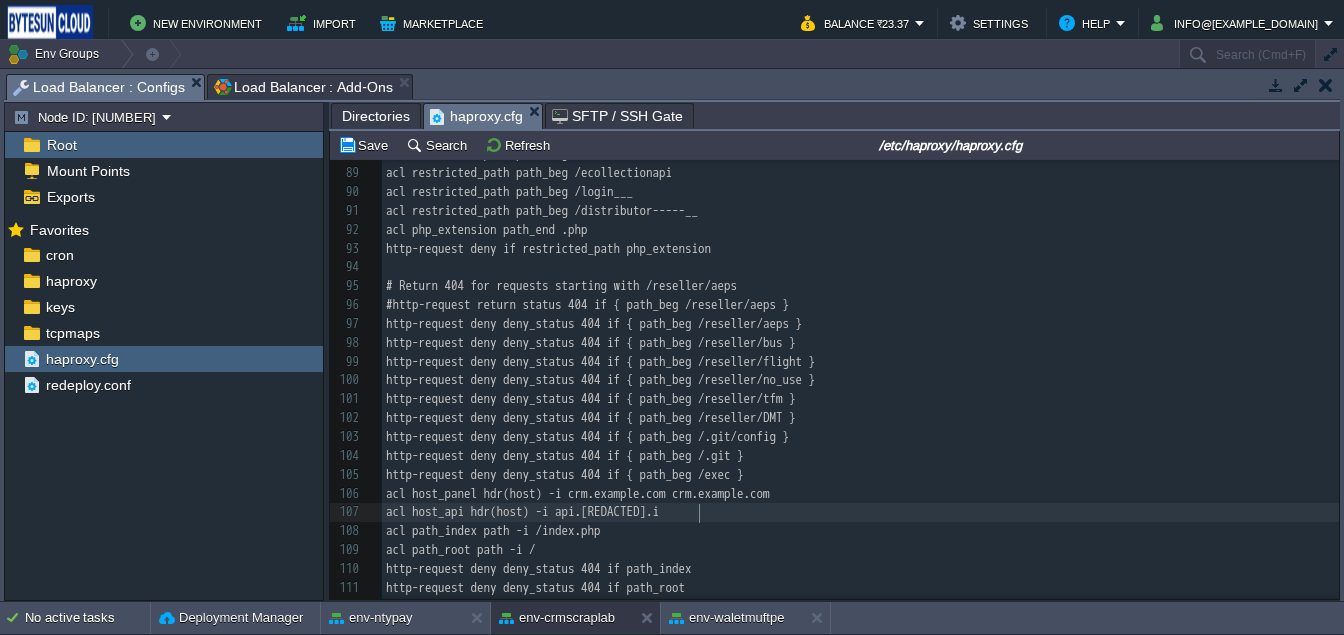 type on "scraplab.[REDACTED]" 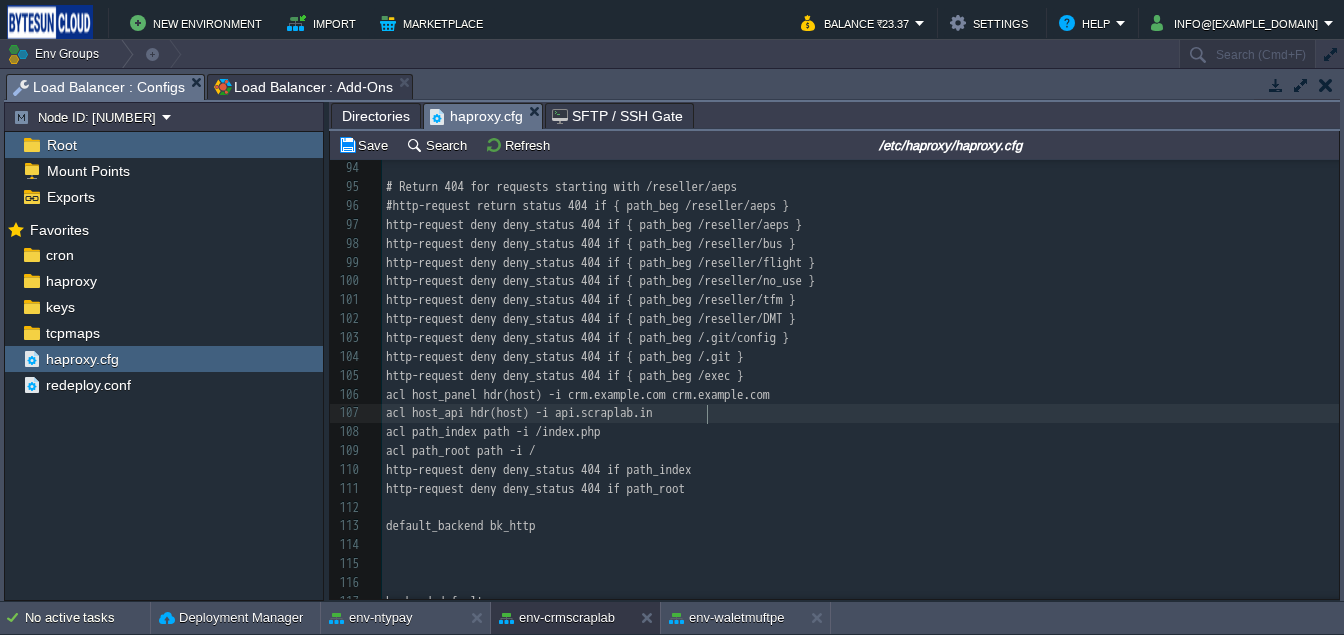 click on "acl host_panel hdr(host) -i crm.example.com crm.example.com" at bounding box center [578, 394] 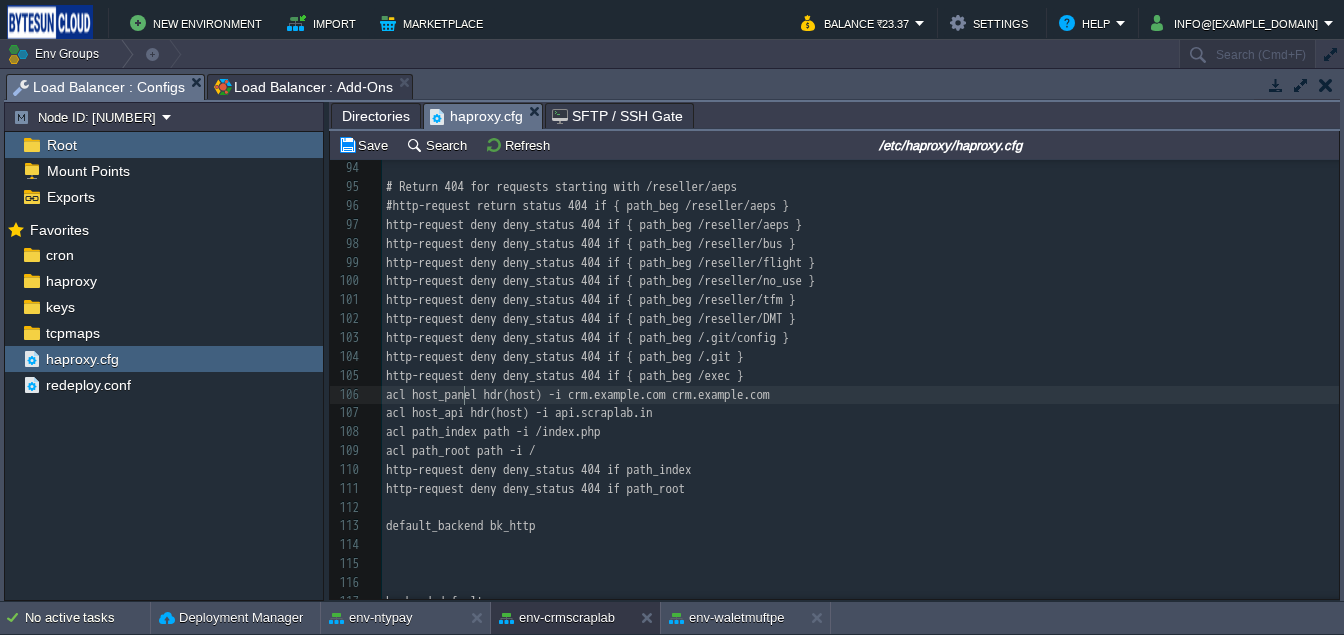 type on "host_panel" 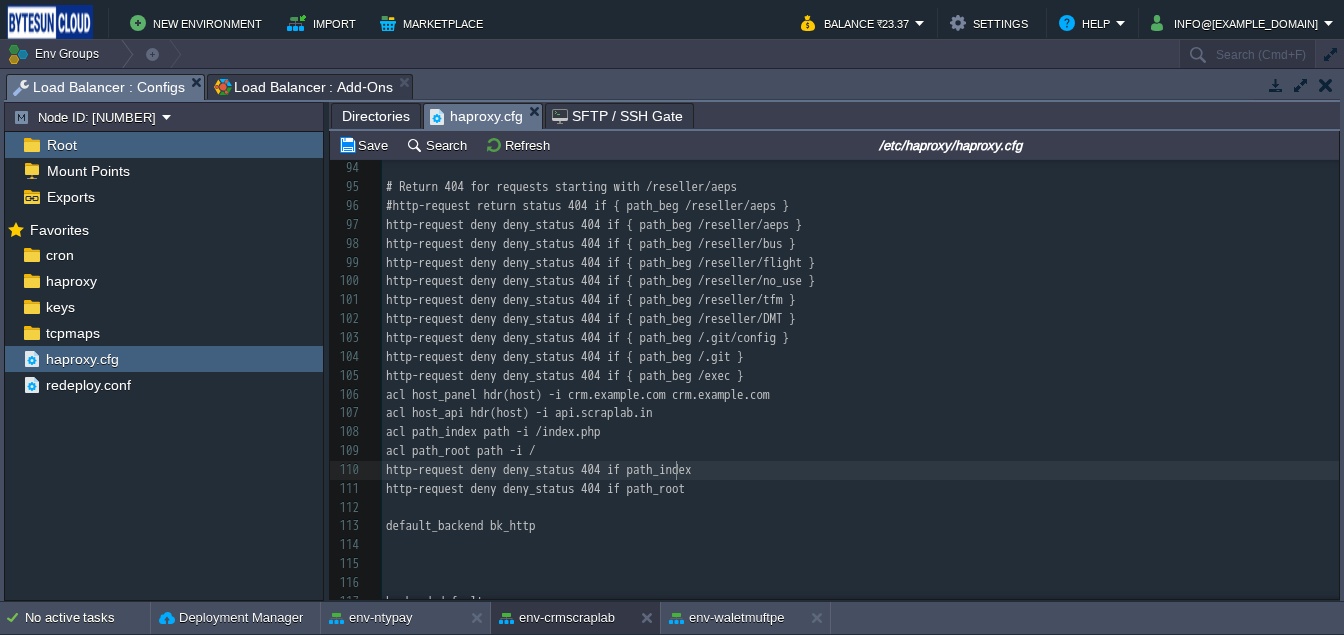 click on "http-request deny deny_status 404 if path_index" at bounding box center (539, 469) 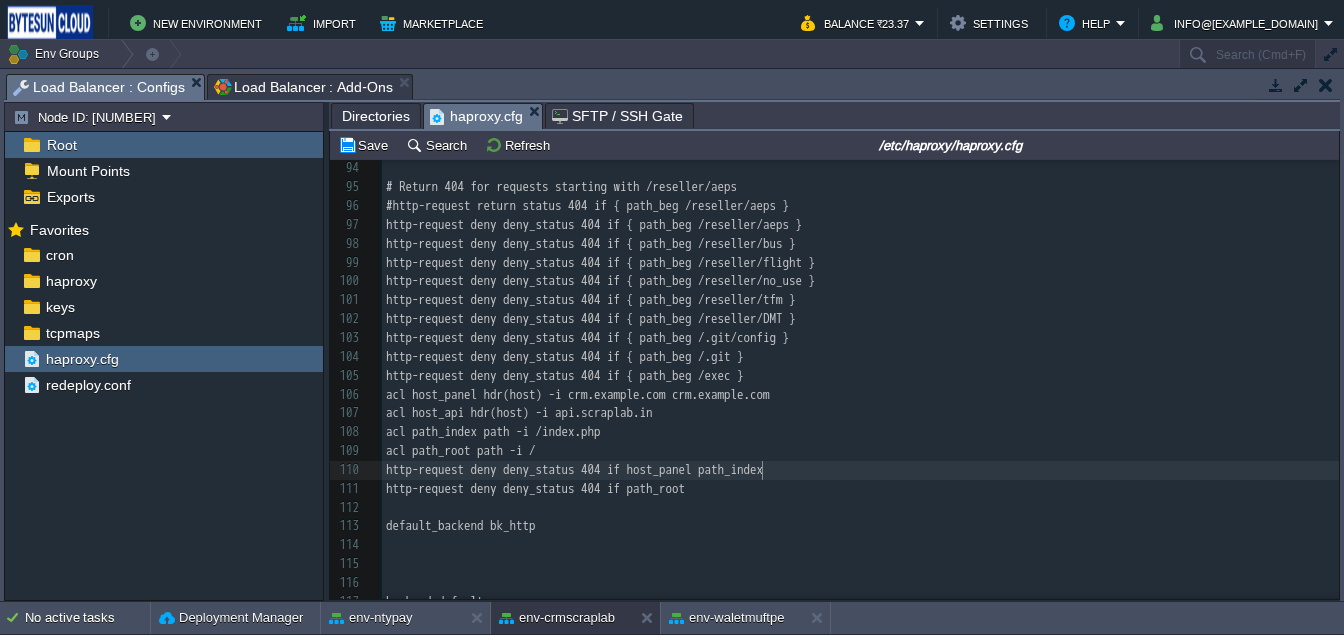 click on "x 72 #acl php_injection_query query_reg -i "(allow_url_include|auto_prepend_file)=php://input" 73 #http-request deny if php_injection_query 74      75 # block user agent 76 acl blocked_agents hdr_sub(User-Agent) -i BadBot MaliciousScraper EvilAgent l9explore World 77 acl blocked_agents hdr_reg(User-Agent) -i ^Hello\ World/.* 78 http-request deny if blocked_agents 79      80 # Block requests to /AdminPanel/*.php 81 acl restricted_path path_beg /AdminPanel 82 acl restricted_path path_beg /StaffPanel 83 acl restricted_path path_beg /test 84 acl restricted_path path_beg /fos 85 acl restricted_path path_beg /dmt 86 acl restricted_path path_beg /.git 87 acl restricted_path path_beg /.git/config 88 acl restricted_path path_beg /ecollect 89 acl restricted_path path_beg /ecollectionapi 90 acl restricted_path path_beg /login___ 91 acl restricted_path path_beg /distributor-----__ 92 acl php_extension path_end .php 93 http-request deny if restricted_path php_extension 94 ​ 95 96 97 98 99 100 101 102 103 104 105" at bounding box center [860, 319] 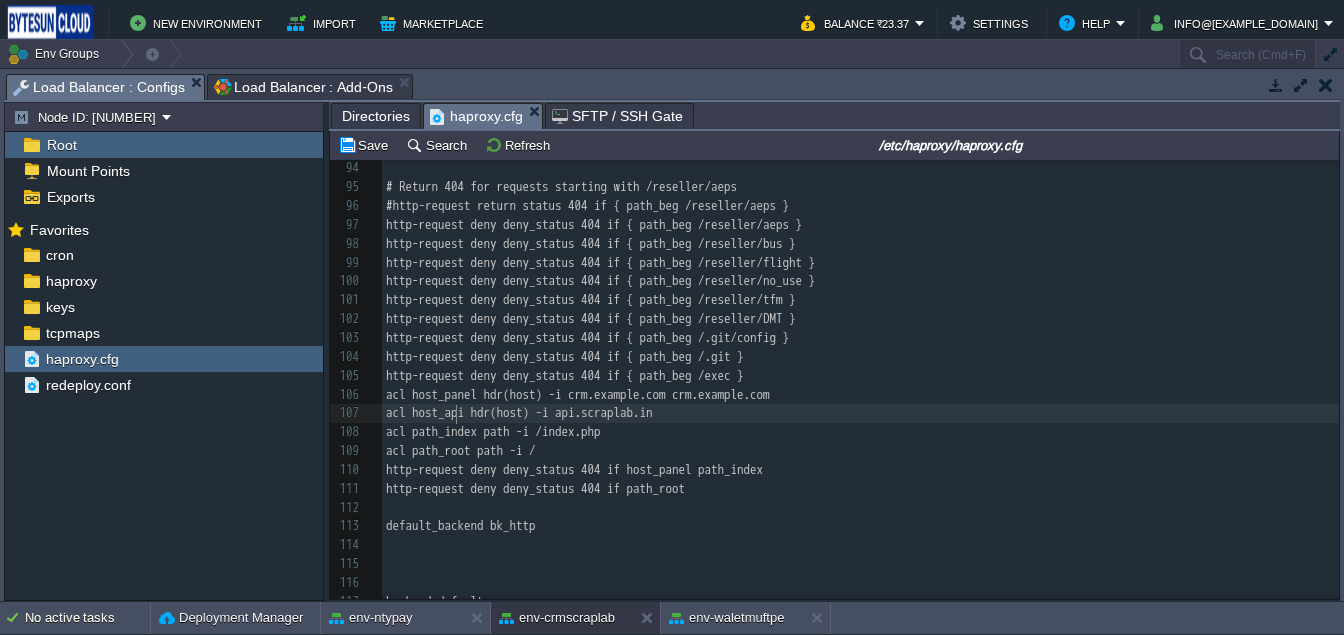 type on "host_api" 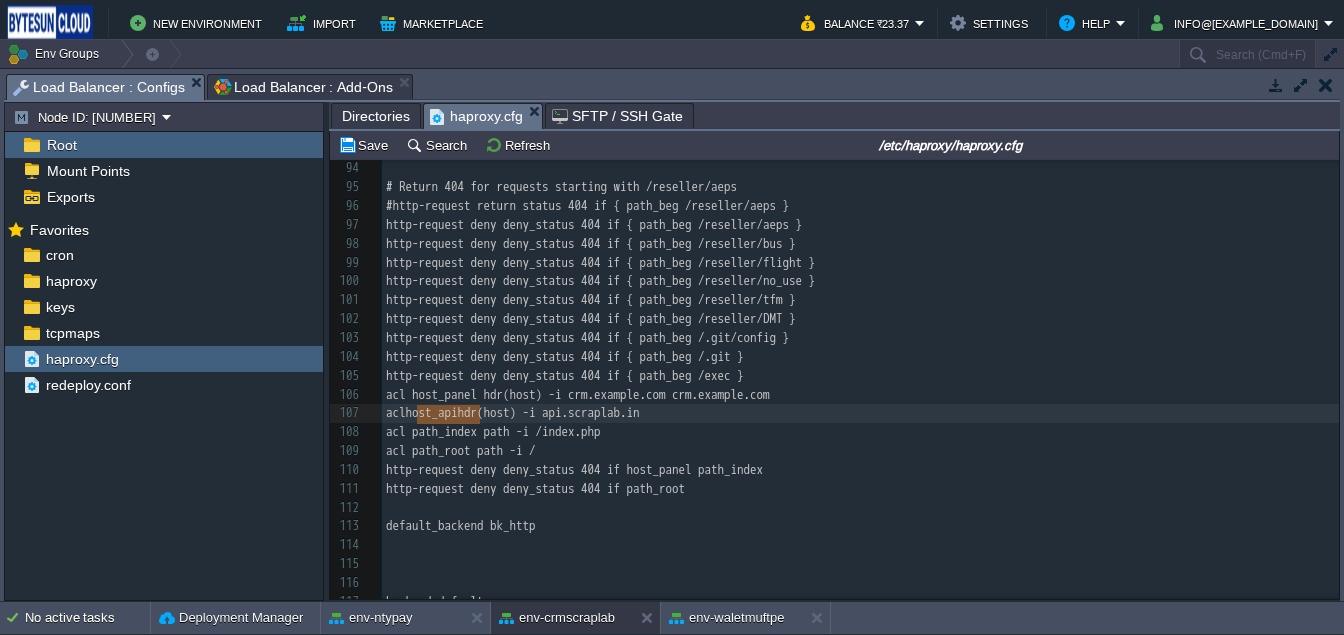 click on "x 72 #acl php_injection_query query_reg -i "(allow_url_include|auto_prepend_file)=php://input" 73 #http-request deny if php_injection_query 74      75 # block user agent 76 acl blocked_agents hdr_sub(User-Agent) -i BadBot MaliciousScraper EvilAgent l9explore World 77 acl blocked_agents hdr_reg(User-Agent) -i ^Hello\ World/.* 78 http-request deny if blocked_agents 79      80 # Block requests to /AdminPanel/*.php 81 acl restricted_path path_beg /AdminPanel 82 acl restricted_path path_beg /StaffPanel 83 acl restricted_path path_beg /test 84 acl restricted_path path_beg /fos 85 acl restricted_path path_beg /dmt 86 acl restricted_path path_beg /.git 87 acl restricted_path path_beg /.git/config 88 acl restricted_path path_beg /ecollect 89 acl restricted_path path_beg /ecollectionapi 90 acl restricted_path path_beg /login___ 91 acl restricted_path path_beg /distributor-----__ 92 acl php_extension path_end .php 93 http-request deny if restricted_path php_extension 94 ​ 95 96 97 98 99 100 101 102 103 104 105 106" at bounding box center (860, 319) 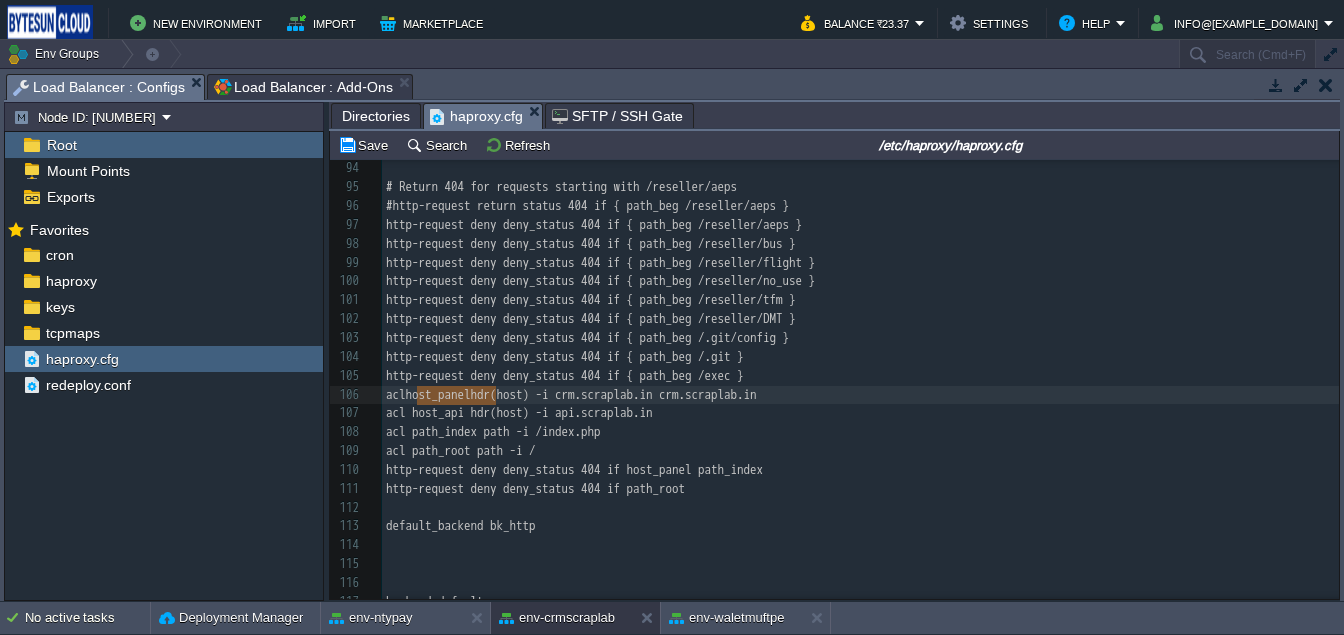 click on "x 72 #acl php_injection_query query_reg -i "(allow_url_include|auto_prepend_file)=php://input" 73 #http-request deny if php_injection_query 74      75 # block user agent 76 acl blocked_agents hdr_sub(User-Agent) -i BadBot MaliciousScraper EvilAgent l9explore World 77 acl blocked_agents hdr_reg(User-Agent) -i ^Hello\ World/.* 78 http-request deny if blocked_agents 79      80 # Block requests to /AdminPanel/*.php 81 acl restricted_path path_beg /AdminPanel 82 acl restricted_path path_beg /StaffPanel 83 acl restricted_path path_beg /test 84 acl restricted_path path_beg /fos 85 acl restricted_path path_beg /dmt 86 acl restricted_path path_beg /.git 87 acl restricted_path path_beg /.git/config 88 acl restricted_path path_beg /ecollect 89 acl restricted_path path_beg /ecollectionapi 90 acl restricted_path path_beg /login___ 91 acl restricted_path path_beg /distributor-----__ 92 acl php_extension path_end .php 93 http-request deny if restricted_path php_extension 94 ​ 95 96 97 98 99 100 101 102 103 104 105 106" at bounding box center [860, 319] 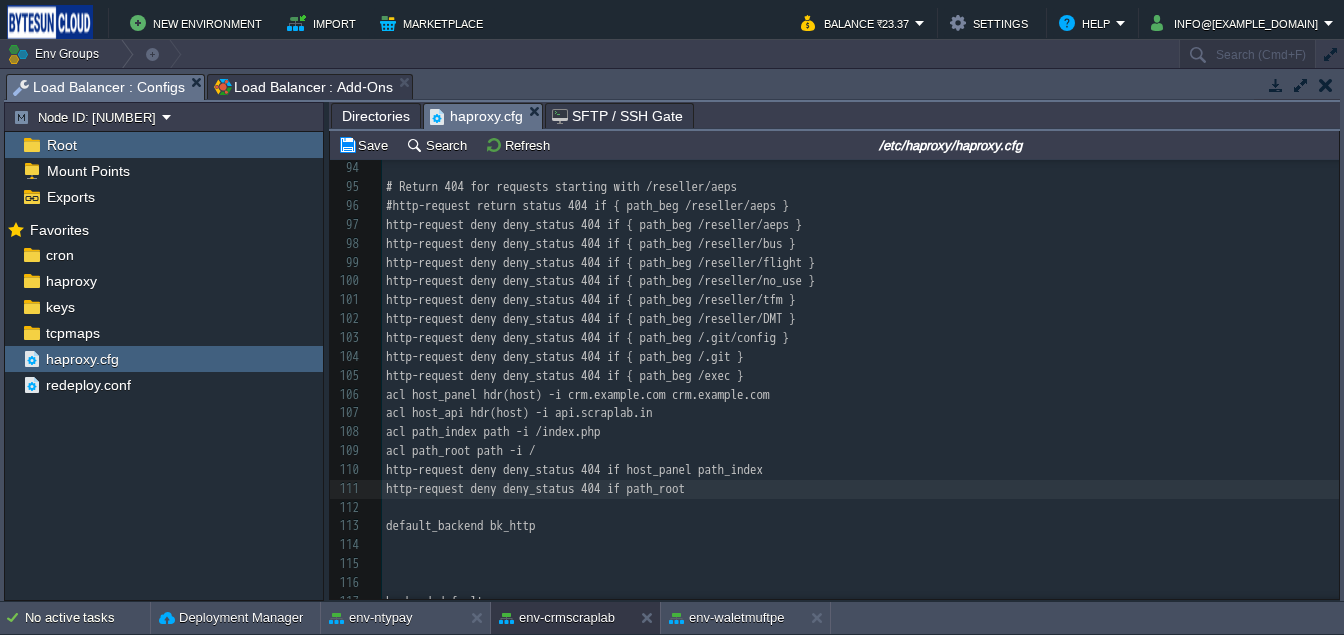 paste 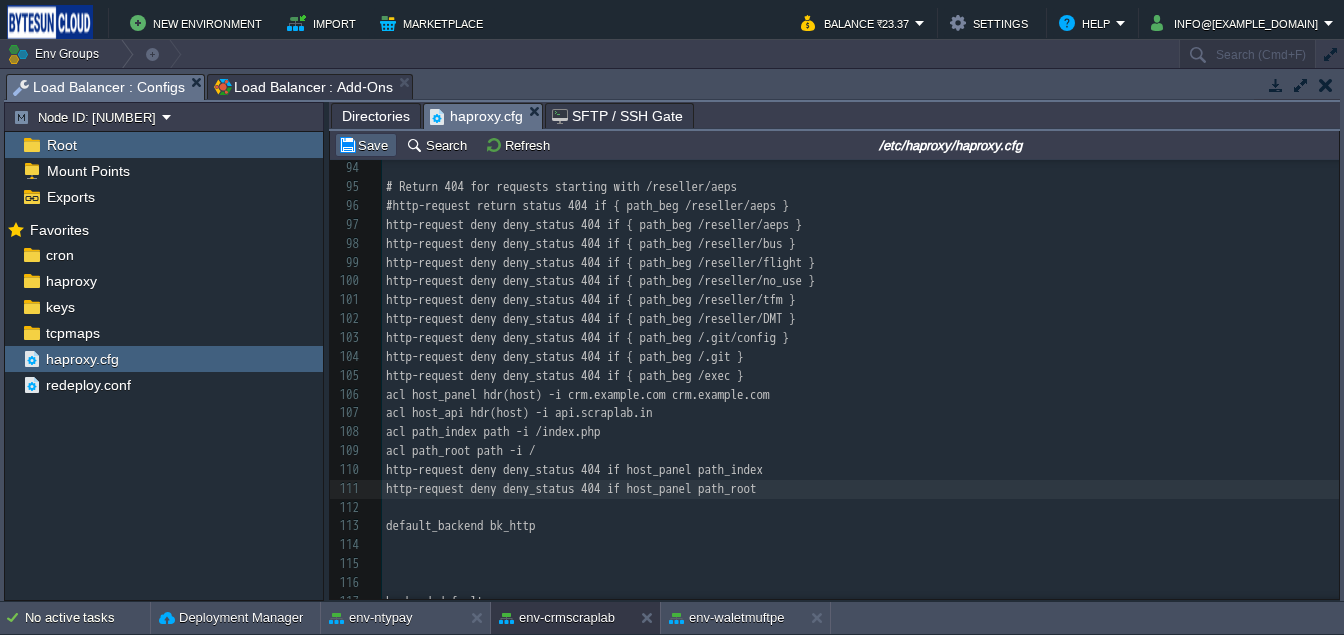 click on "Save" at bounding box center [366, 145] 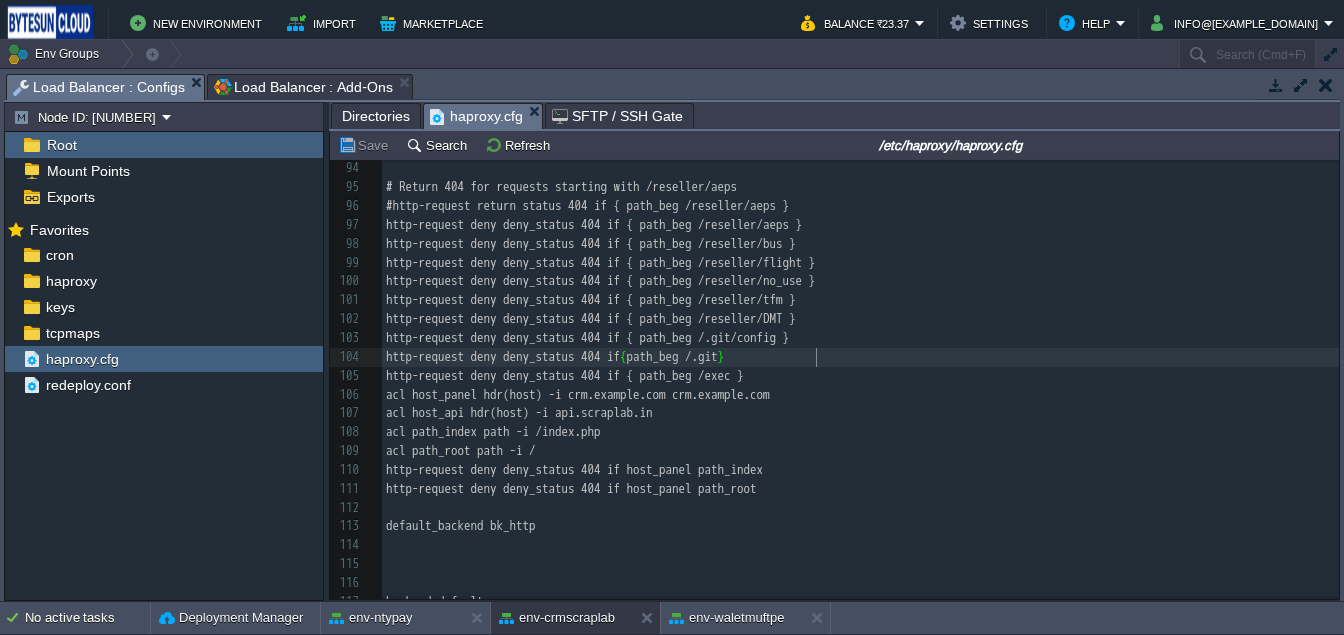 scroll, scrollTop: 6, scrollLeft: 8, axis: both 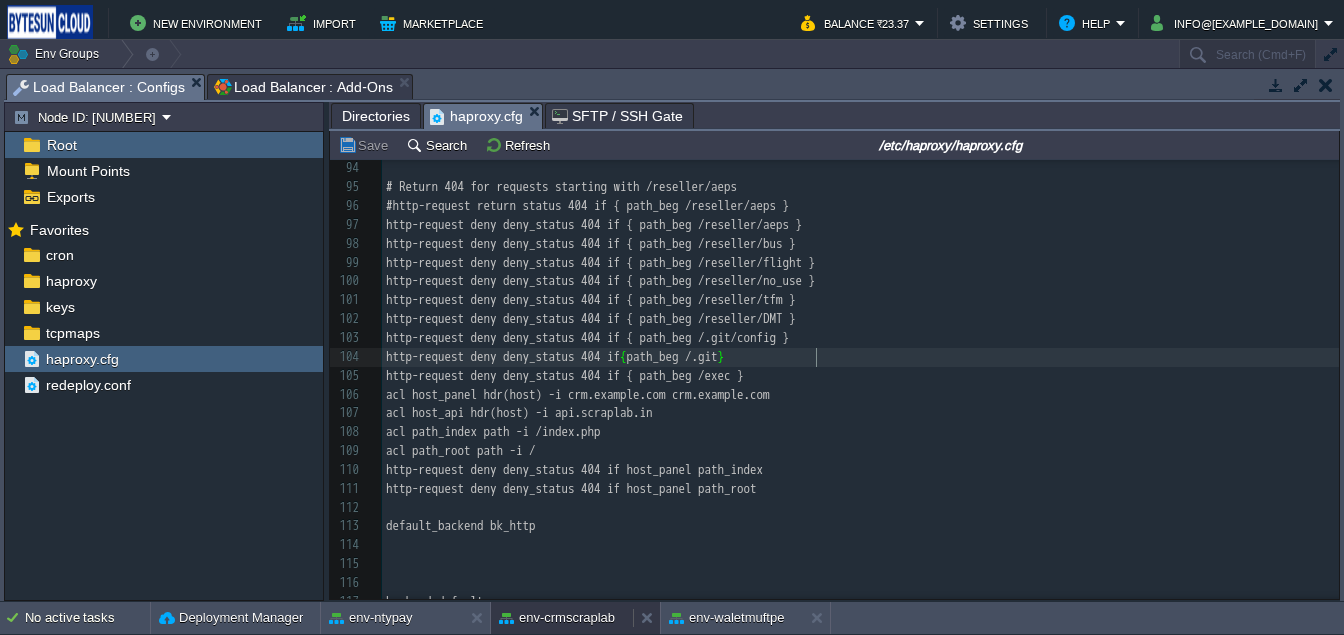 click on "env-crmscraplab" at bounding box center (557, 618) 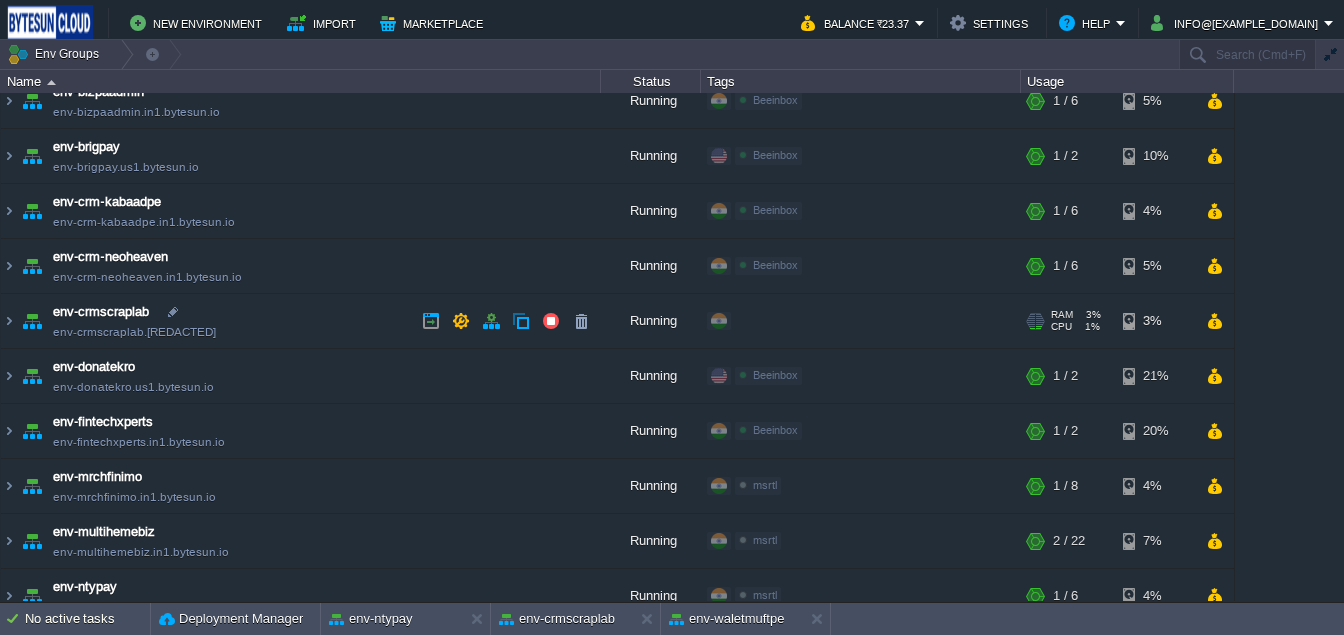 scroll, scrollTop: 518, scrollLeft: 0, axis: vertical 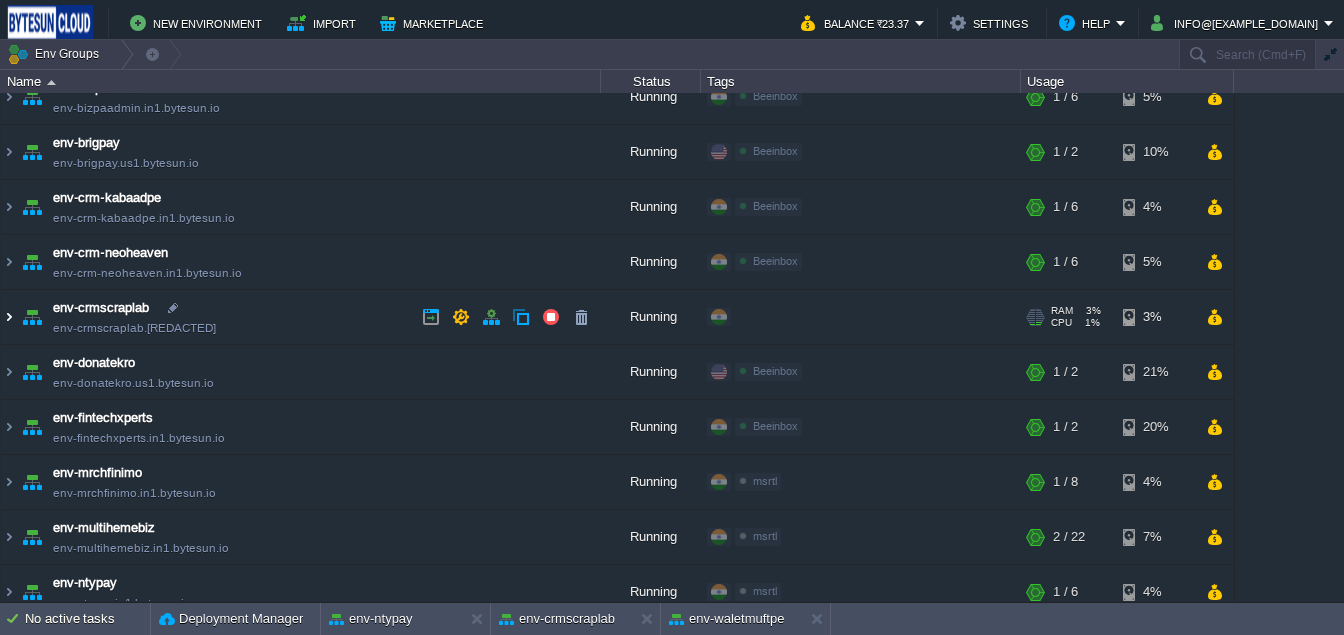 click at bounding box center [9, 317] 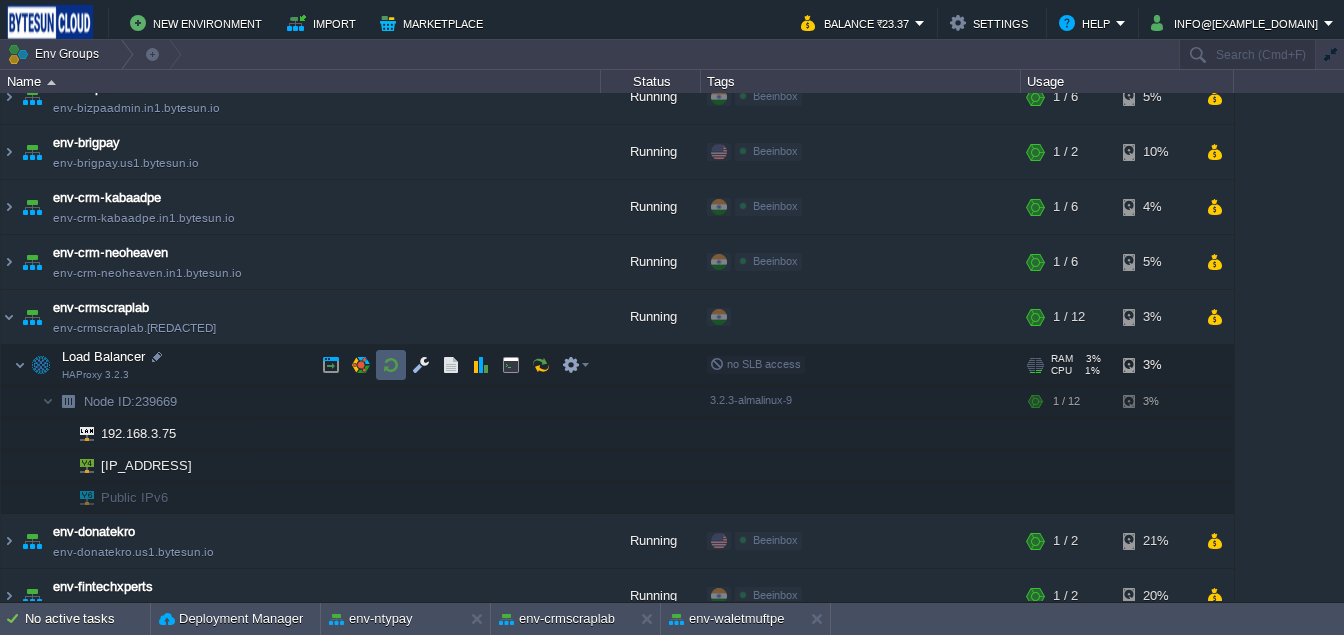 click at bounding box center [391, 365] 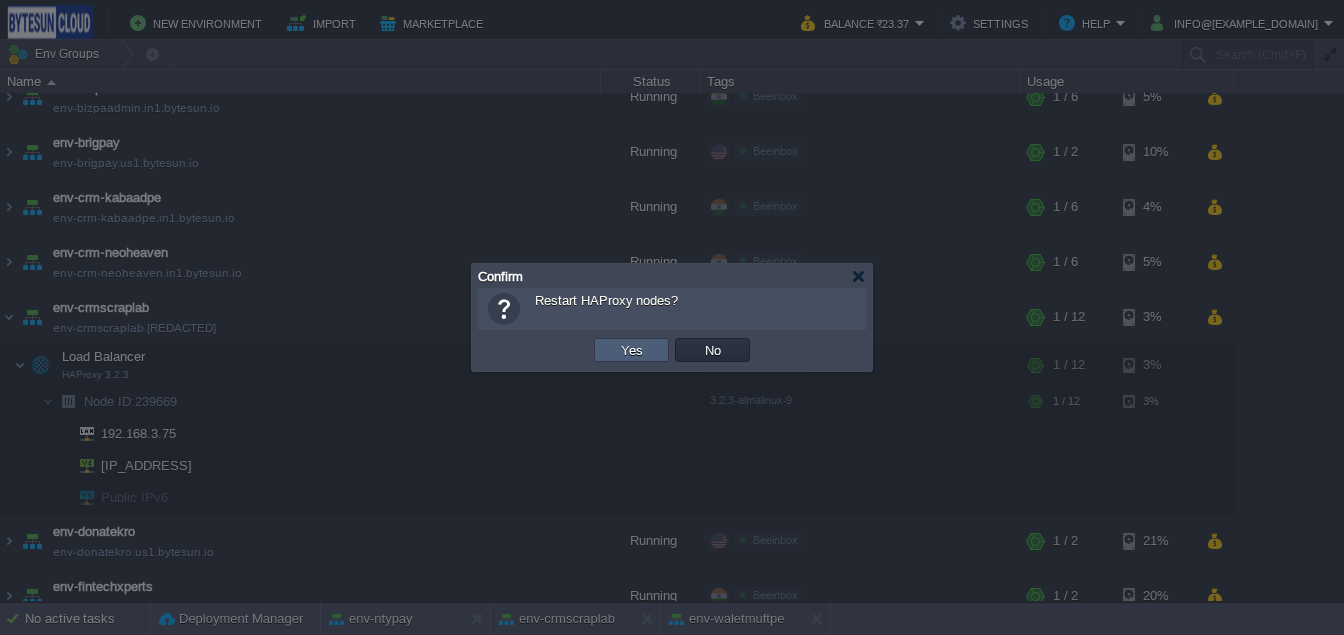 click on "Yes" at bounding box center [631, 350] 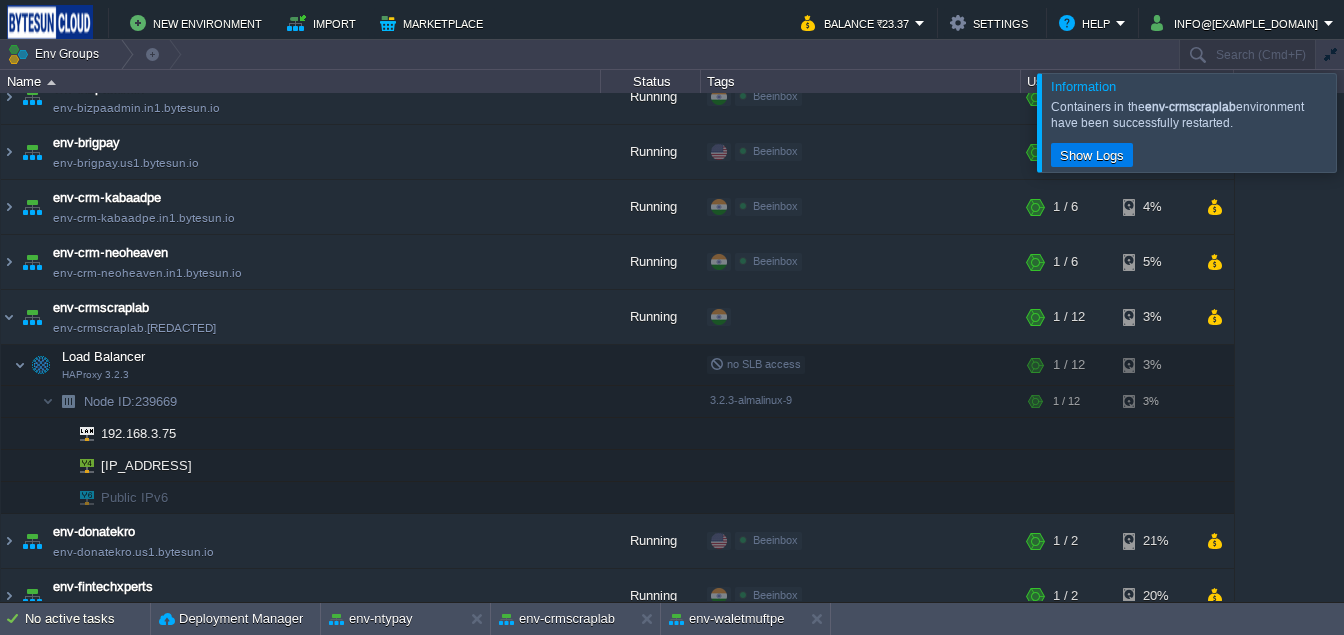 click at bounding box center [1368, 122] 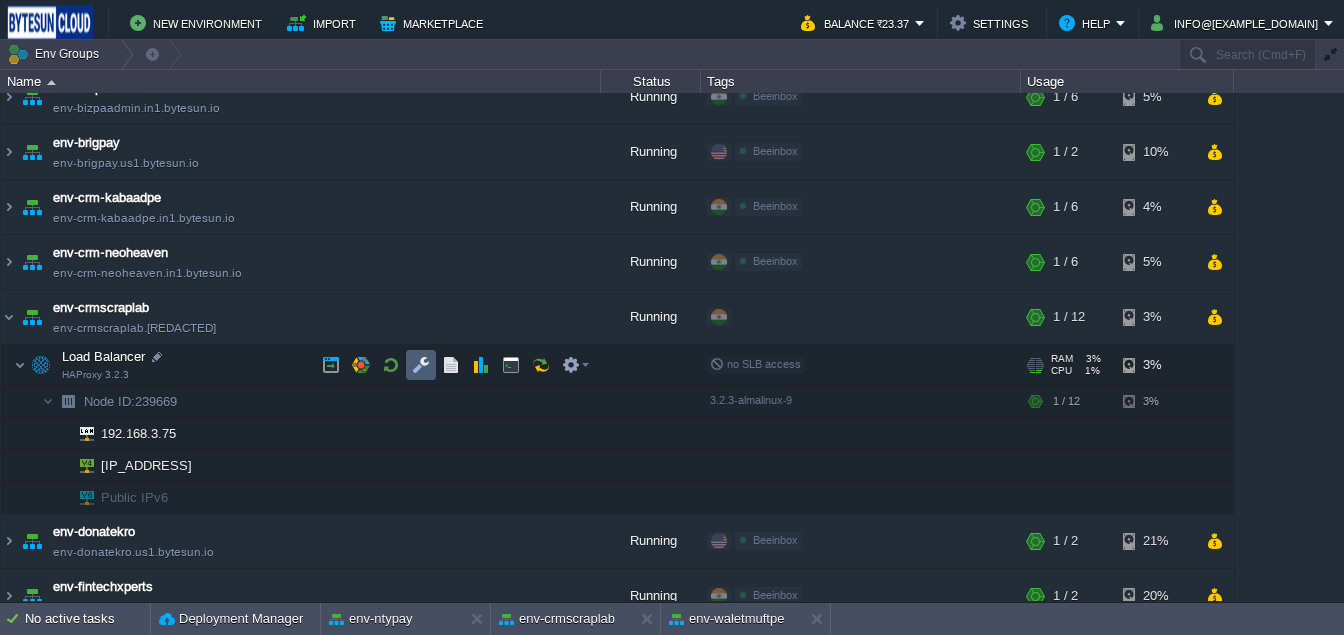 click at bounding box center [421, 365] 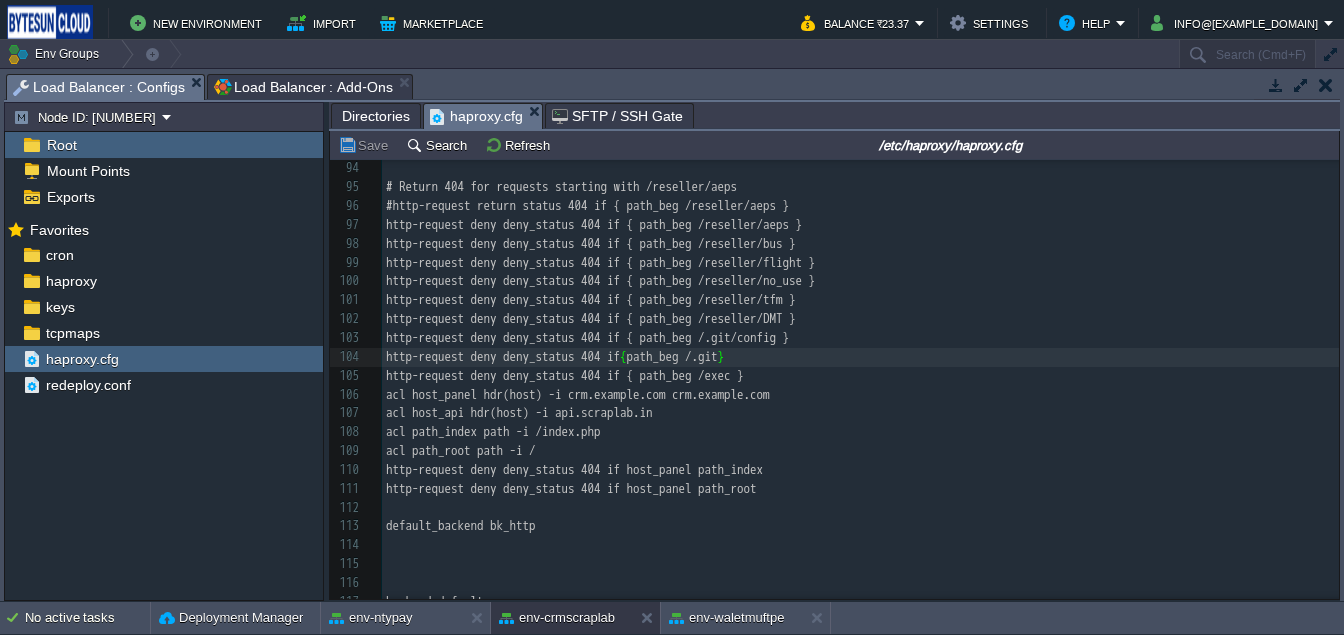 scroll, scrollTop: 6, scrollLeft: 0, axis: vertical 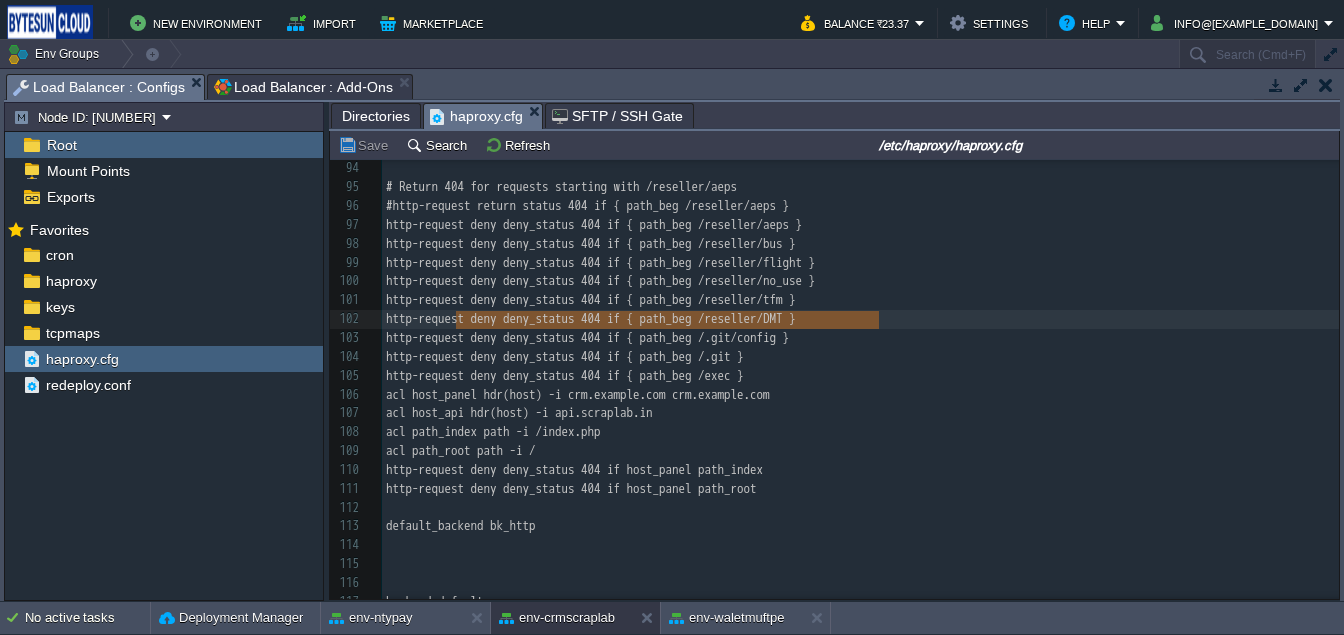 type on "http-request deny deny_status 404 if { path_beg /reseller/DMT }" 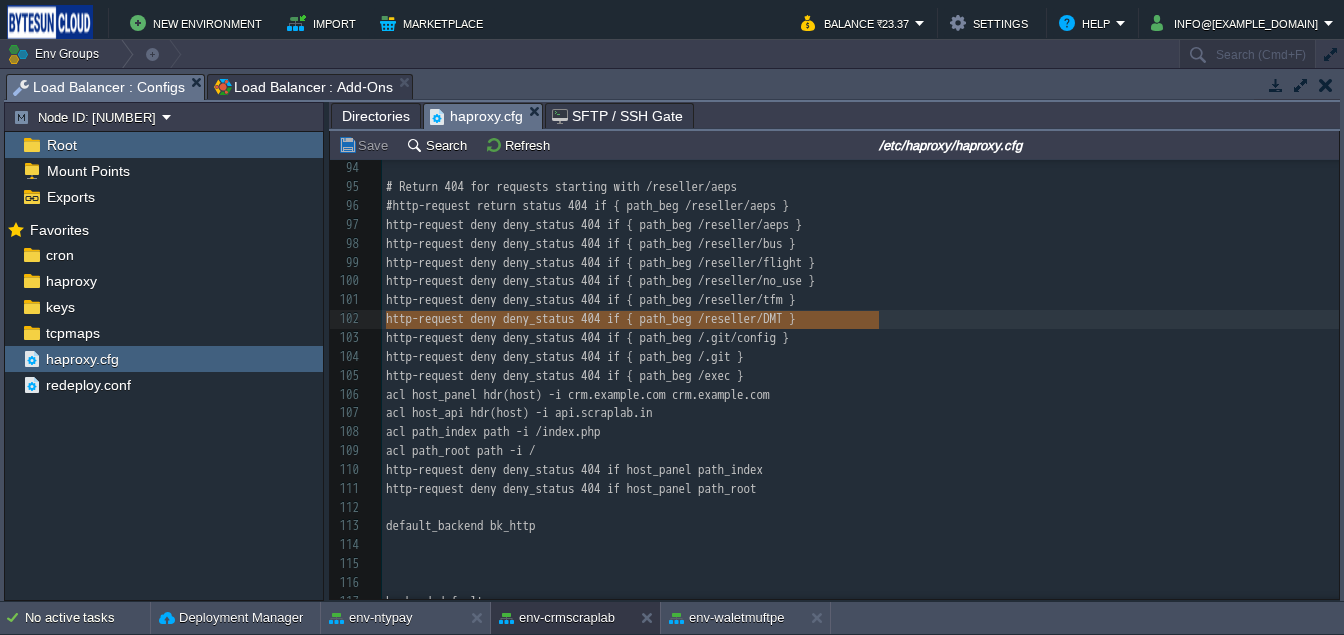 drag, startPoint x: 887, startPoint y: 326, endPoint x: 380, endPoint y: 319, distance: 507.0483 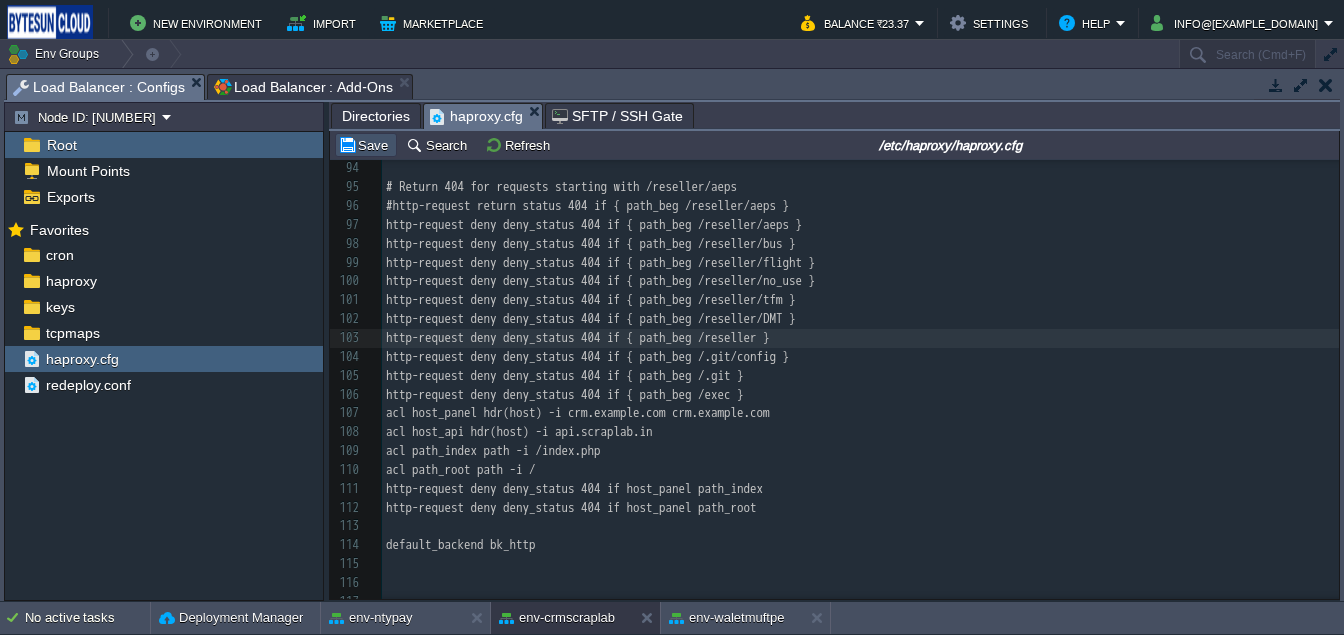 click on "Save" at bounding box center [366, 145] 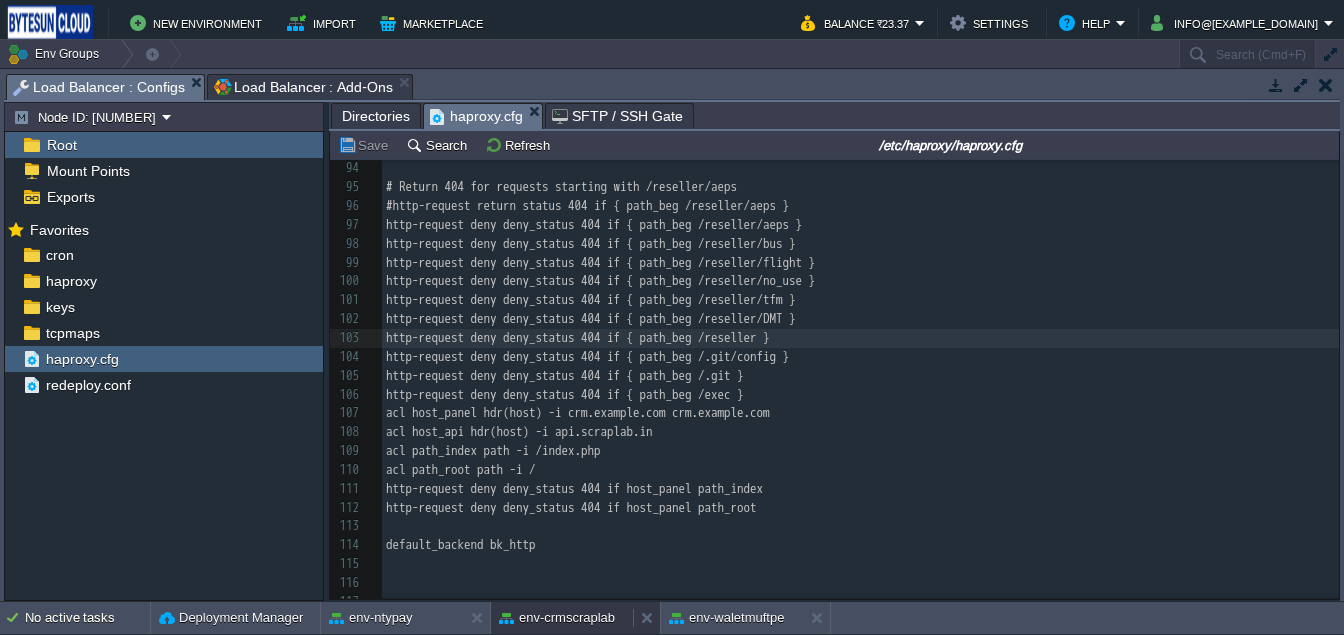 click on "env-crmscraplab" at bounding box center [557, 618] 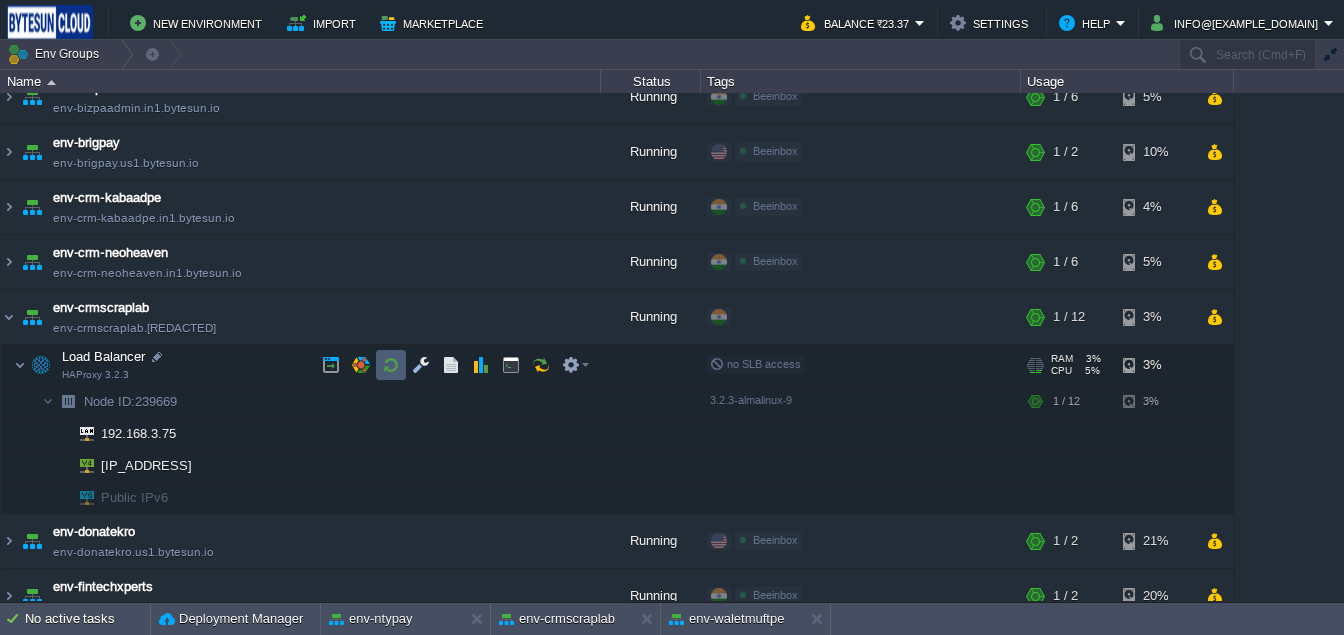 click at bounding box center [391, 365] 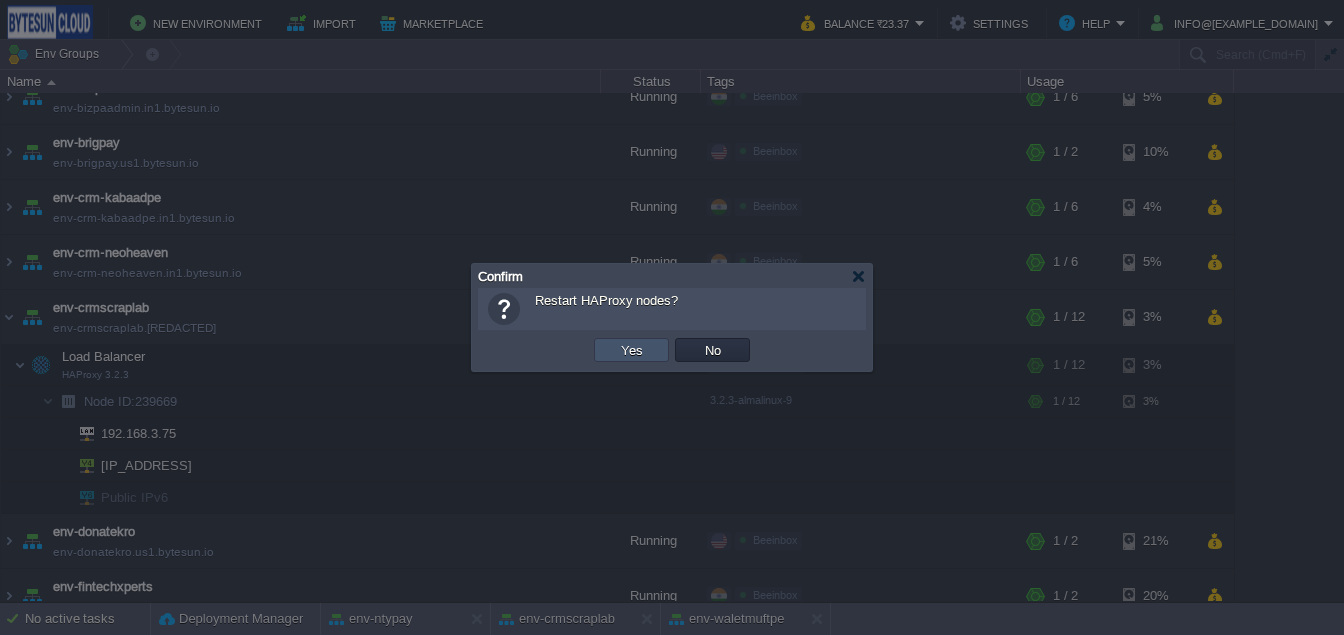 click on "Yes" at bounding box center (632, 350) 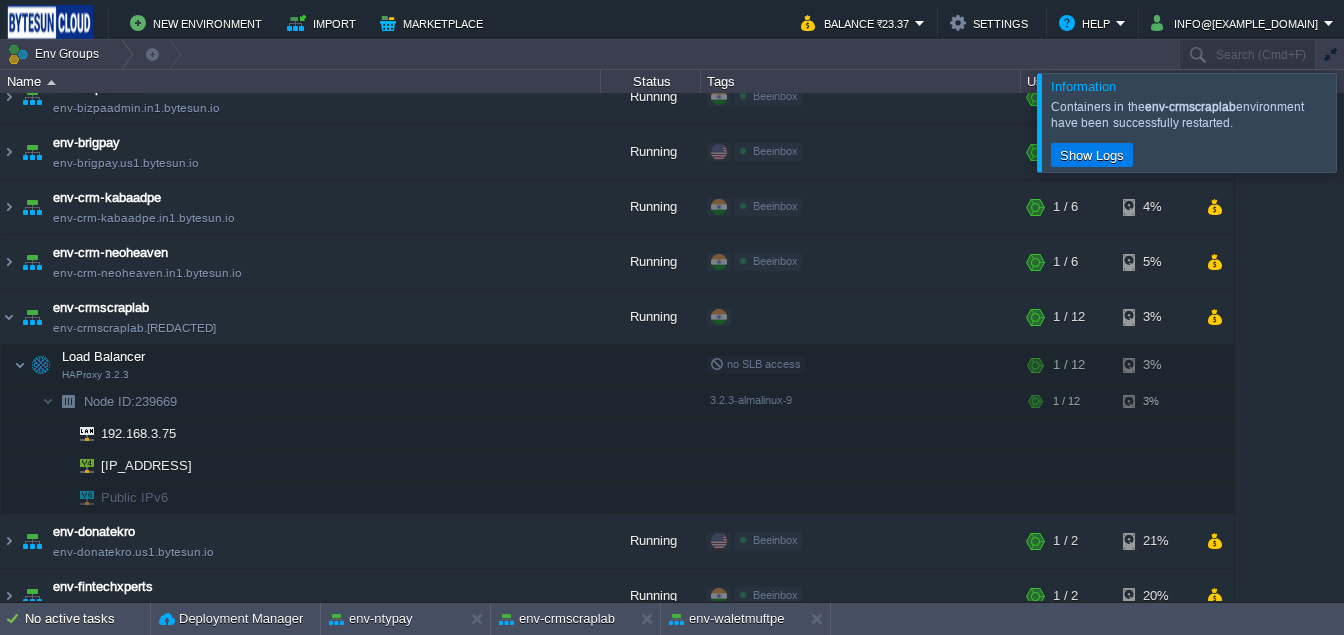 click at bounding box center [1368, 122] 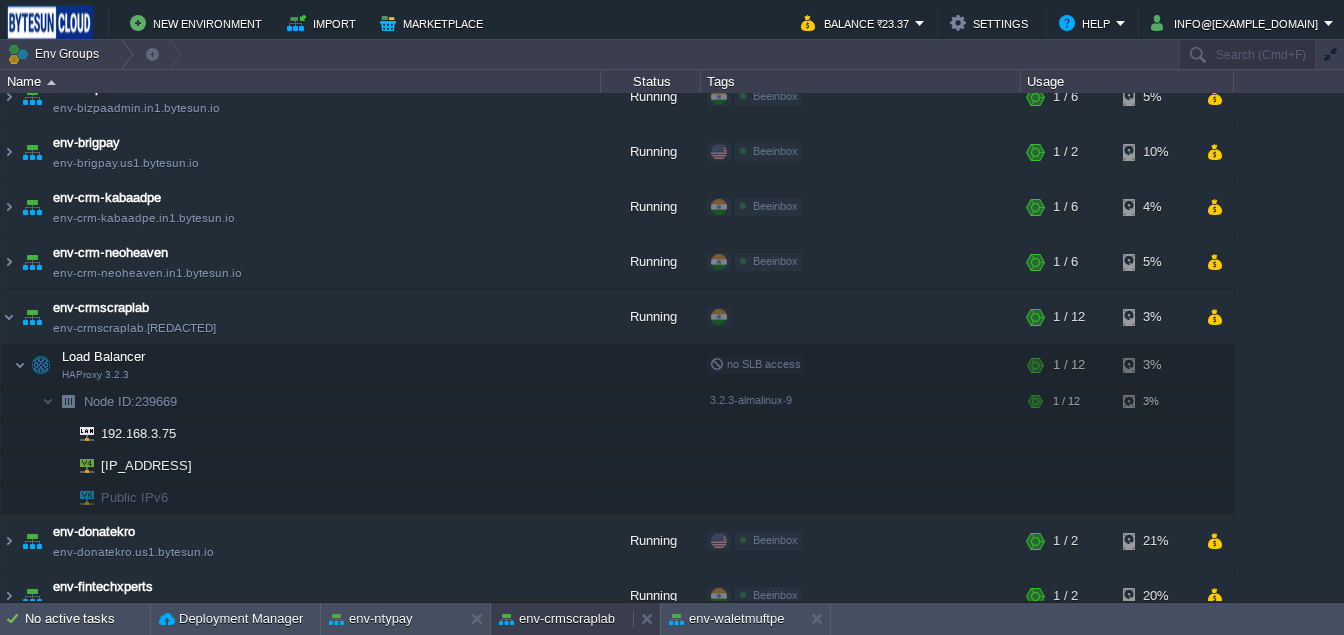 click on "env-crmscraplab" at bounding box center [562, 619] 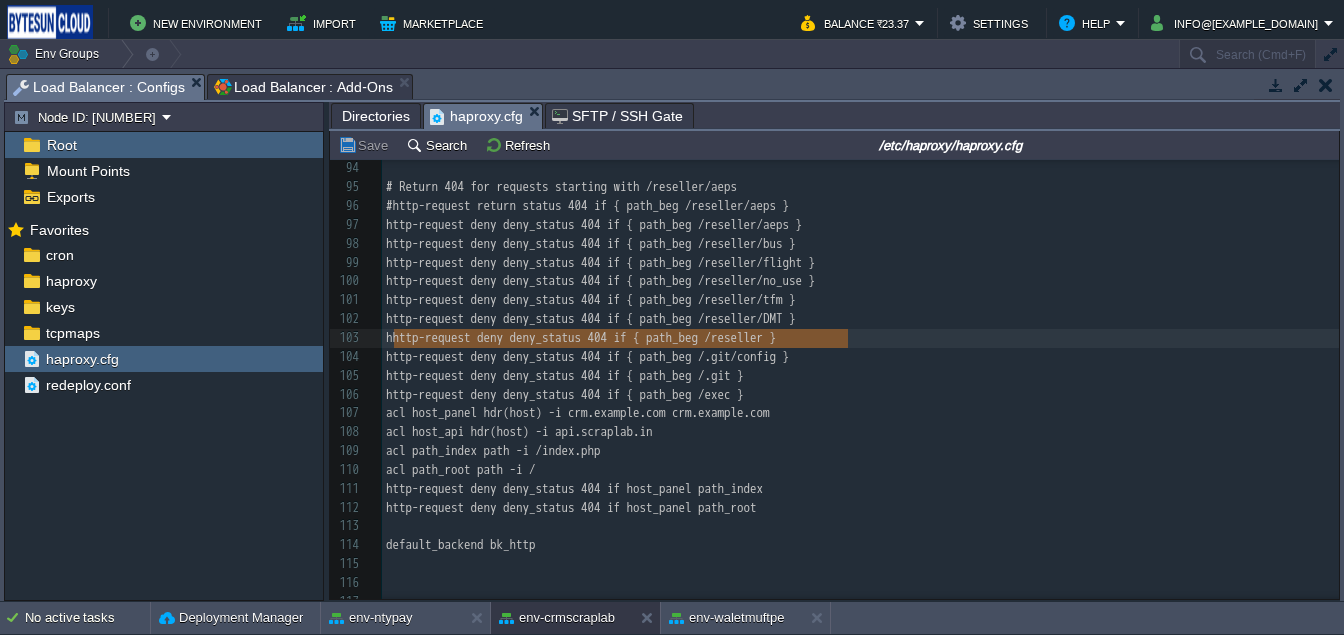type on "http-request deny deny_status 404 if { path_beg /reseller }" 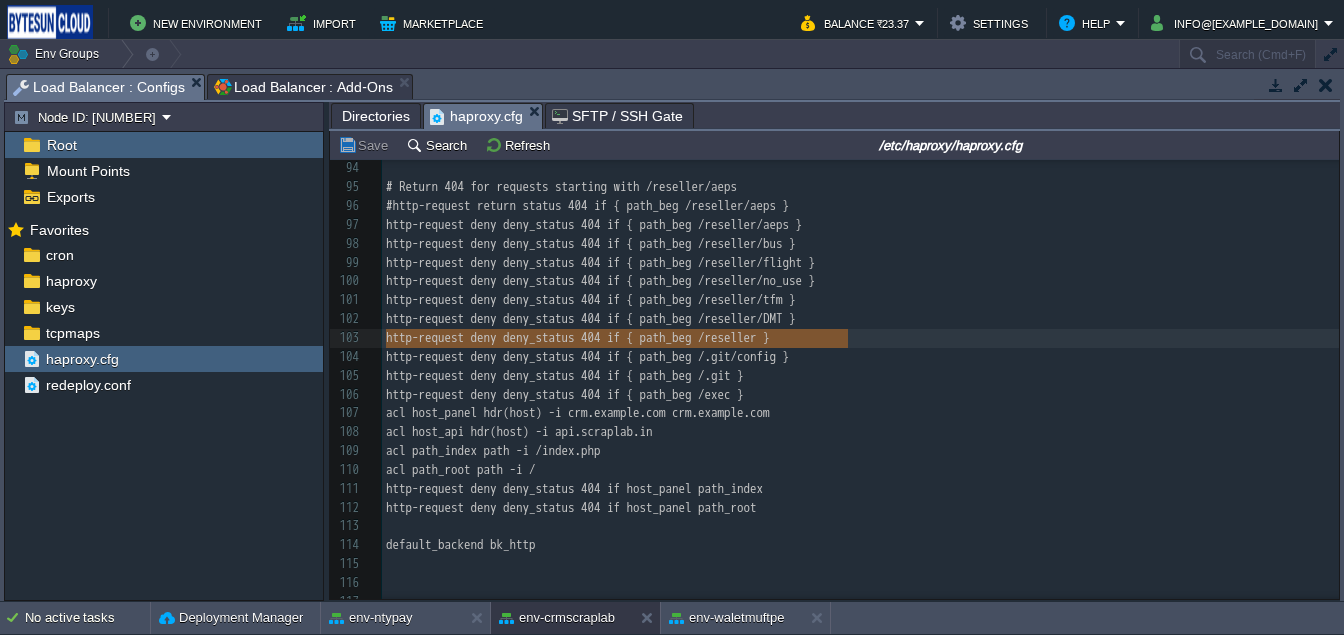 drag, startPoint x: 887, startPoint y: 336, endPoint x: 388, endPoint y: 342, distance: 499.03607 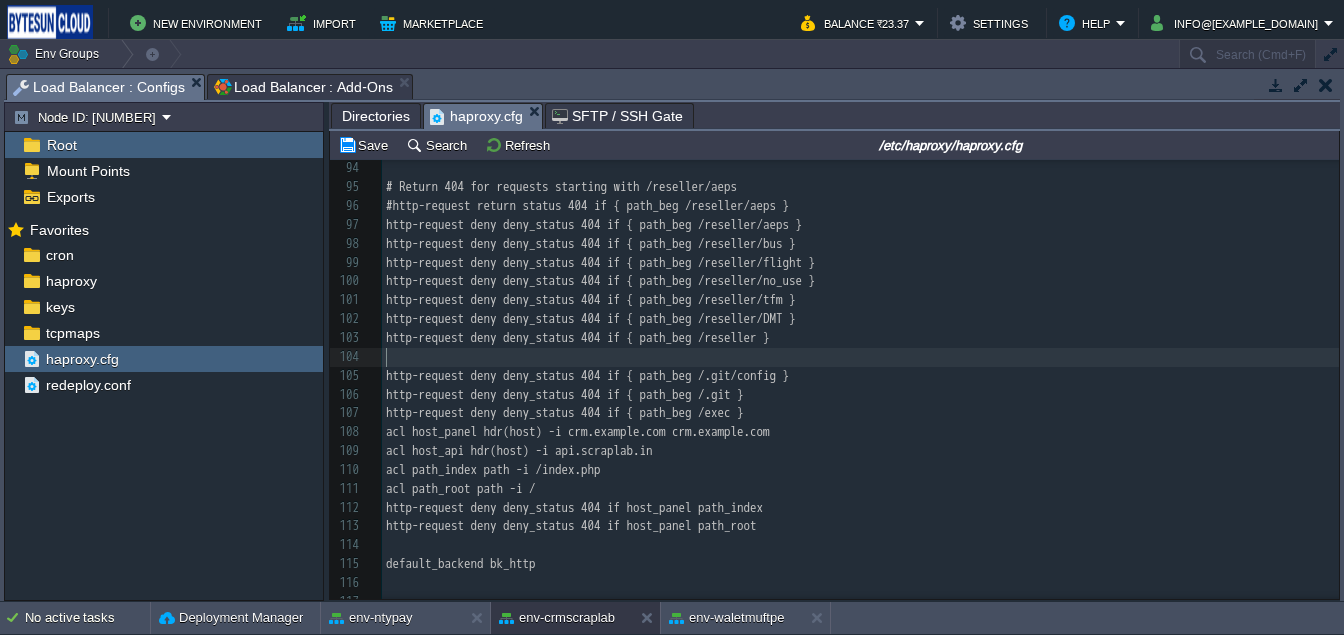 paste on "reseller" 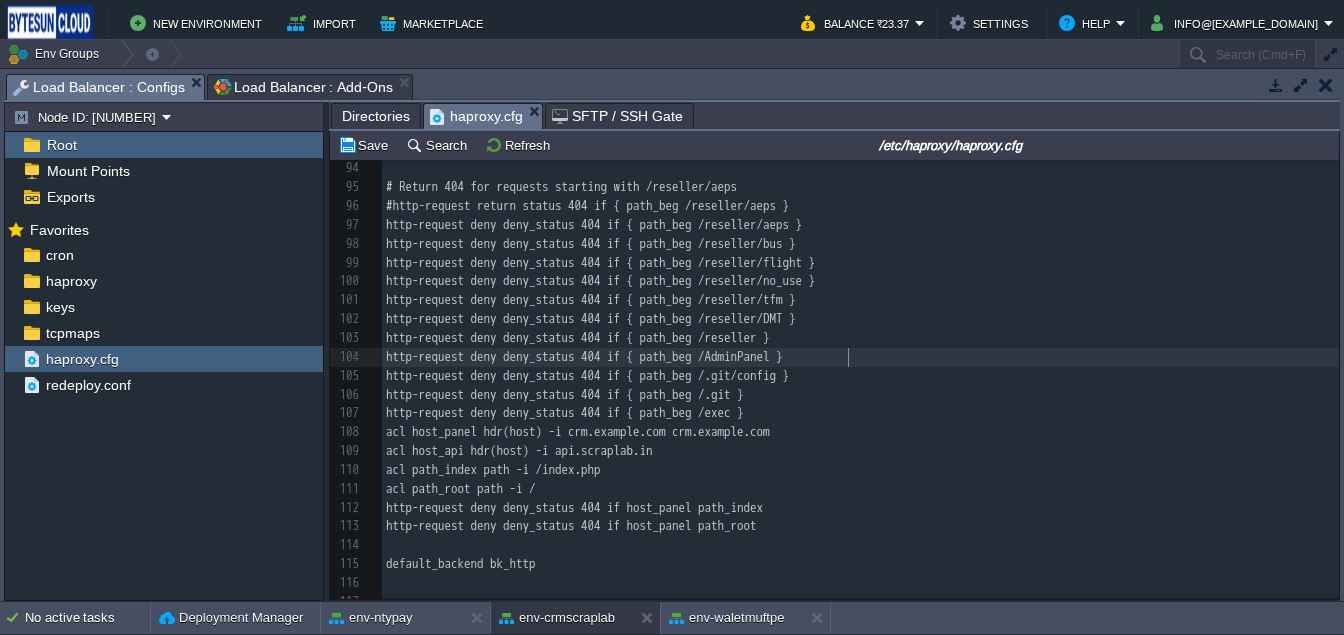 scroll, scrollTop: 6, scrollLeft: 79, axis: both 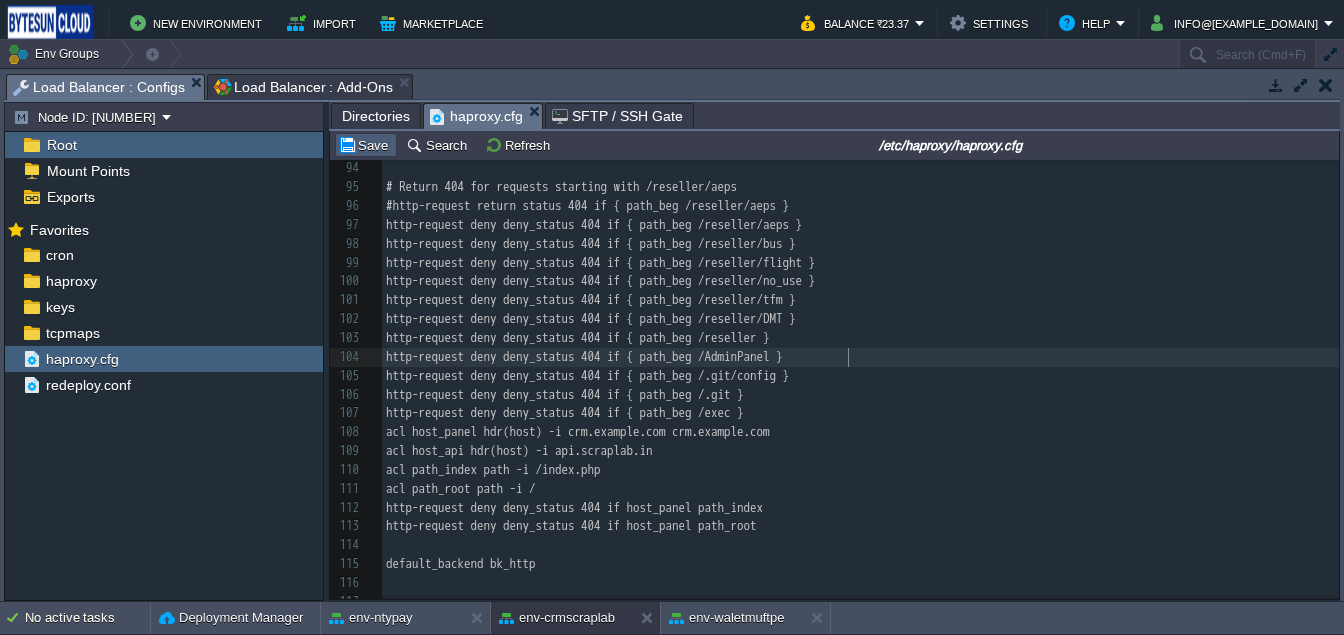 type on "AdminPanel" 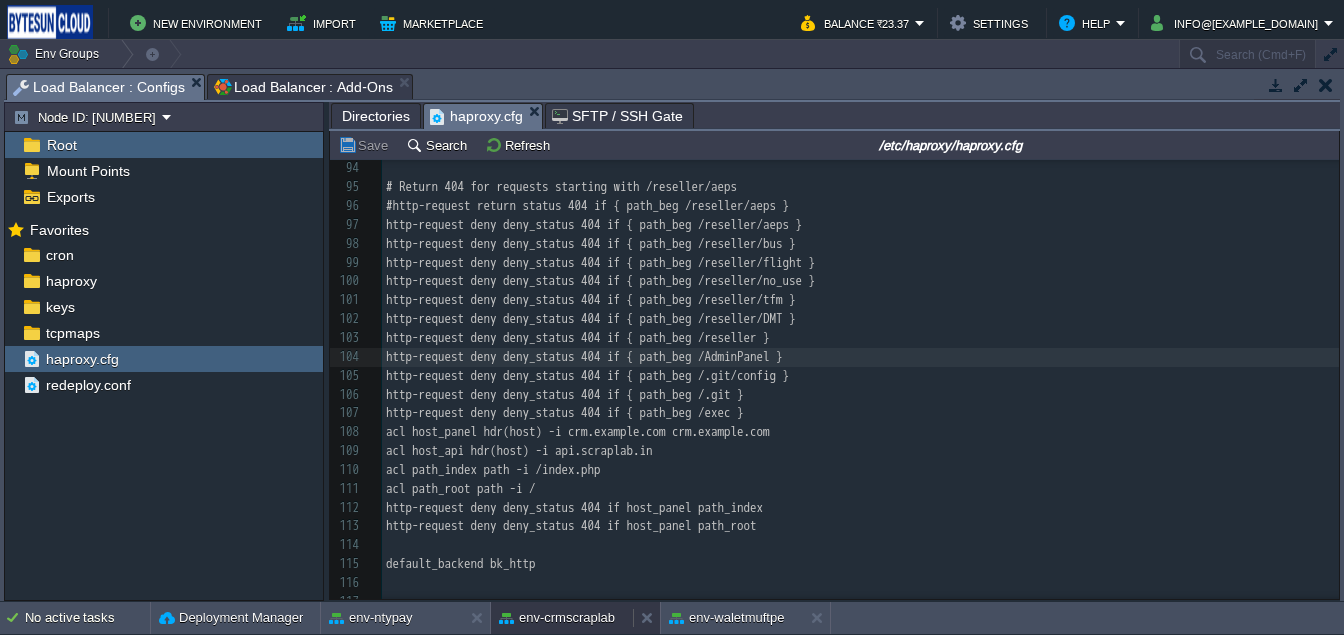 click on "env-crmscraplab" at bounding box center (557, 618) 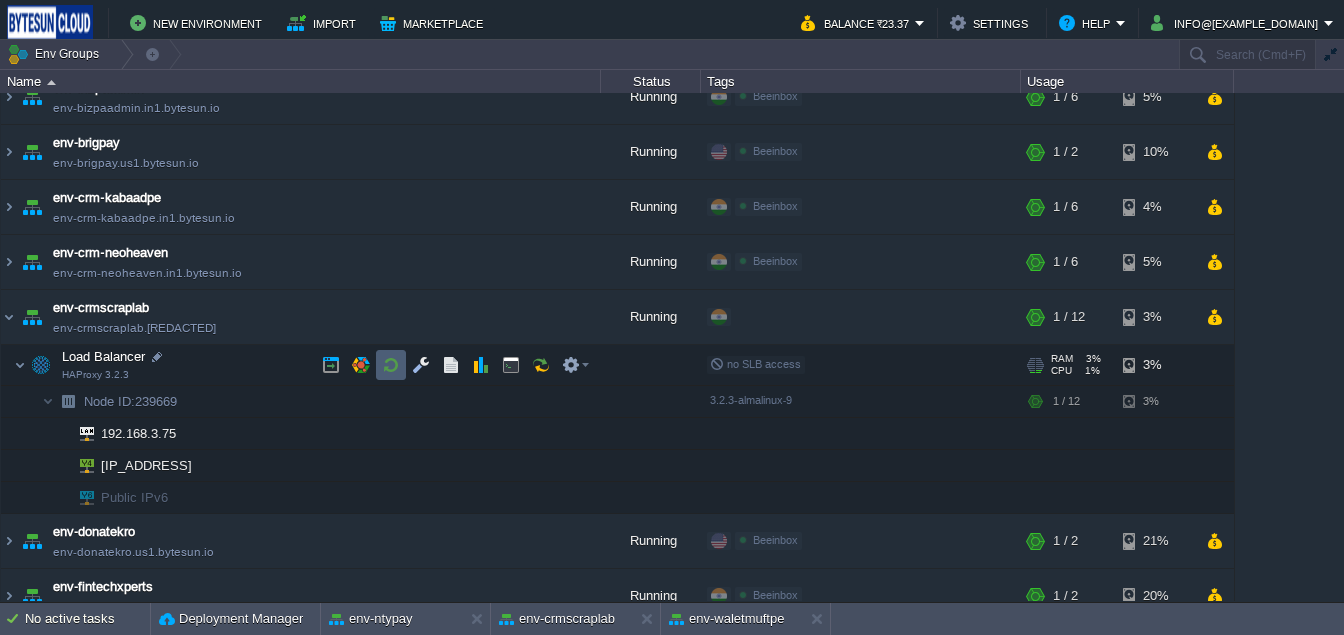 click at bounding box center [391, 365] 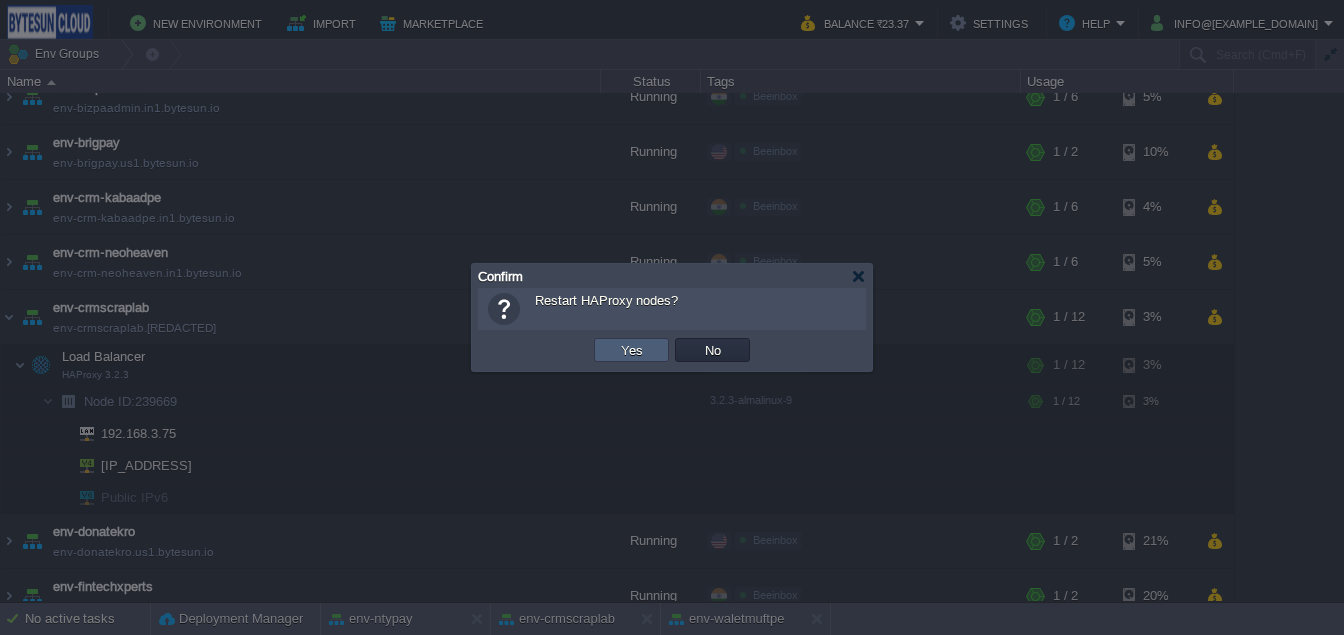 click on "Yes" at bounding box center [632, 350] 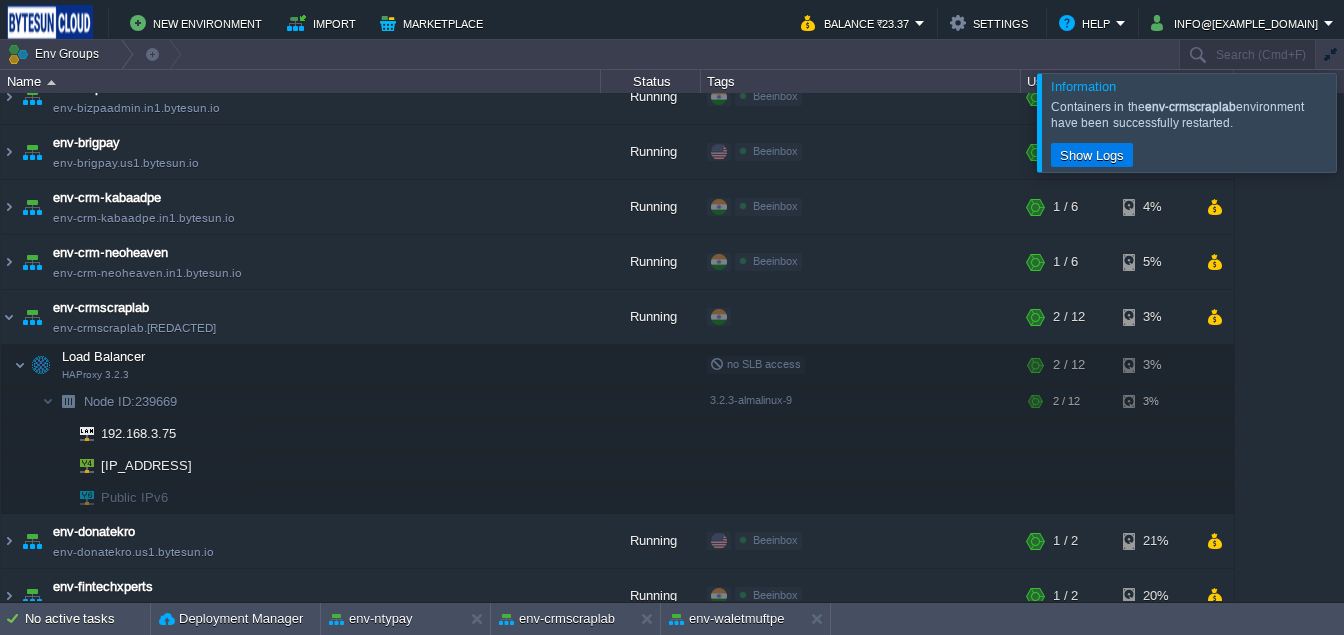 click at bounding box center (1368, 122) 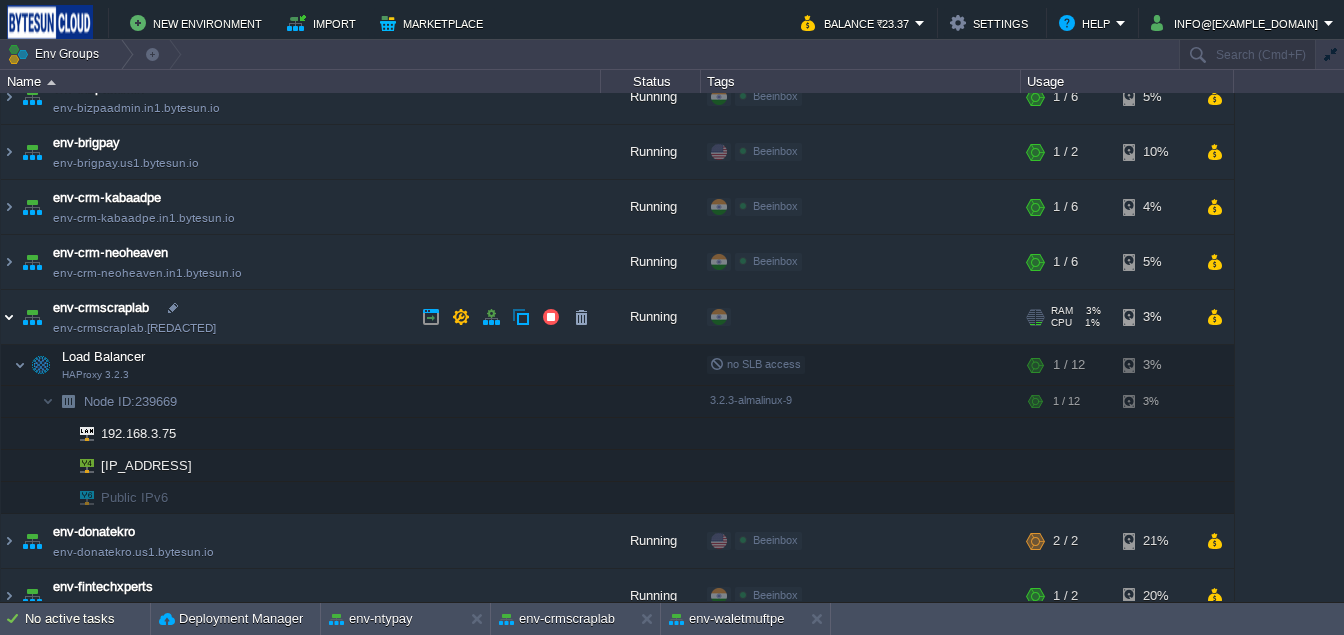 click at bounding box center [9, 317] 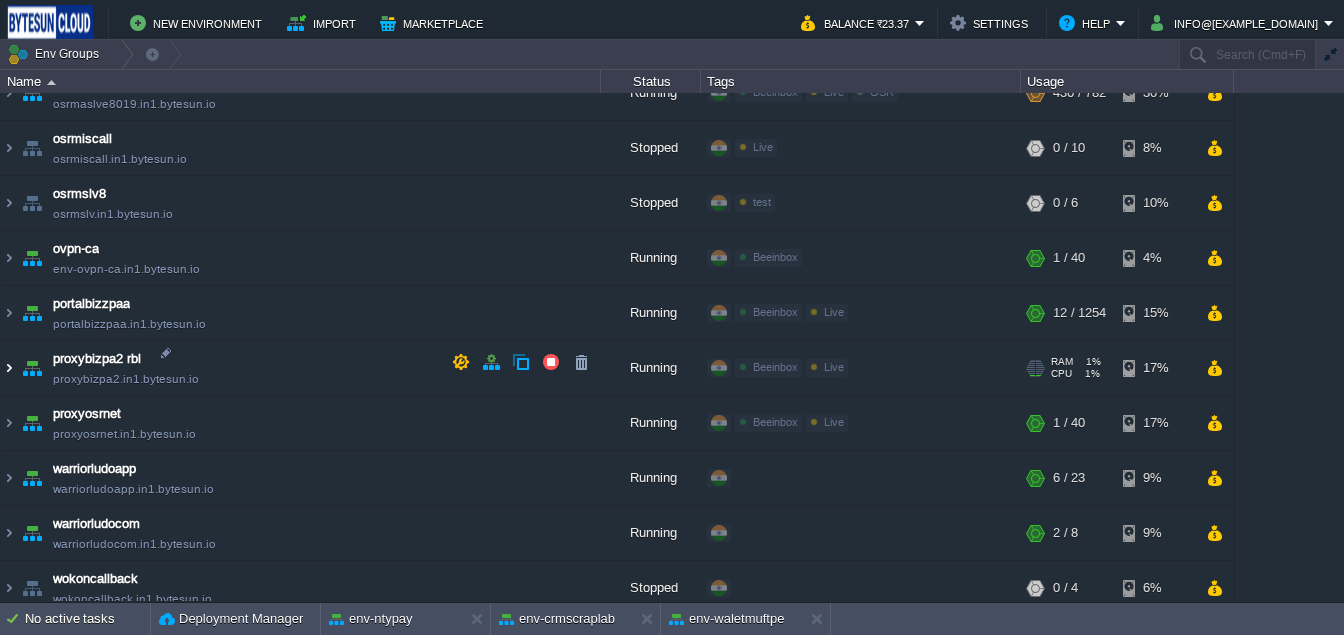 scroll, scrollTop: 1697, scrollLeft: 0, axis: vertical 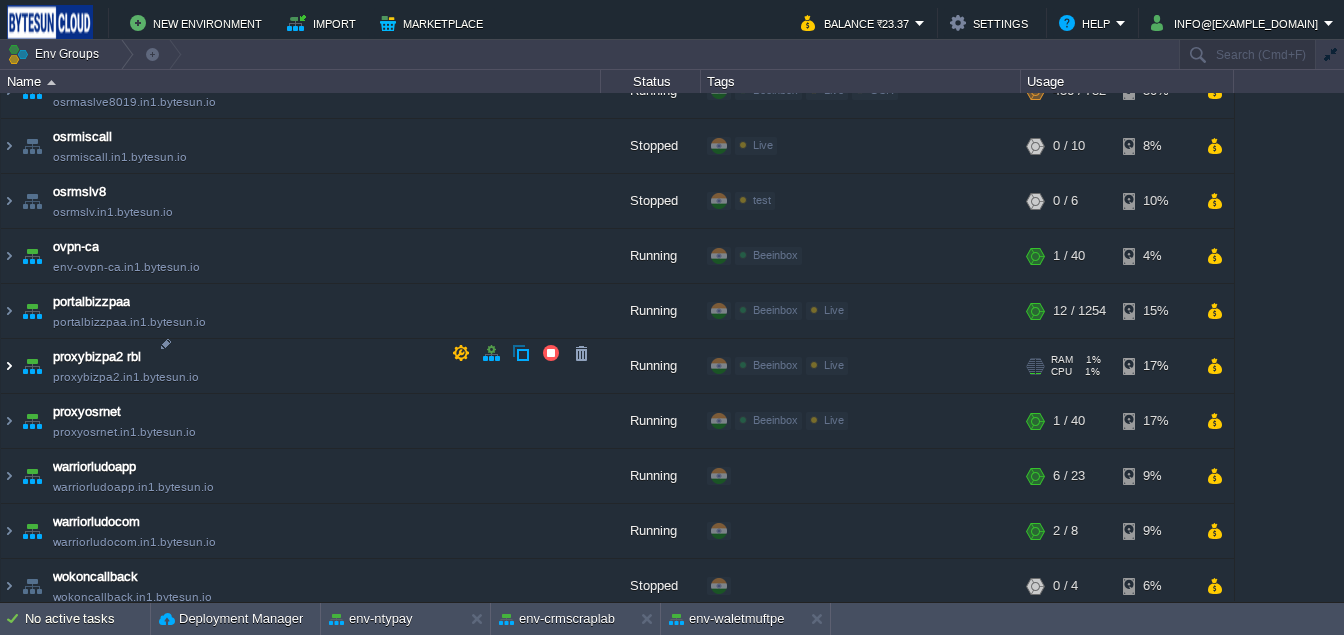 click at bounding box center (9, 366) 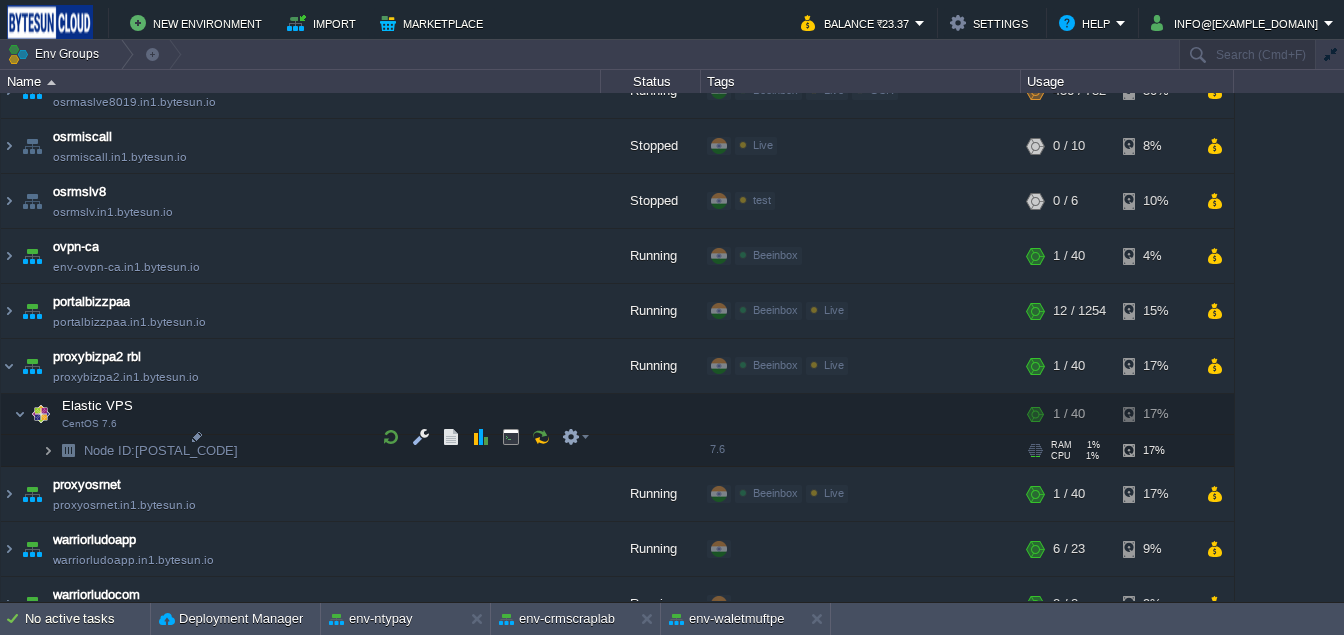 click at bounding box center (48, 450) 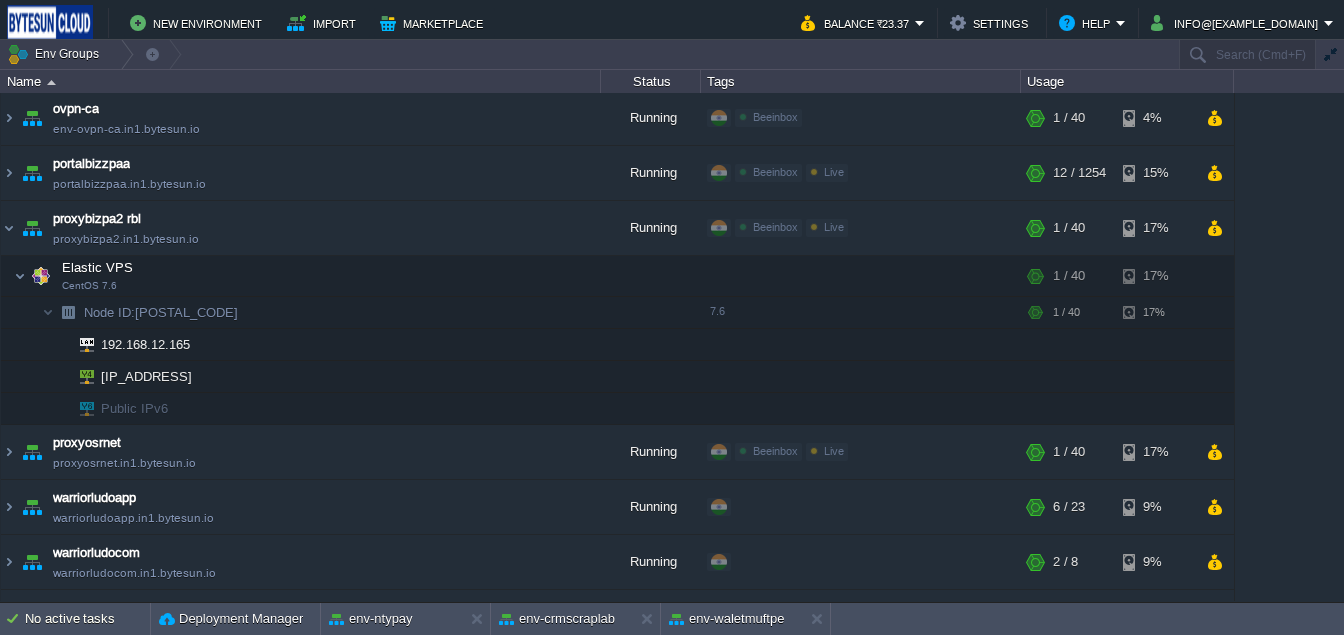 scroll, scrollTop: 1863, scrollLeft: 0, axis: vertical 